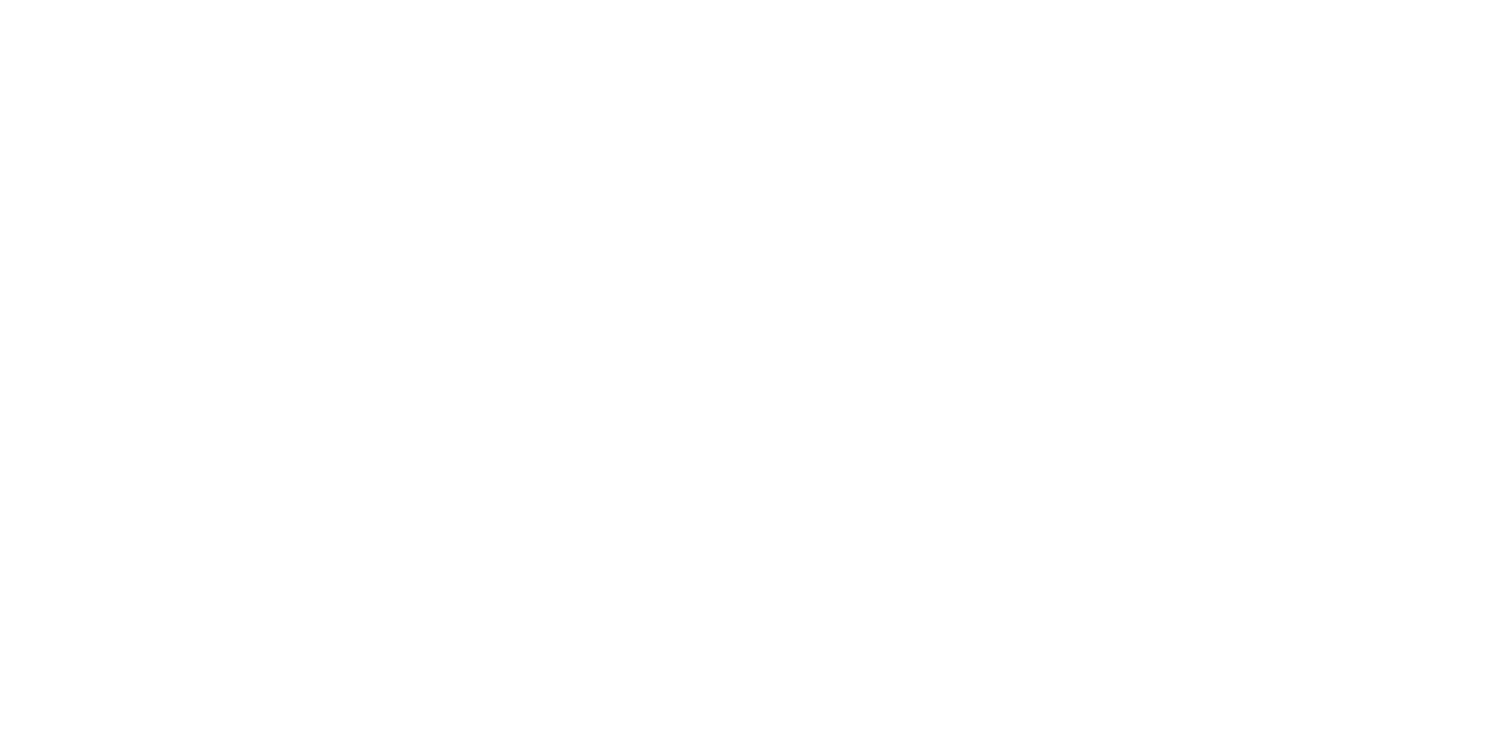 scroll, scrollTop: 0, scrollLeft: 0, axis: both 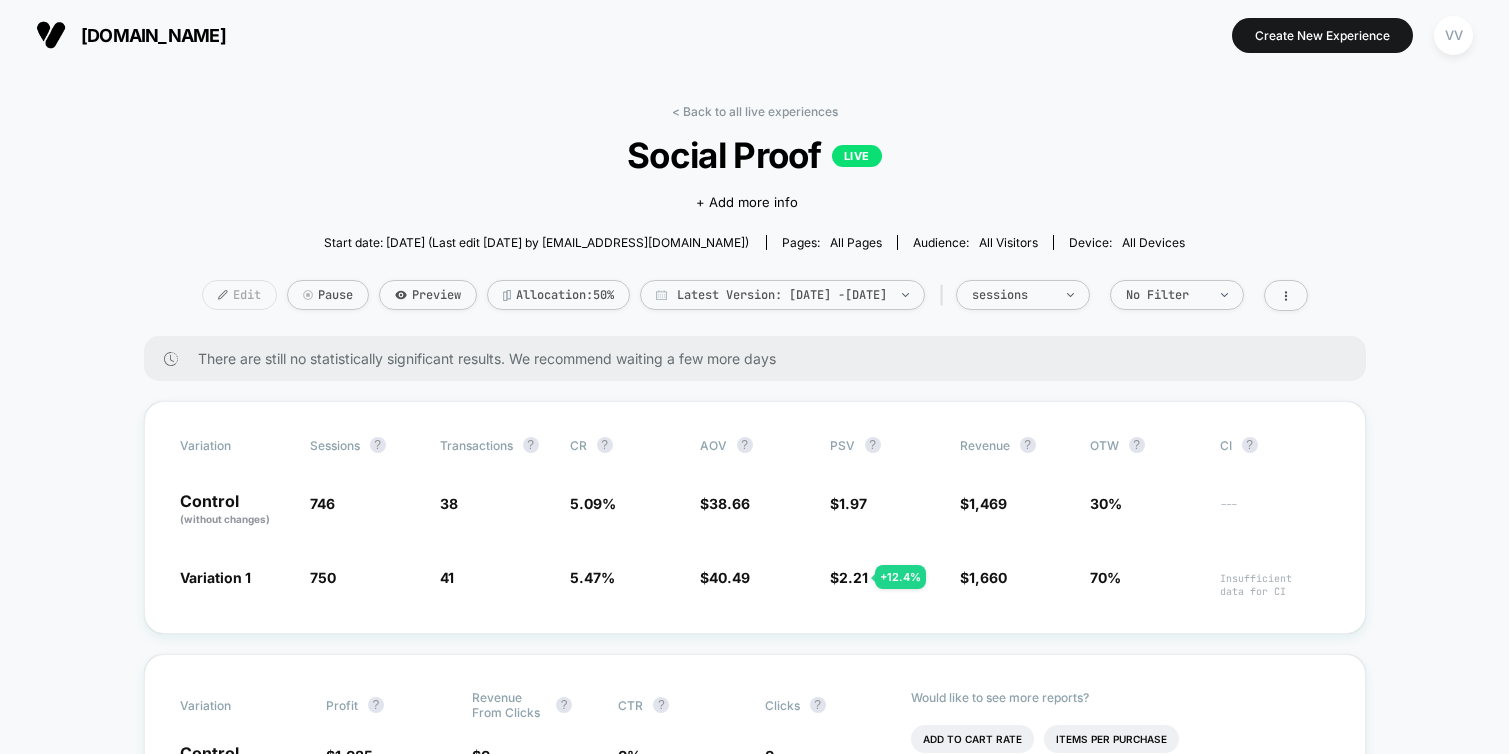 click on "Edit" at bounding box center [239, 295] 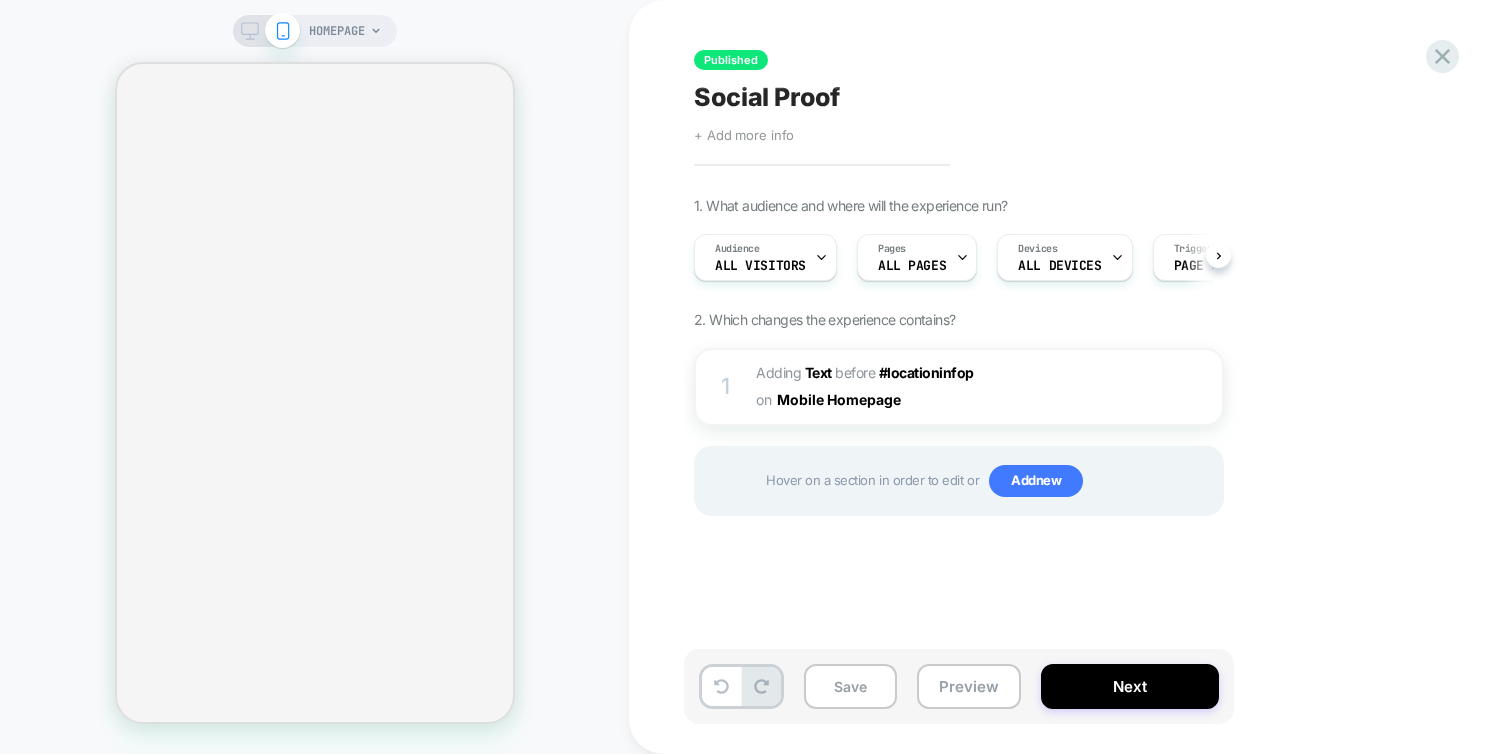 click on "HOMEPAGE" at bounding box center [345, 31] 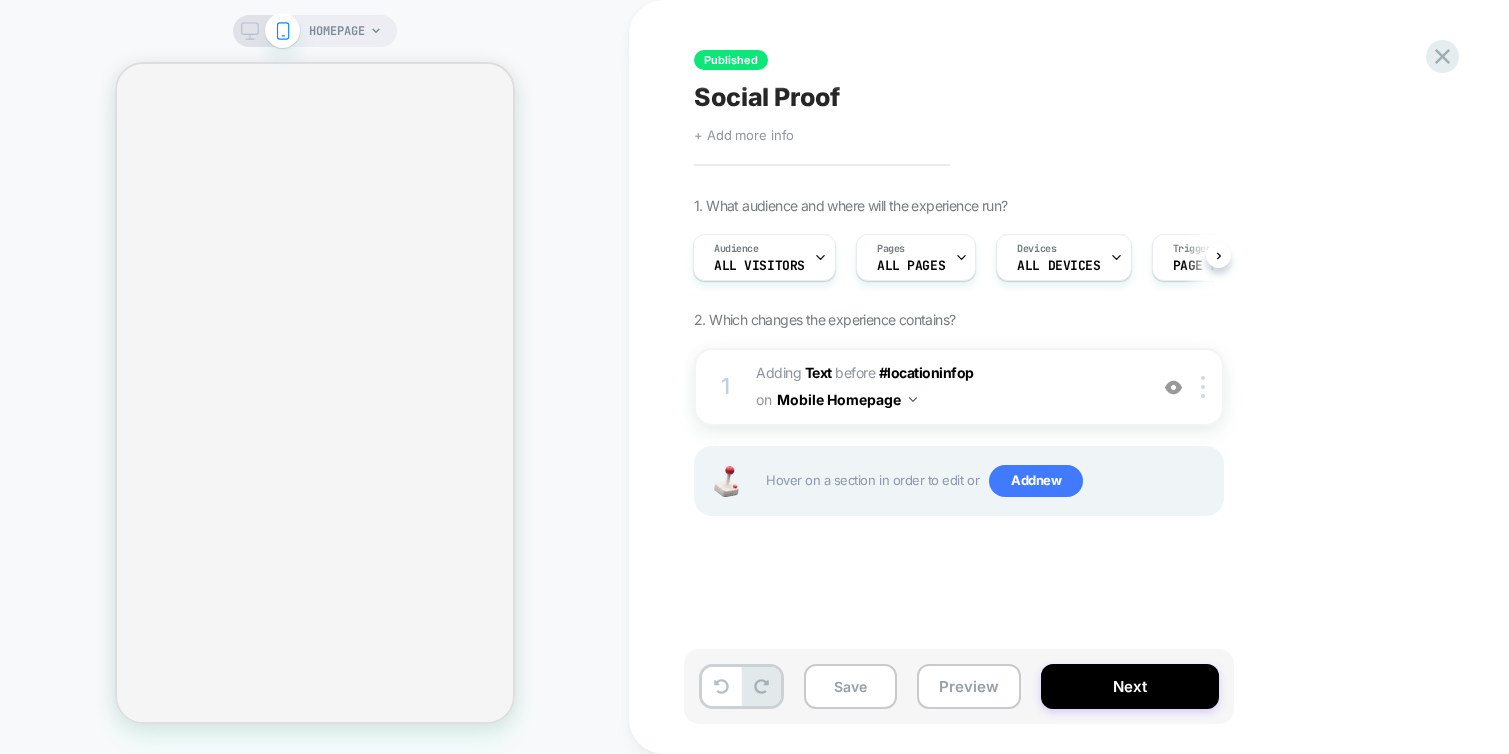 click 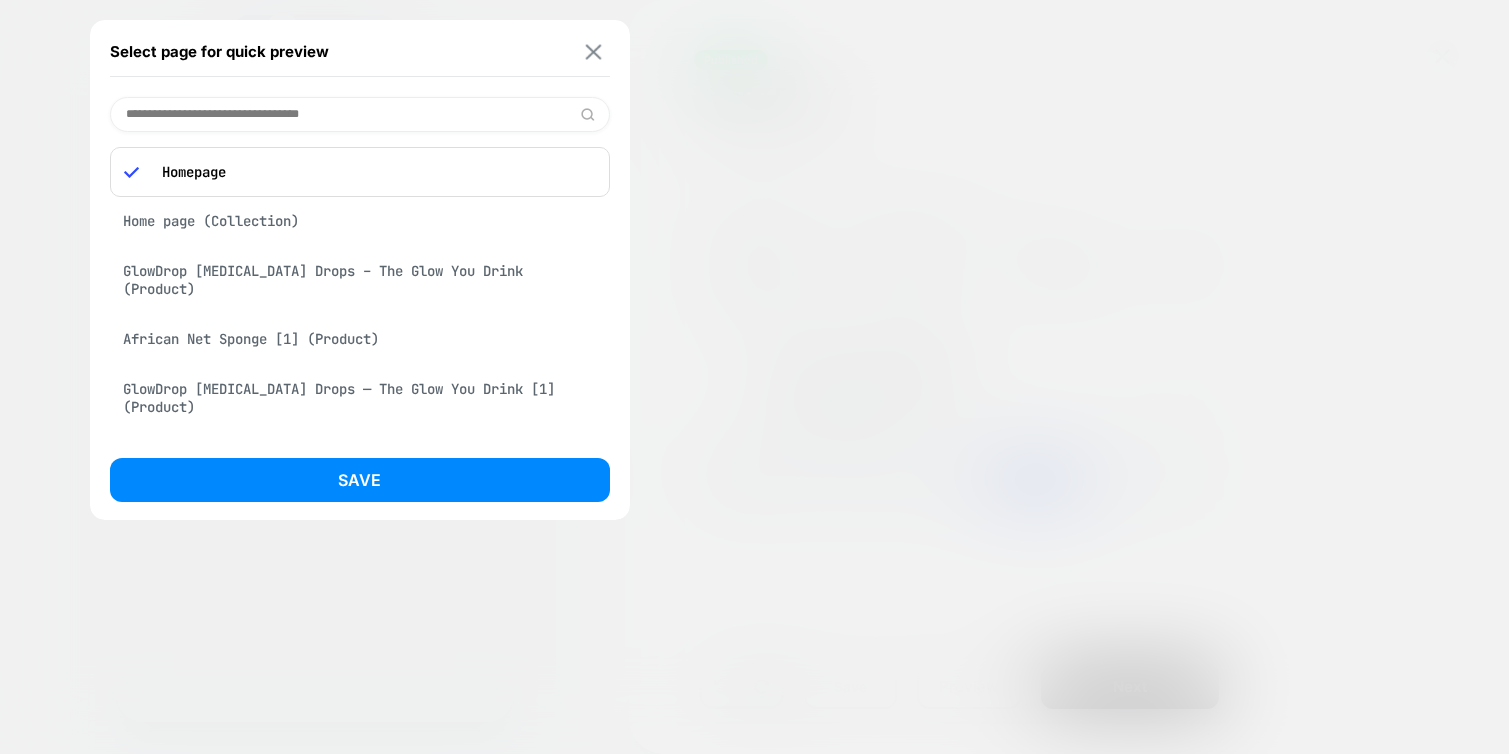click at bounding box center (593, 51) 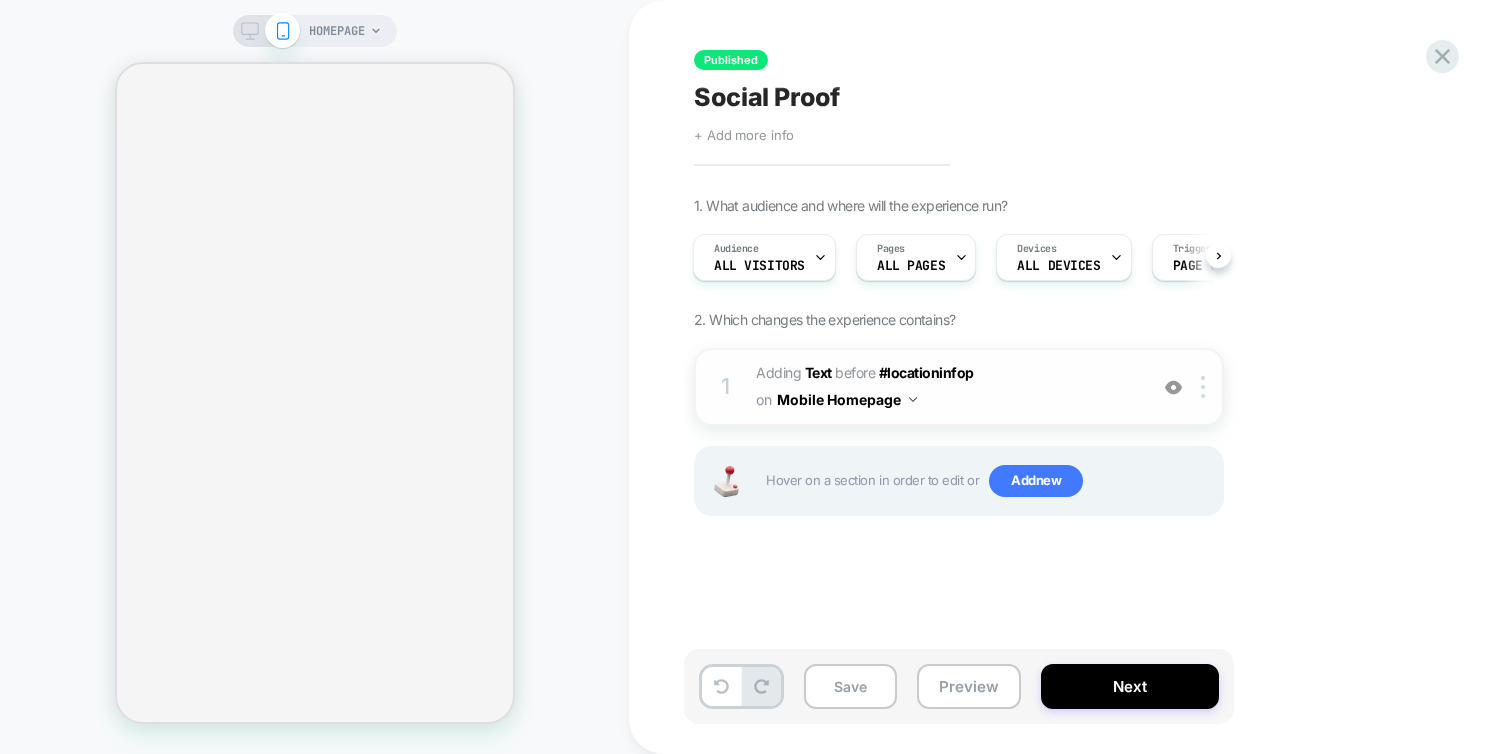 click on "BEFORE" at bounding box center (855, 372) 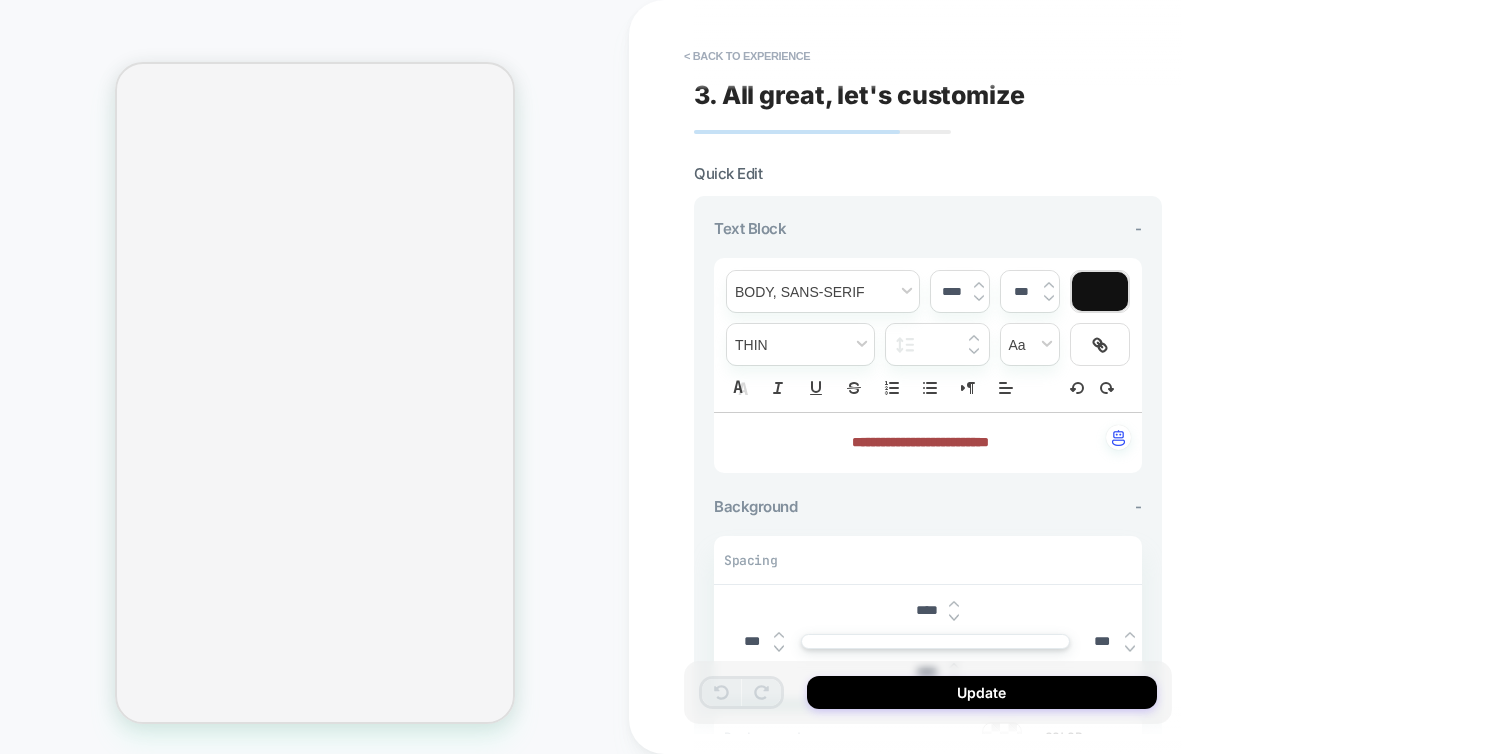 click on "**********" at bounding box center [920, 442] 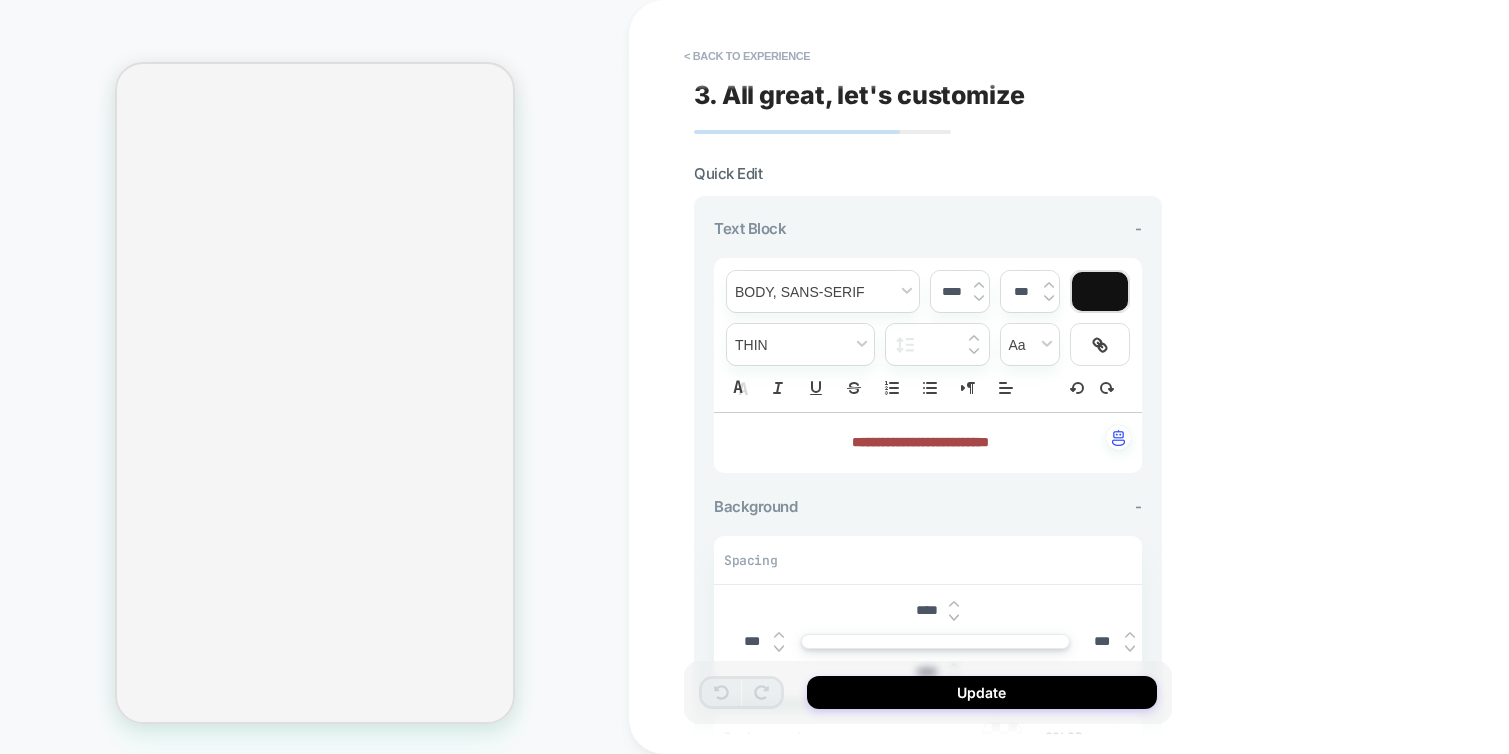click on "**********" at bounding box center (920, 442) 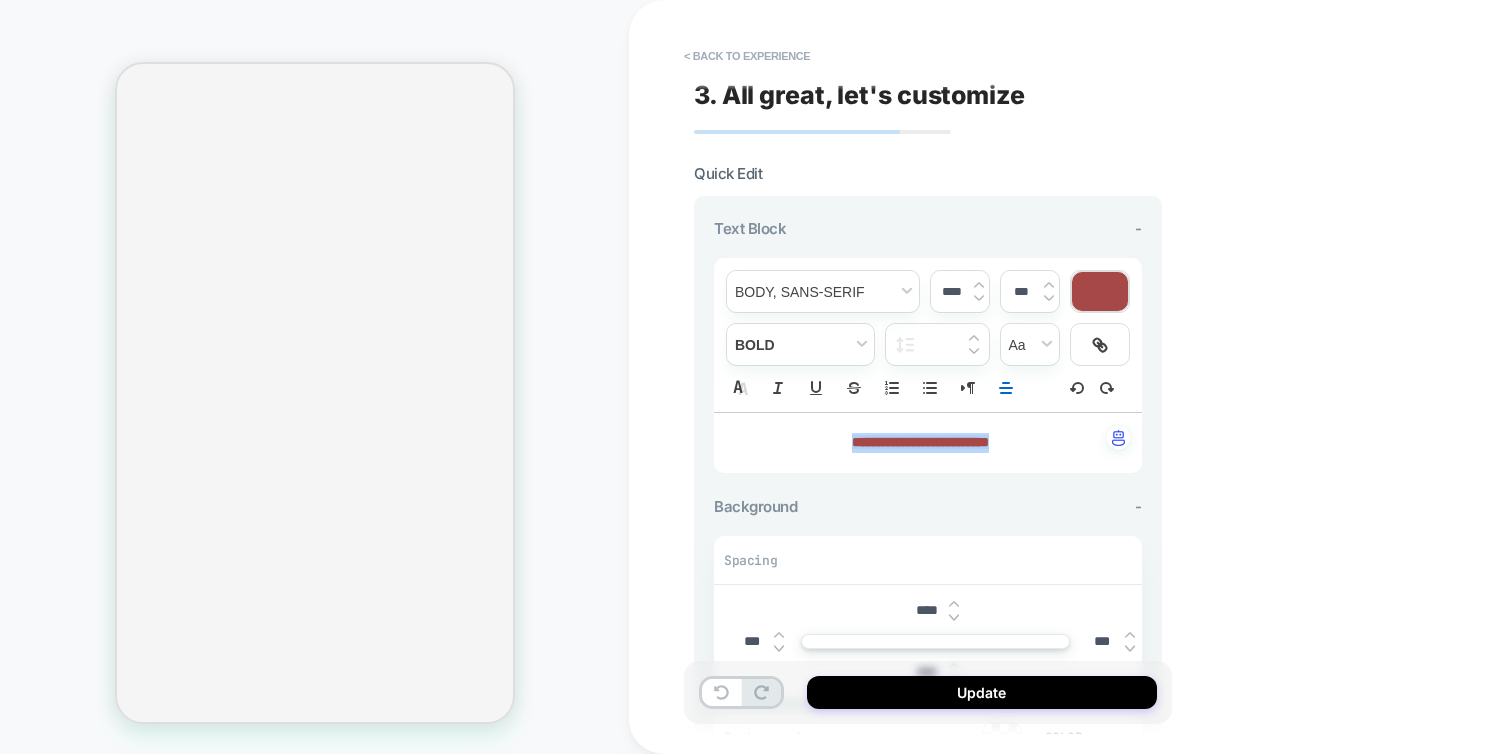 select on "**********" 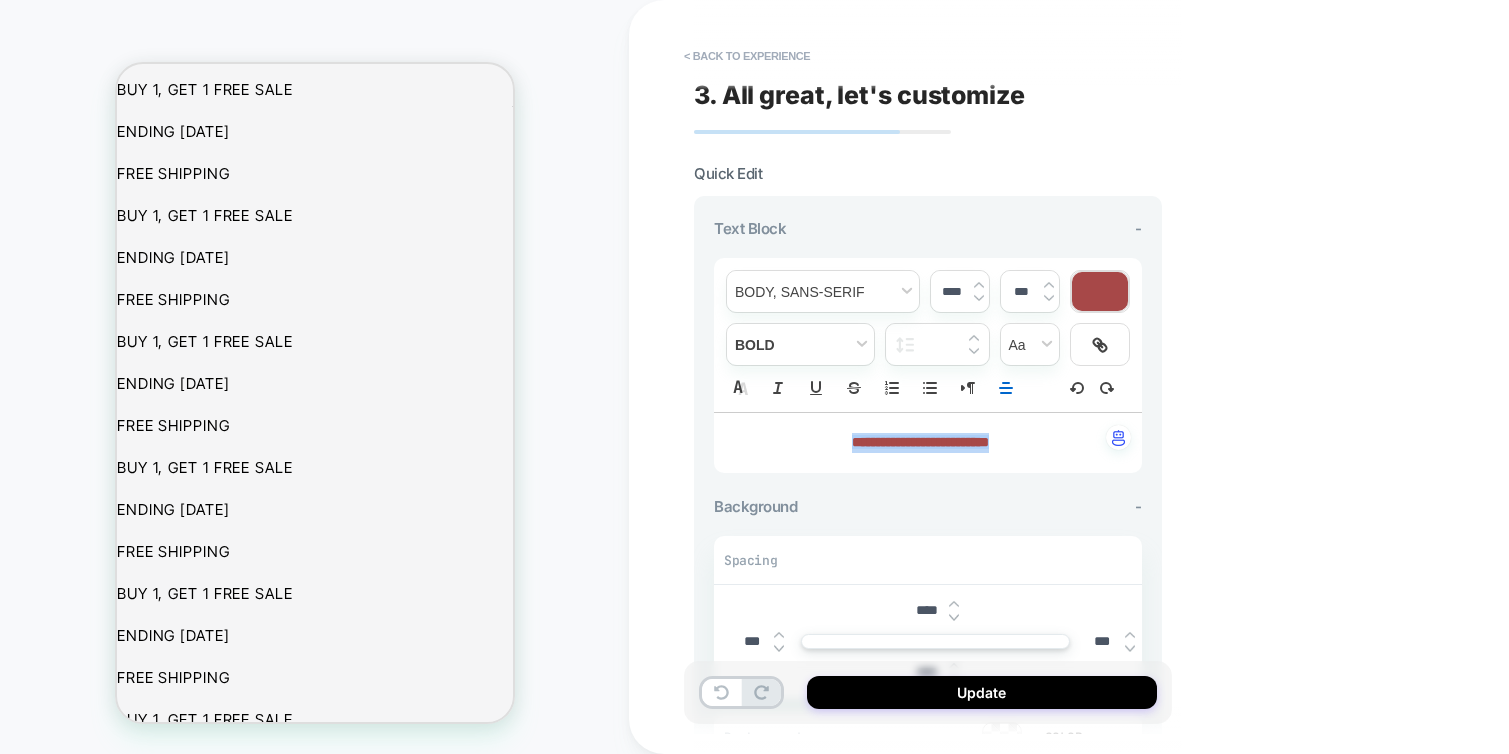 scroll, scrollTop: 0, scrollLeft: 0, axis: both 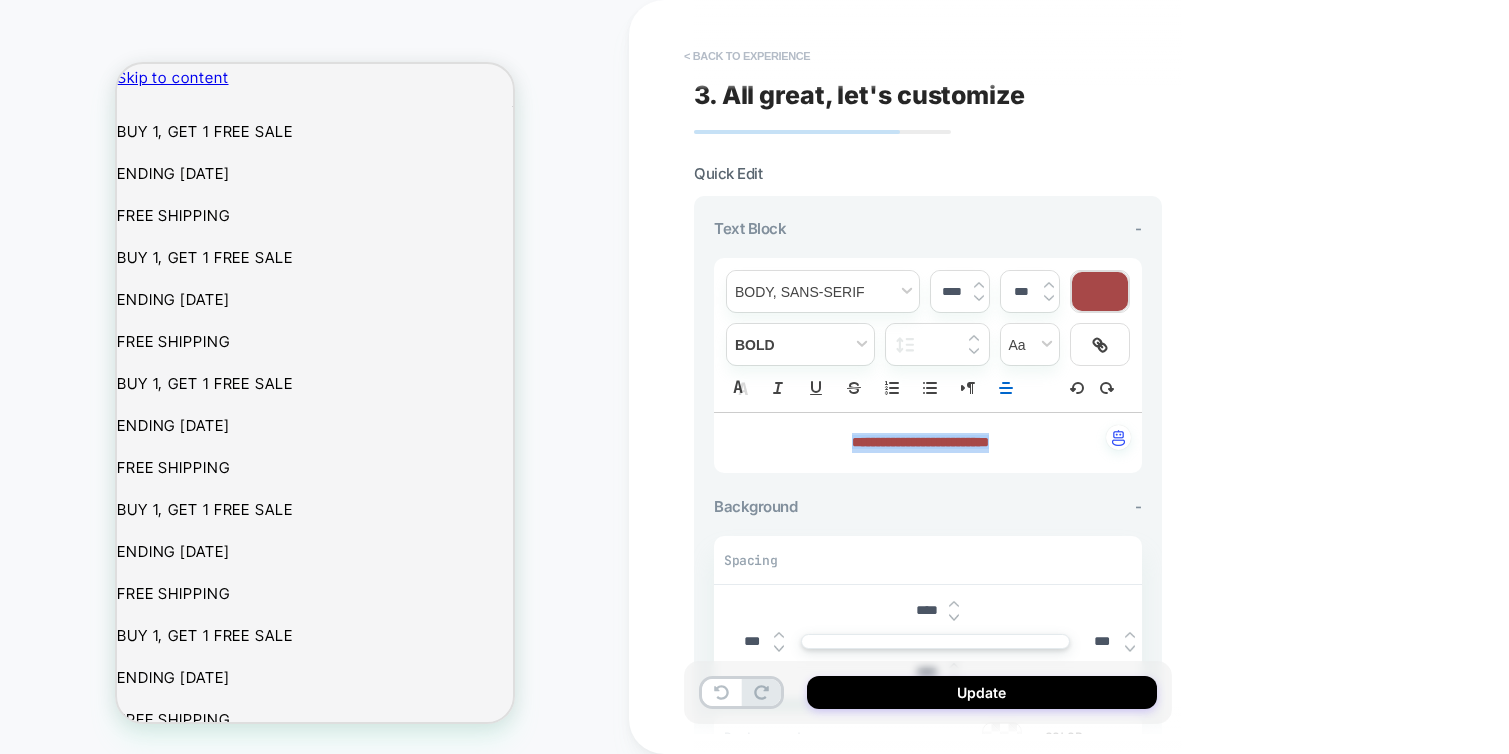 click on "< Back to experience" at bounding box center [747, 56] 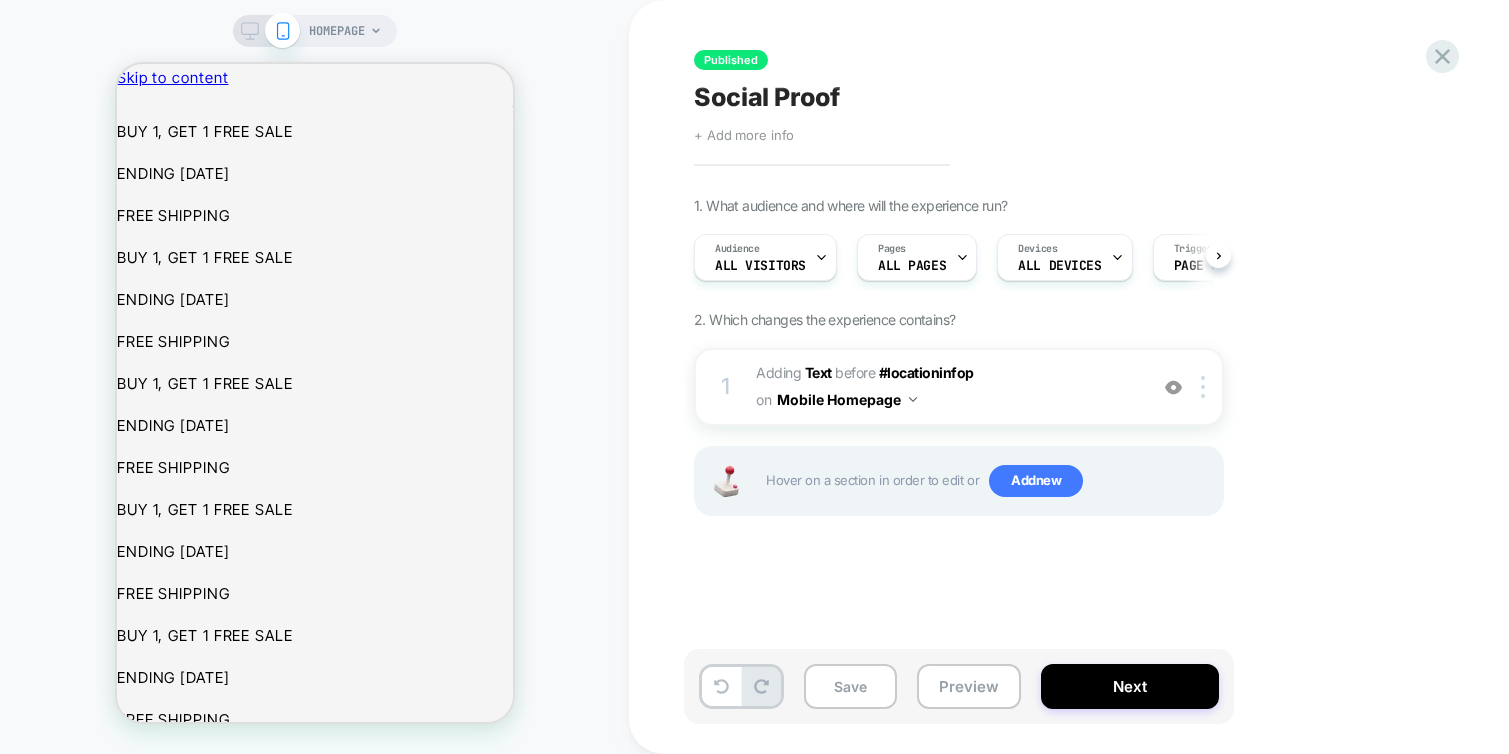 scroll, scrollTop: 0, scrollLeft: 1, axis: horizontal 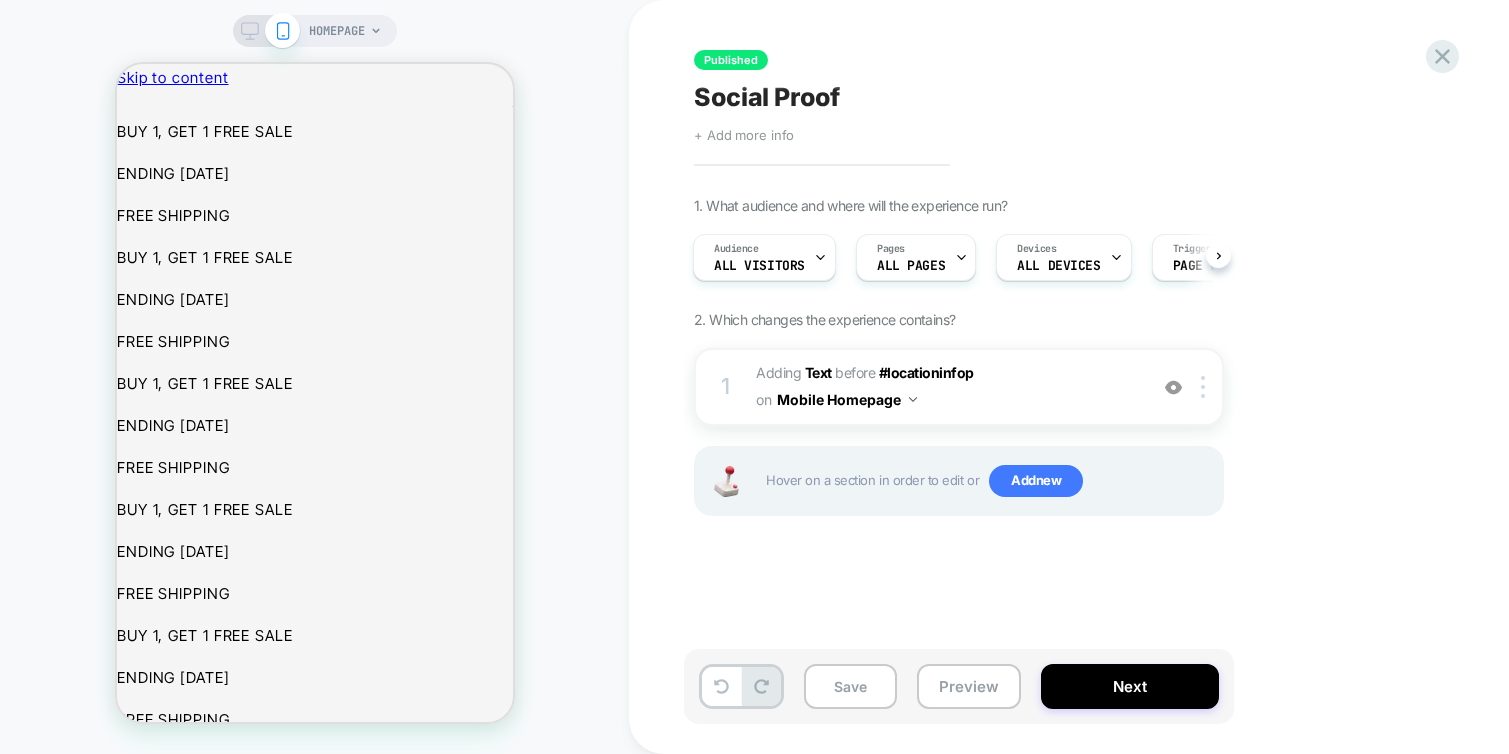 click on "HOMEPAGE" at bounding box center (337, 31) 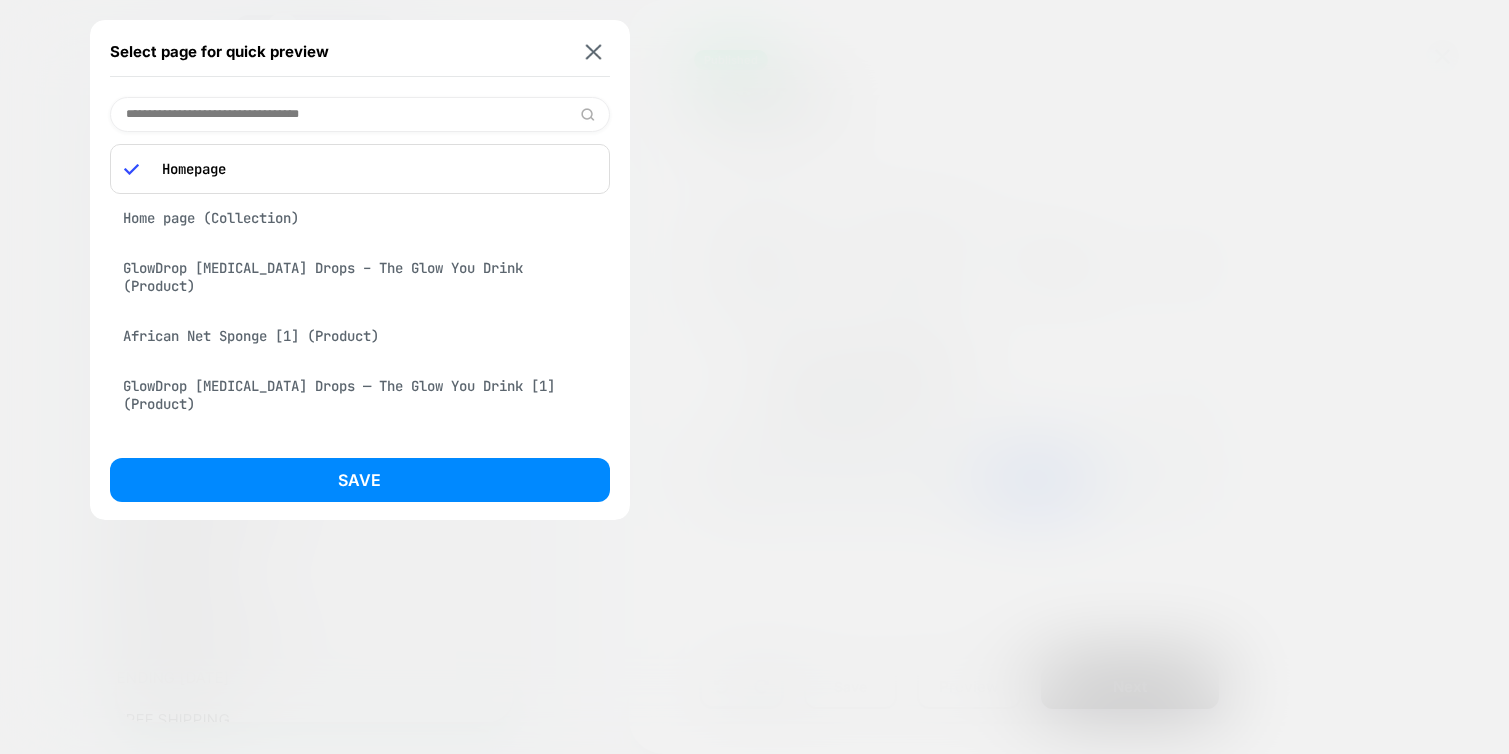 scroll, scrollTop: 0, scrollLeft: 0, axis: both 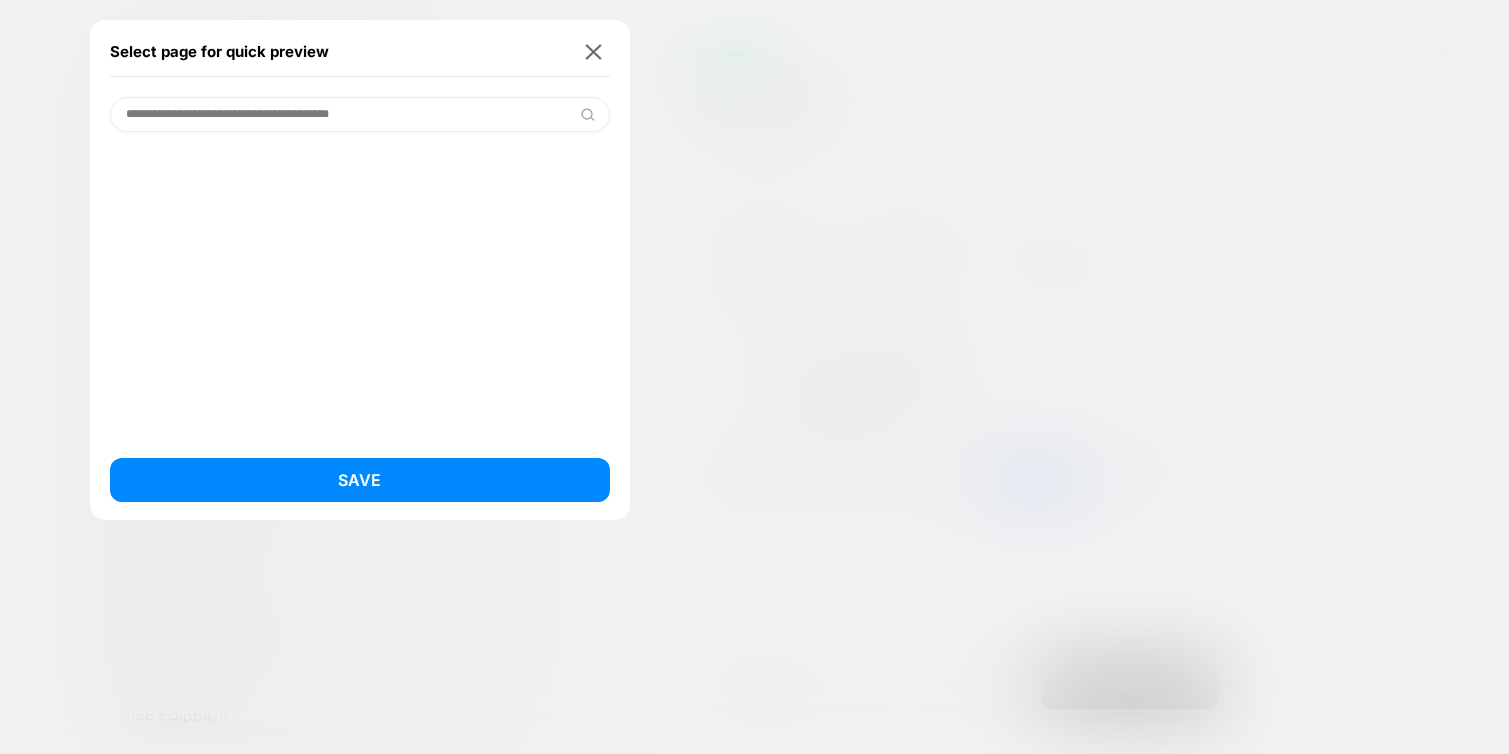 type on "**********" 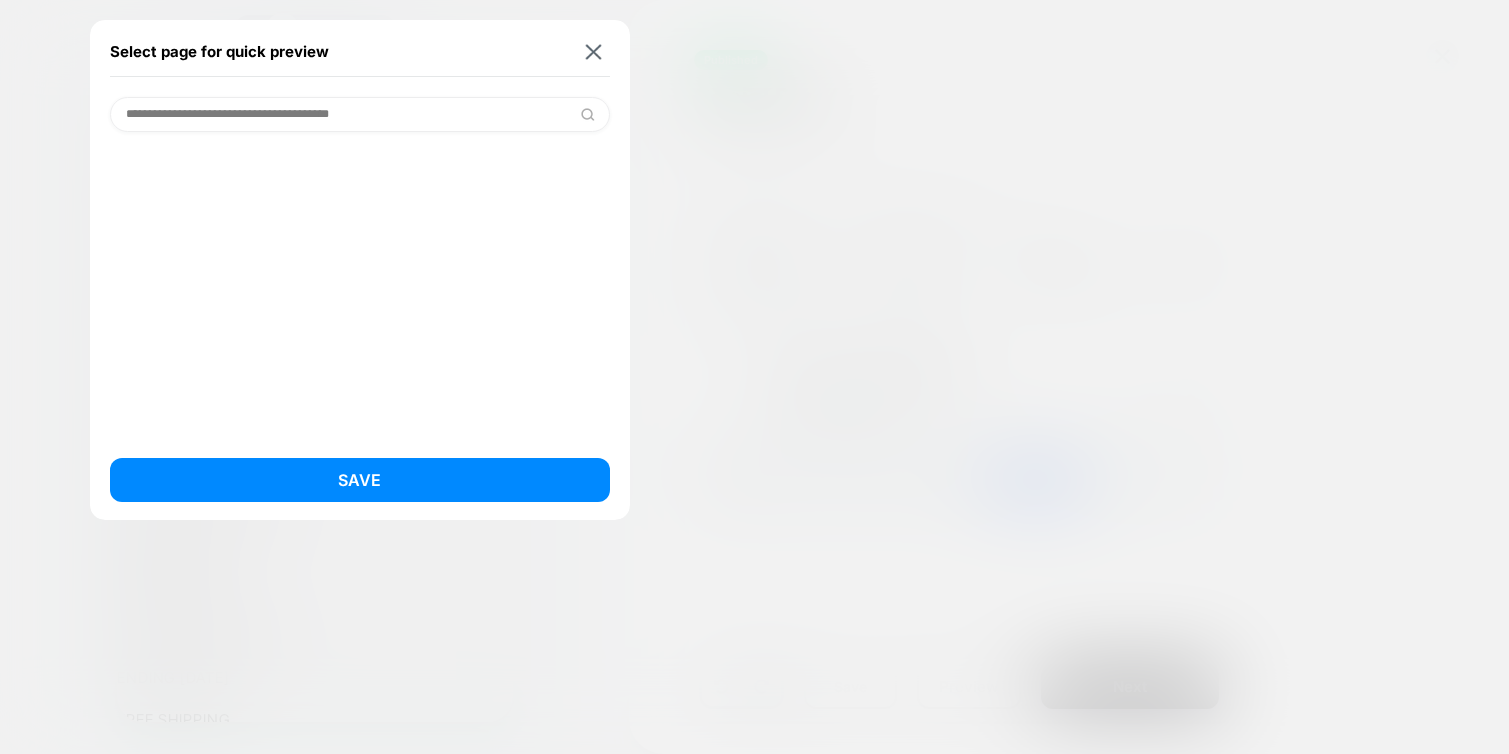 click at bounding box center (587, 114) 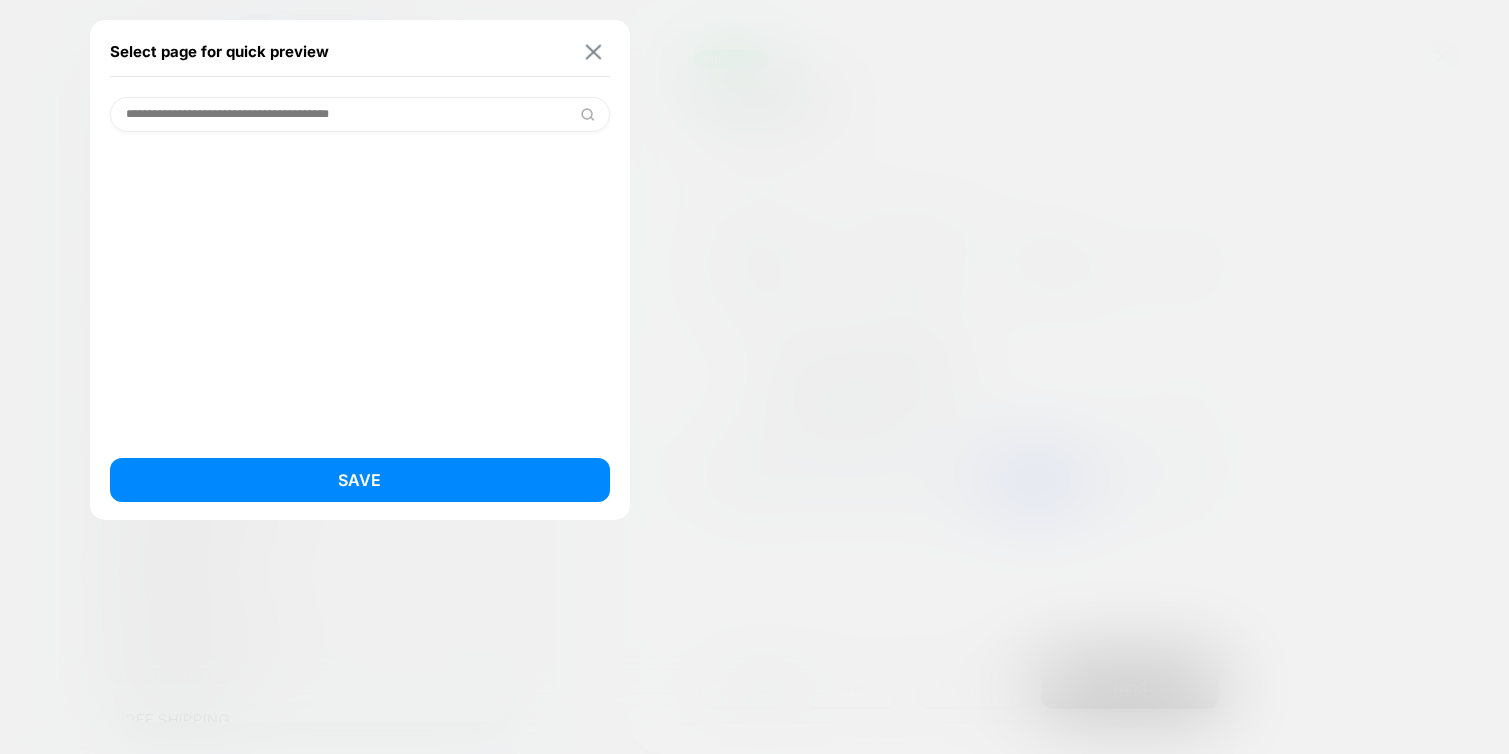 click at bounding box center (593, 51) 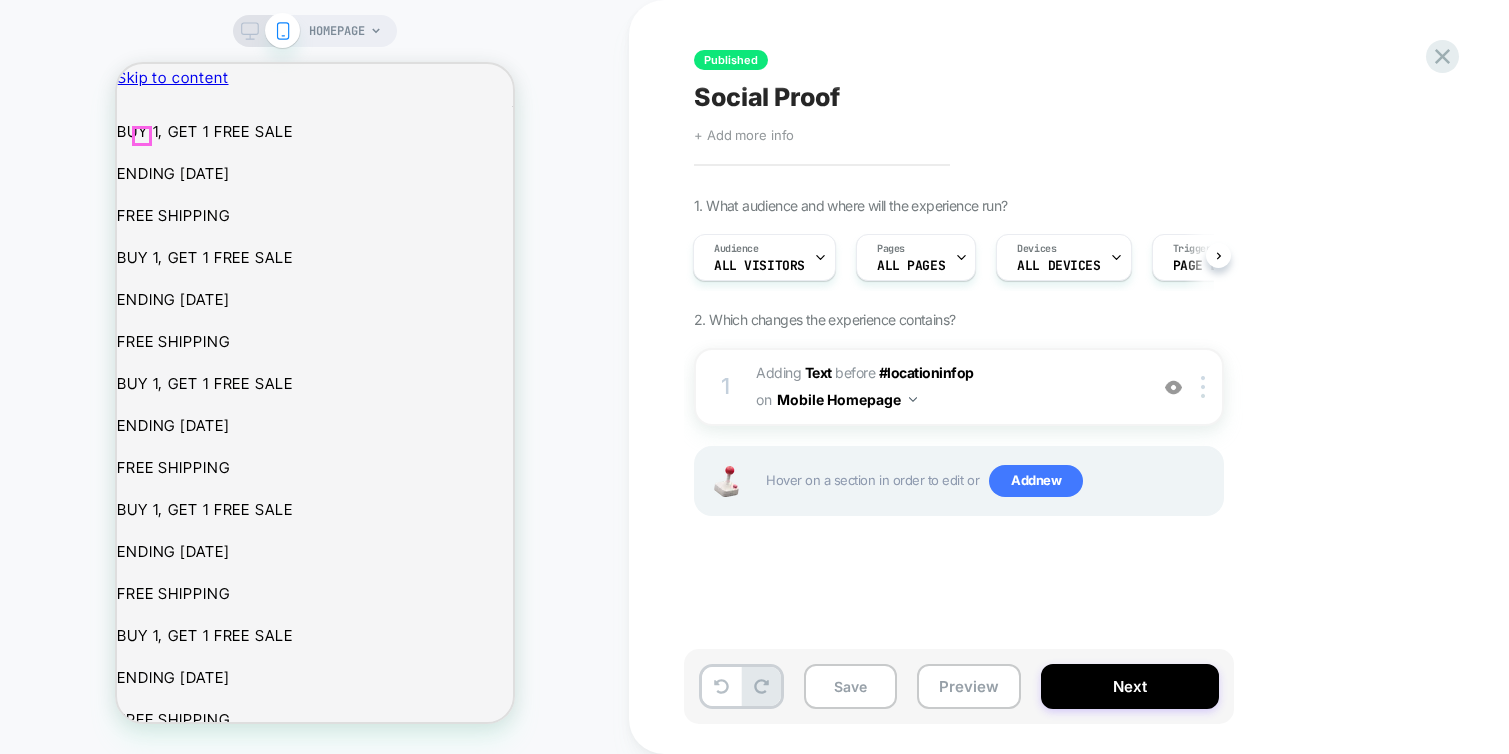 click 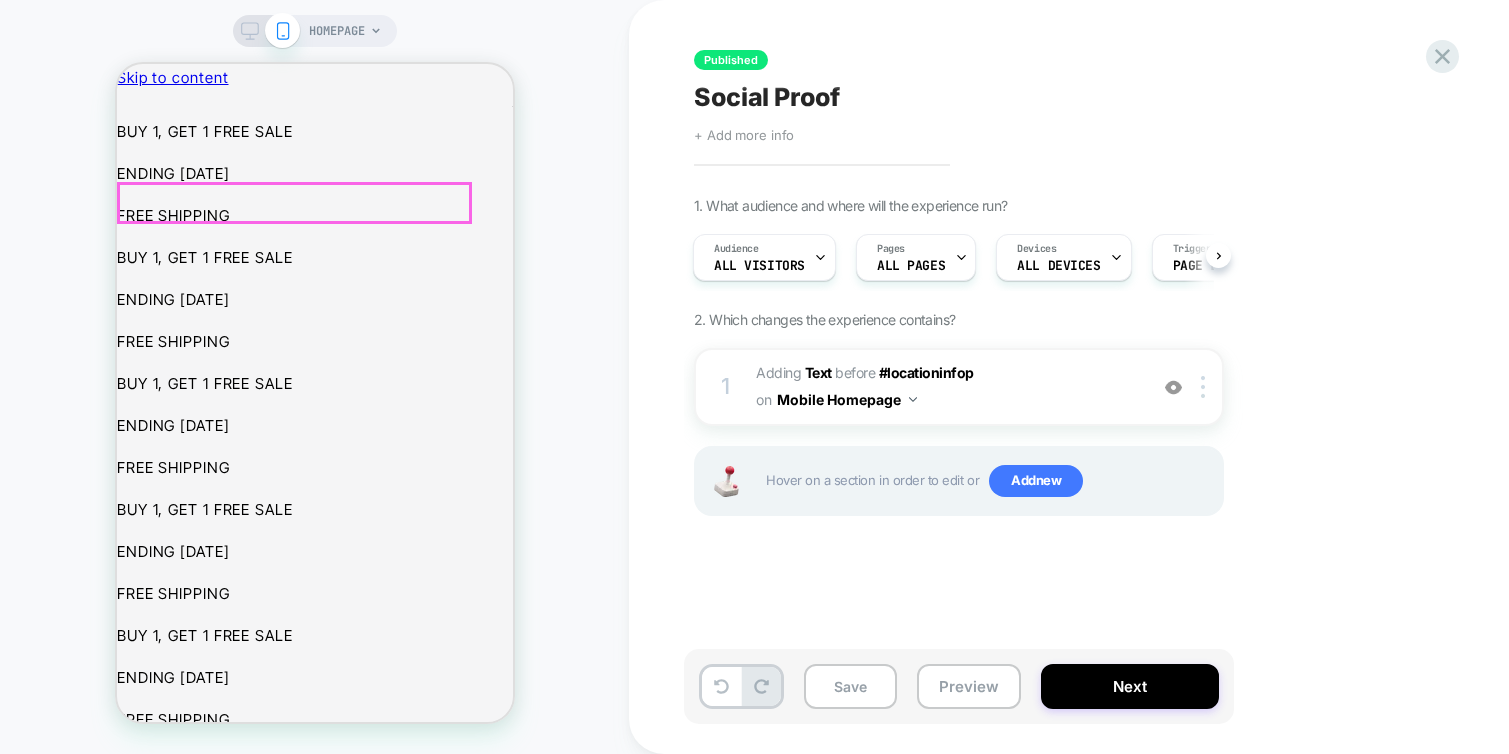 click on "Shop [MEDICAL_DATA] Drops" at bounding box center [243, 1960] 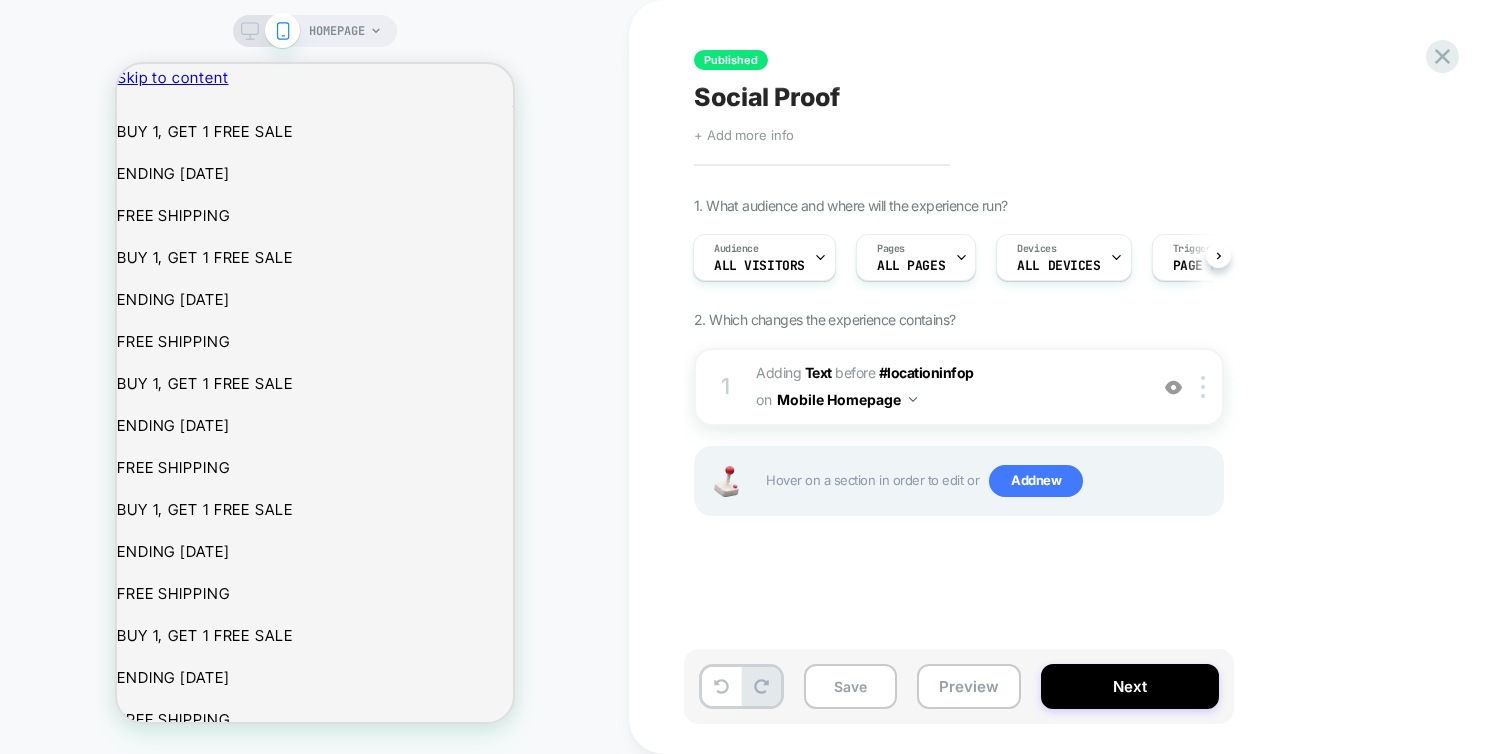 click on "Social Proof" at bounding box center [767, 97] 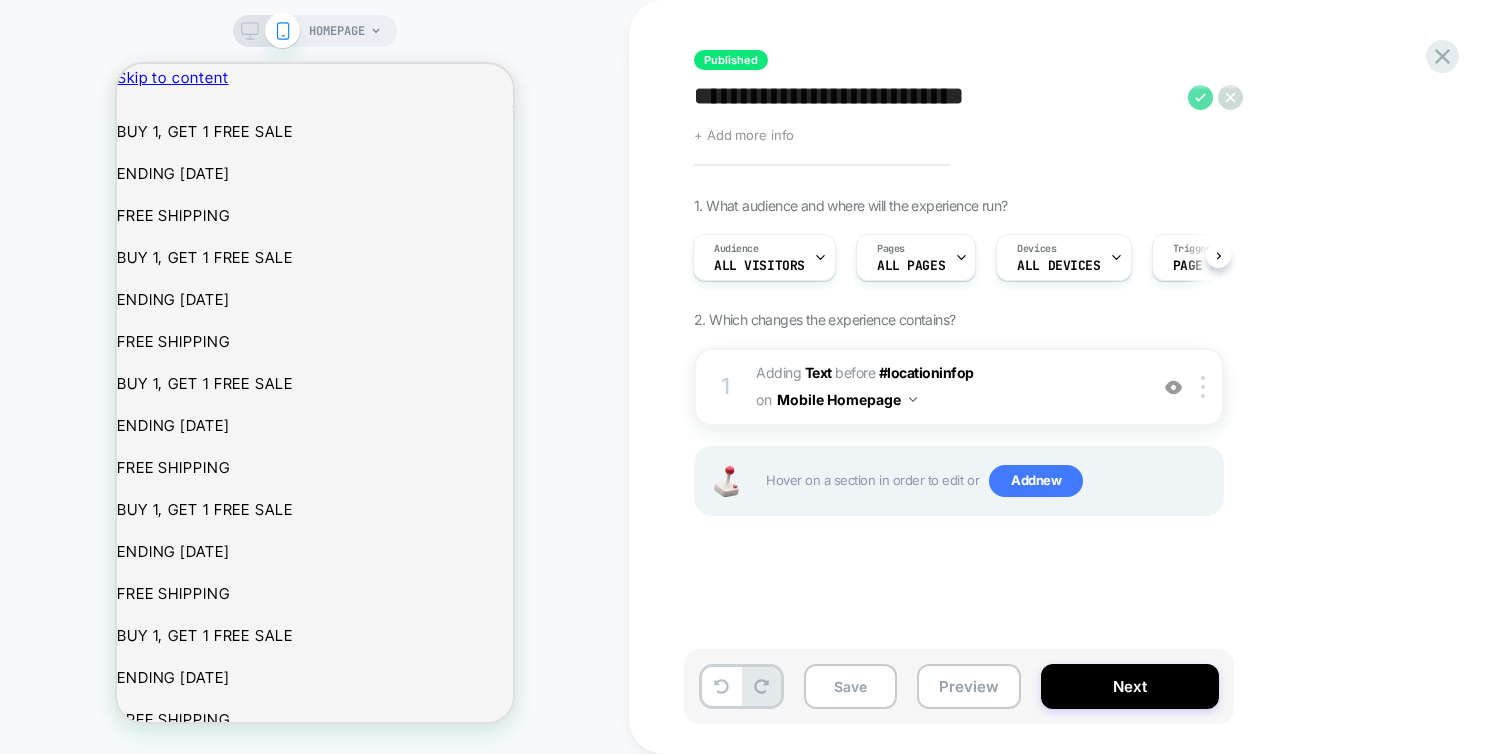 type on "**********" 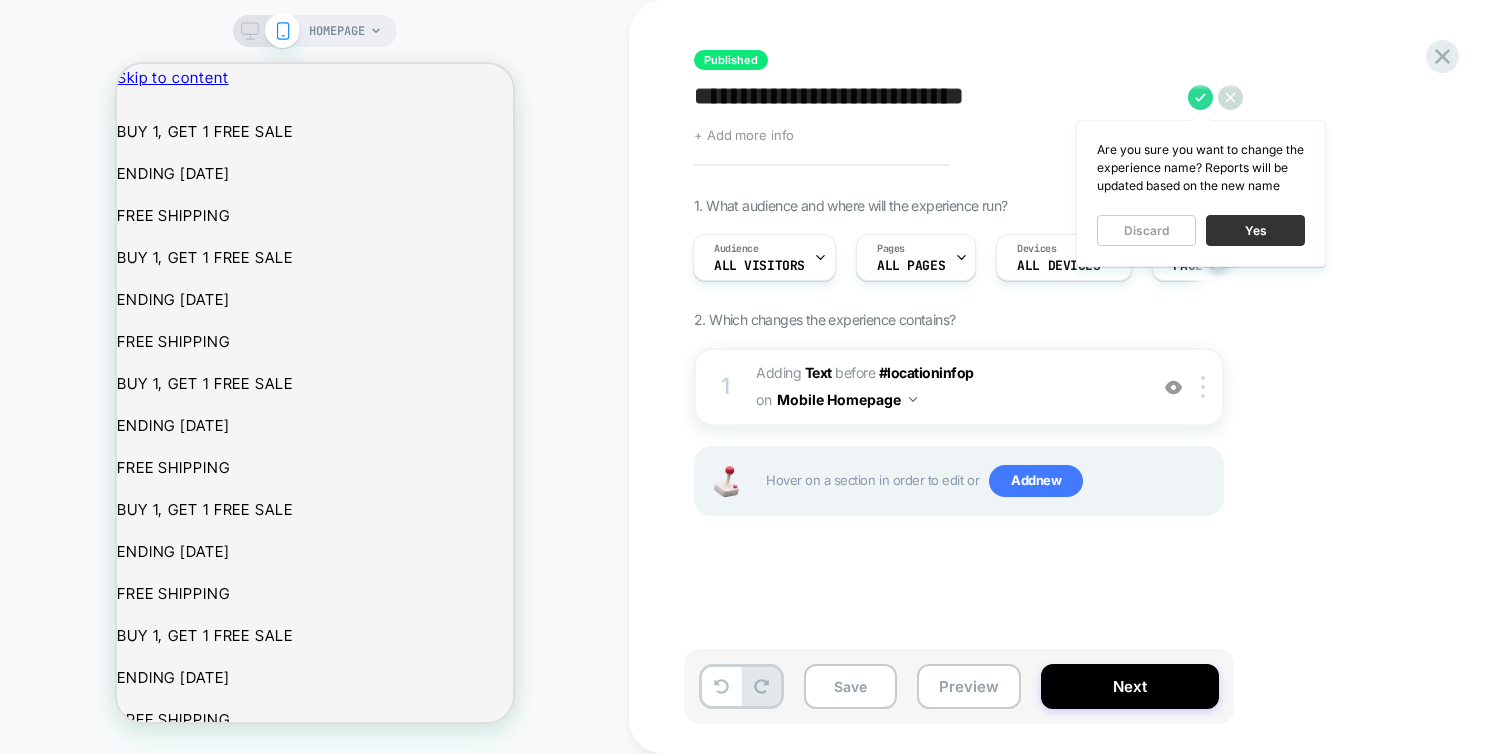 click on "Yes" at bounding box center (1255, 230) 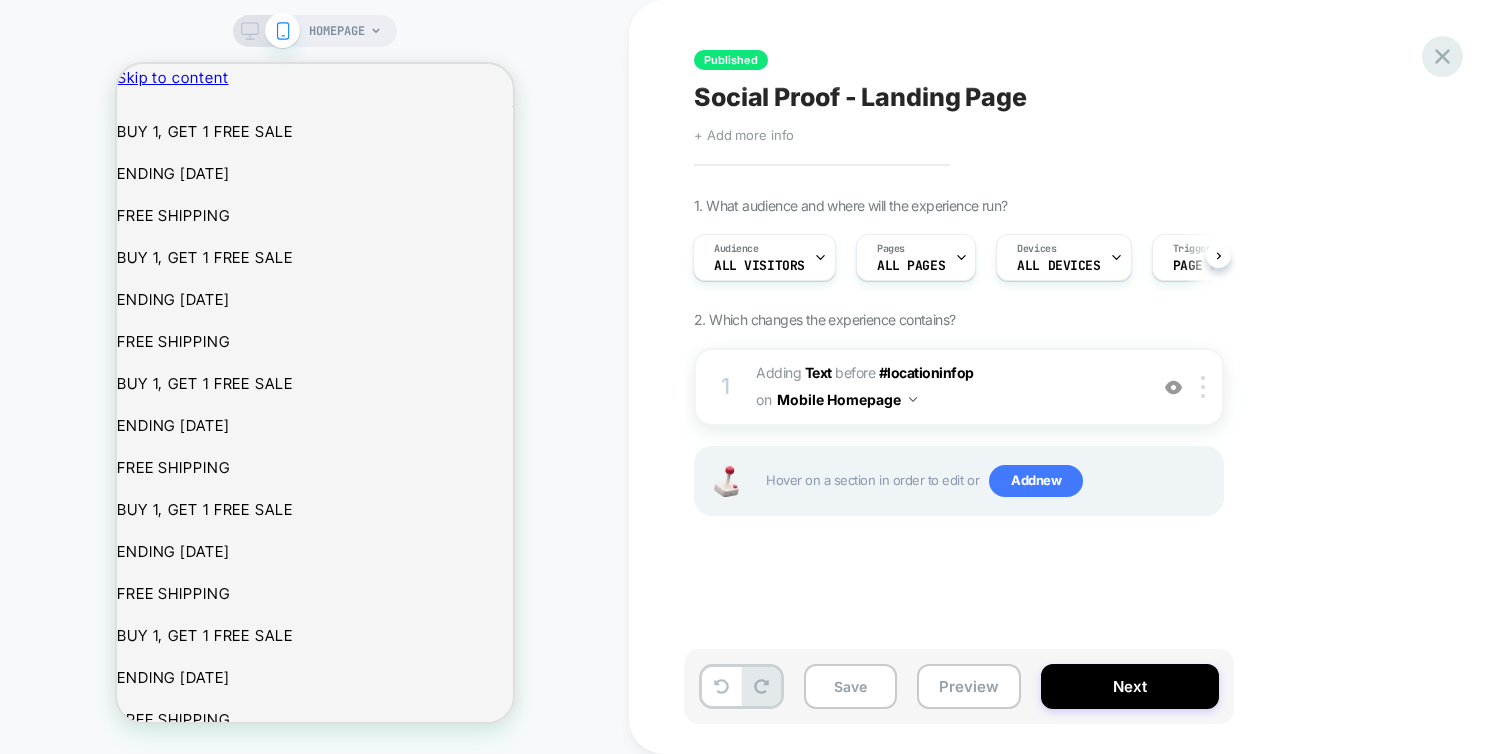 click 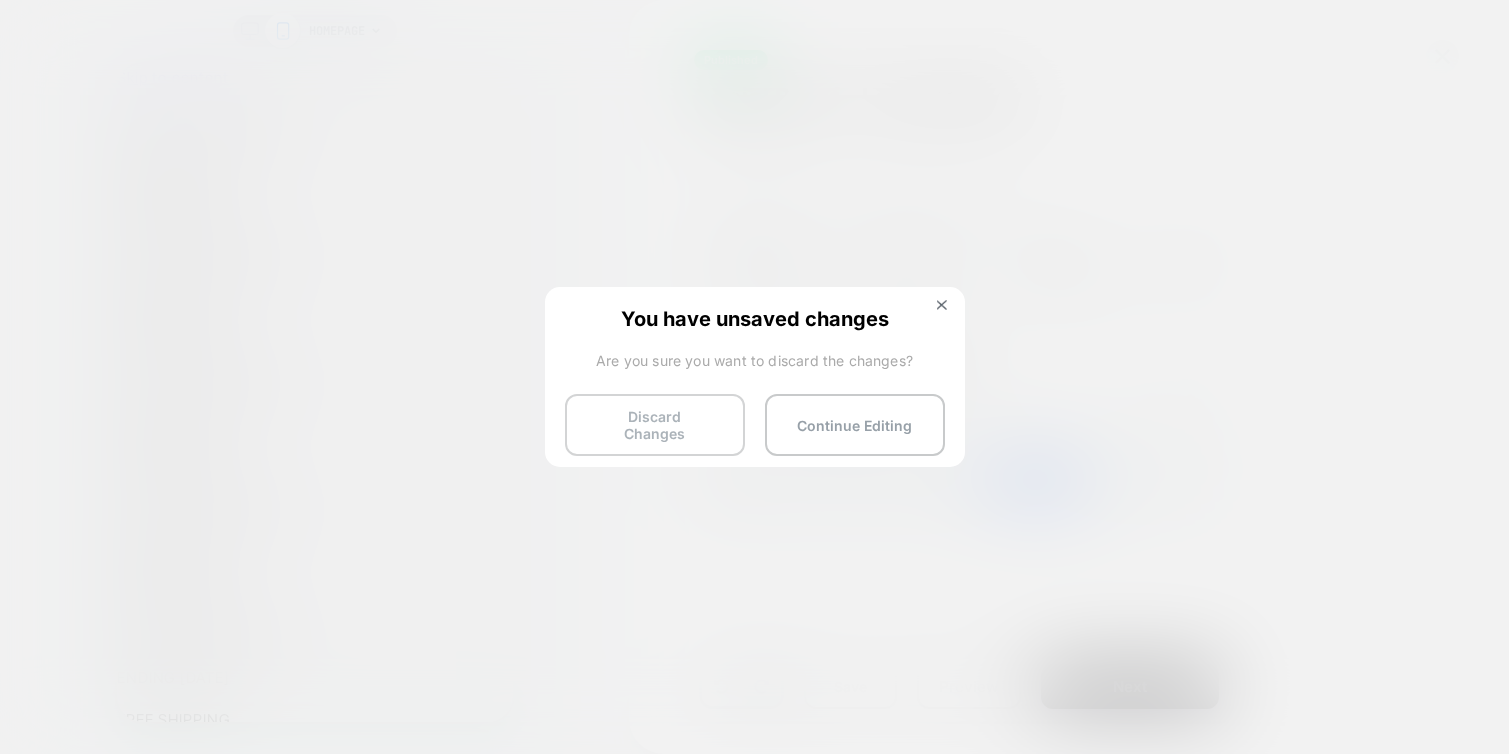 click on "Discard Changes" at bounding box center [655, 425] 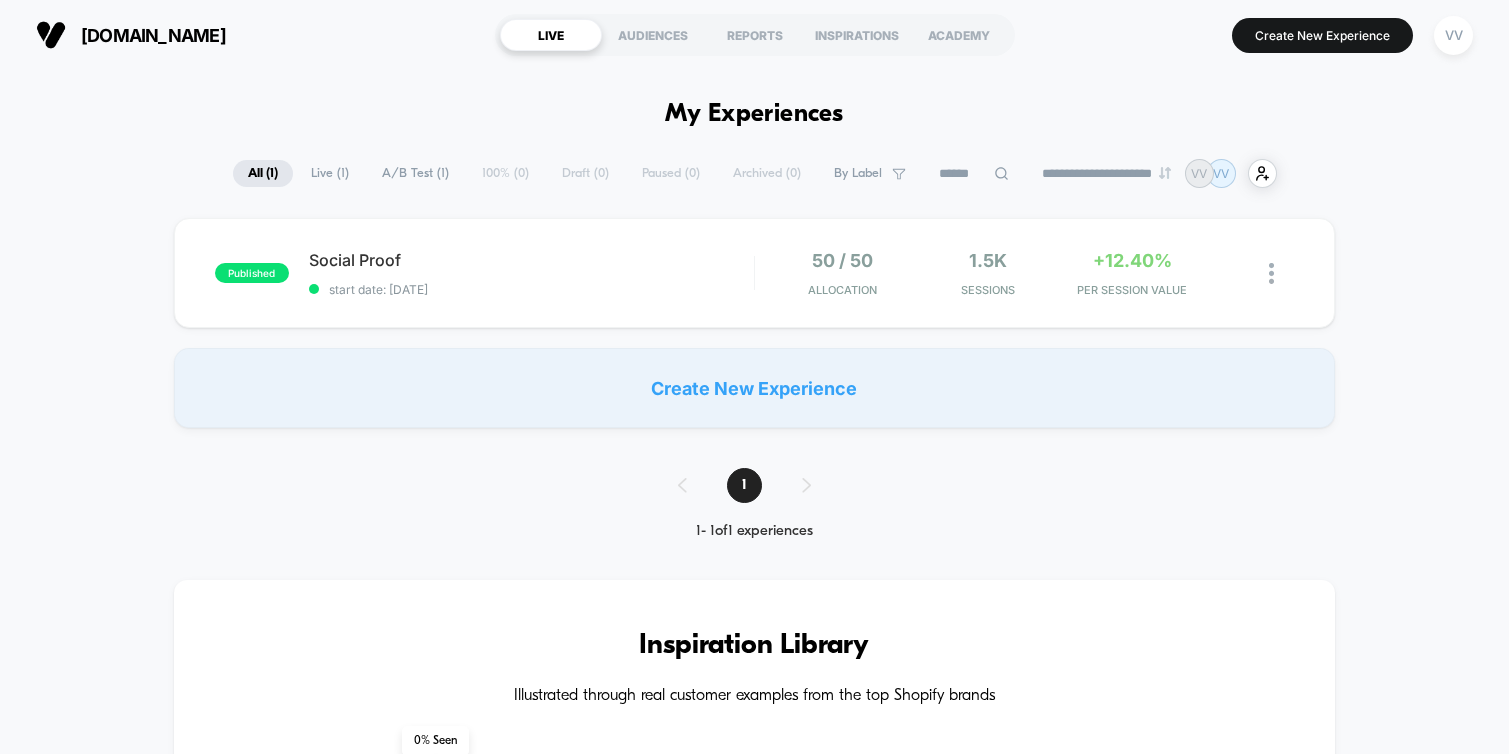 scroll, scrollTop: 0, scrollLeft: 0, axis: both 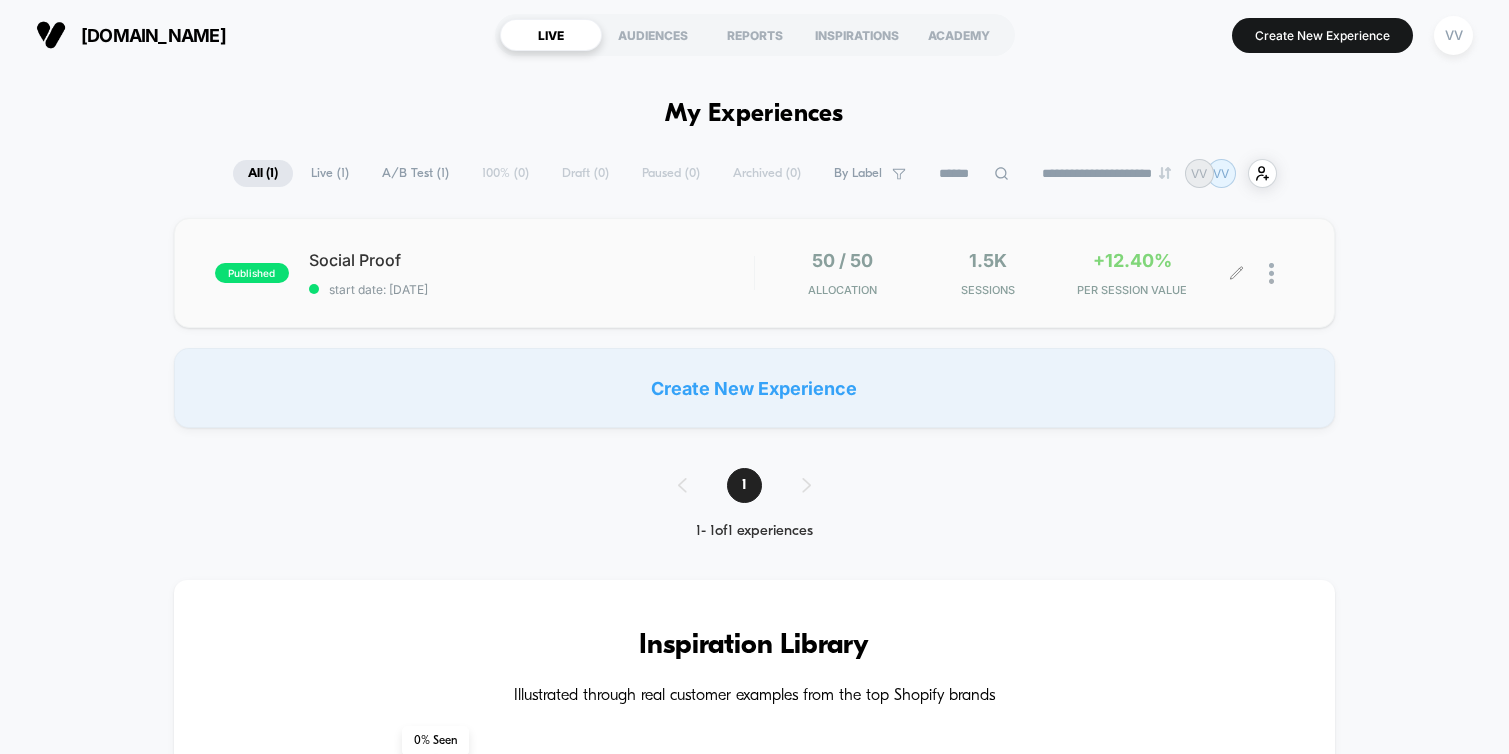 click at bounding box center (1266, 273) 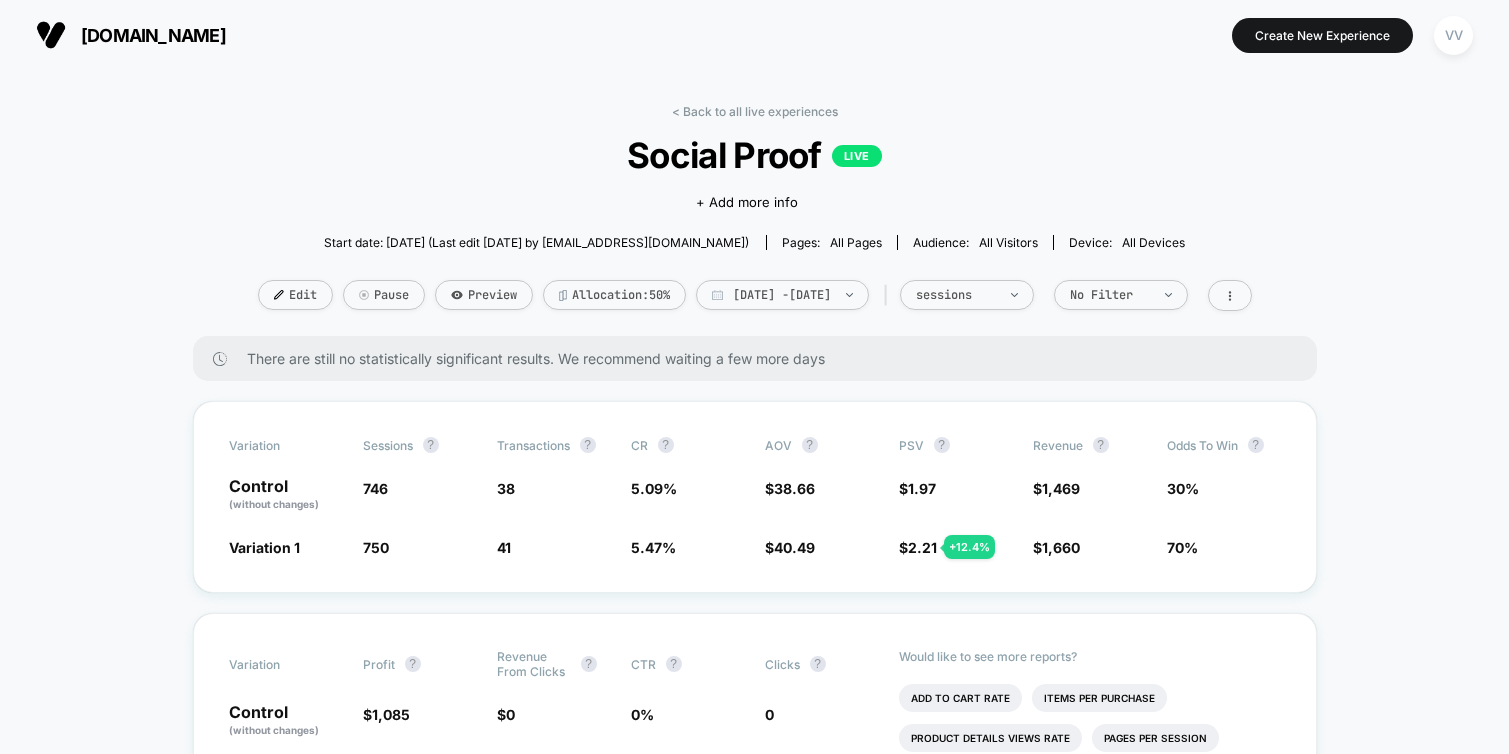 click on "Social Proof LIVE" at bounding box center (754, 155) 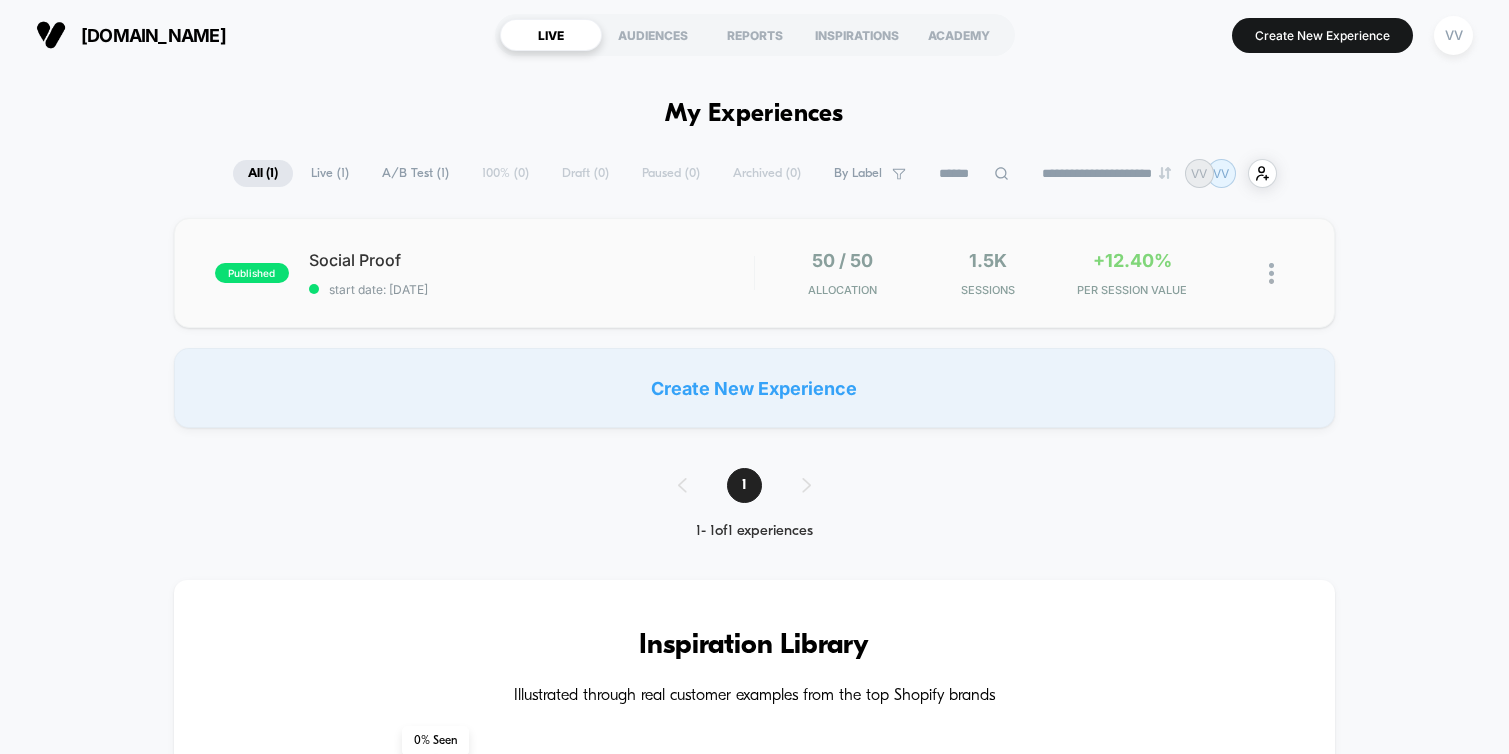 scroll, scrollTop: 0, scrollLeft: 0, axis: both 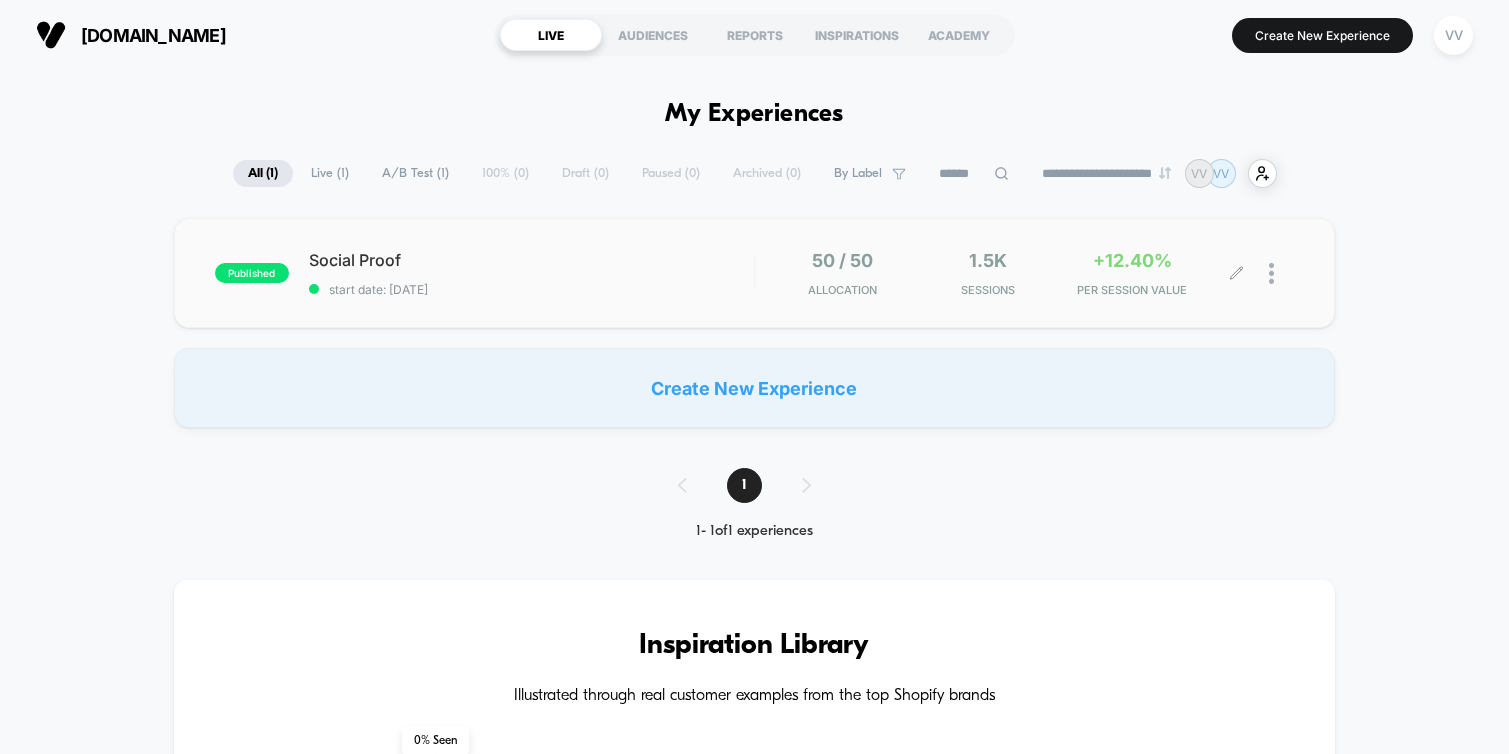 click at bounding box center (1281, 273) 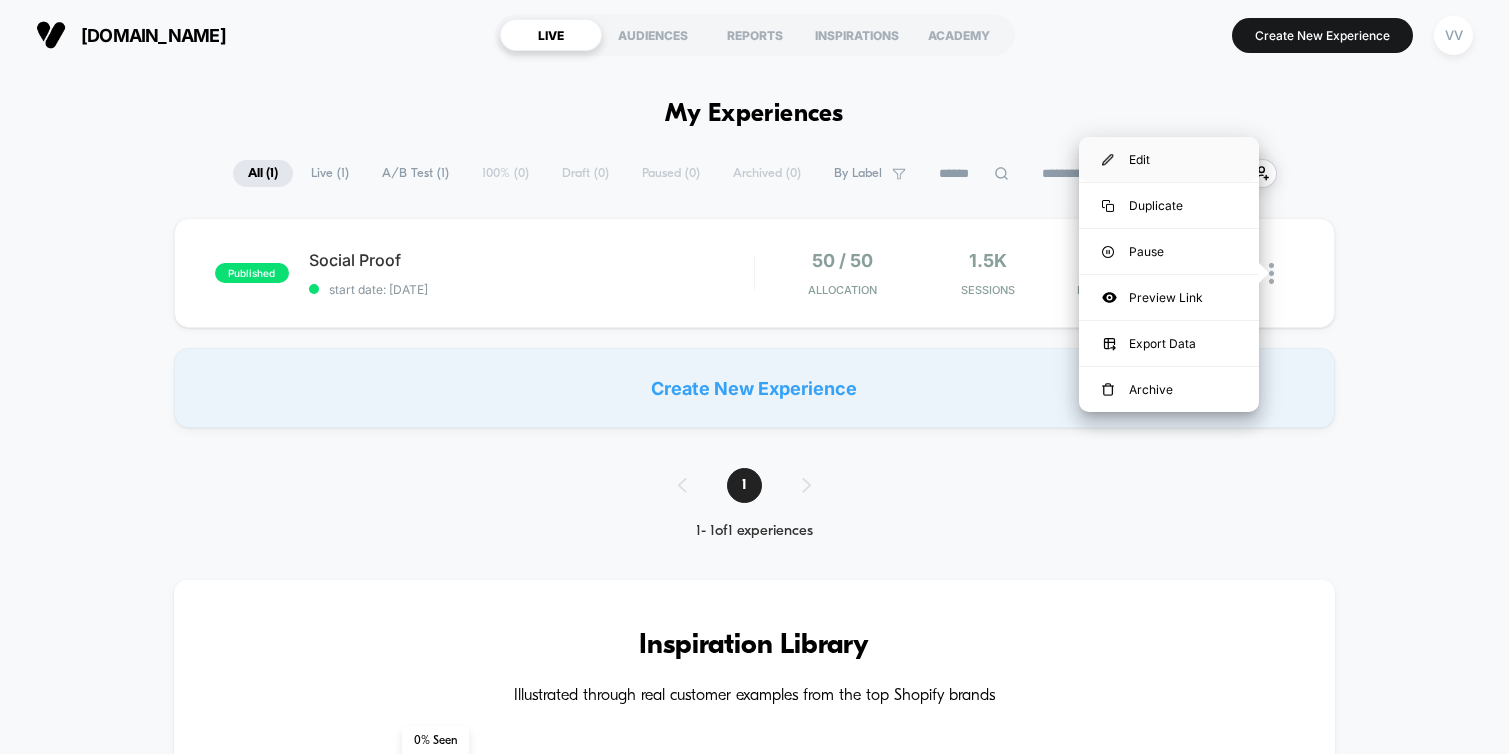 click on "Edit" at bounding box center [1169, 159] 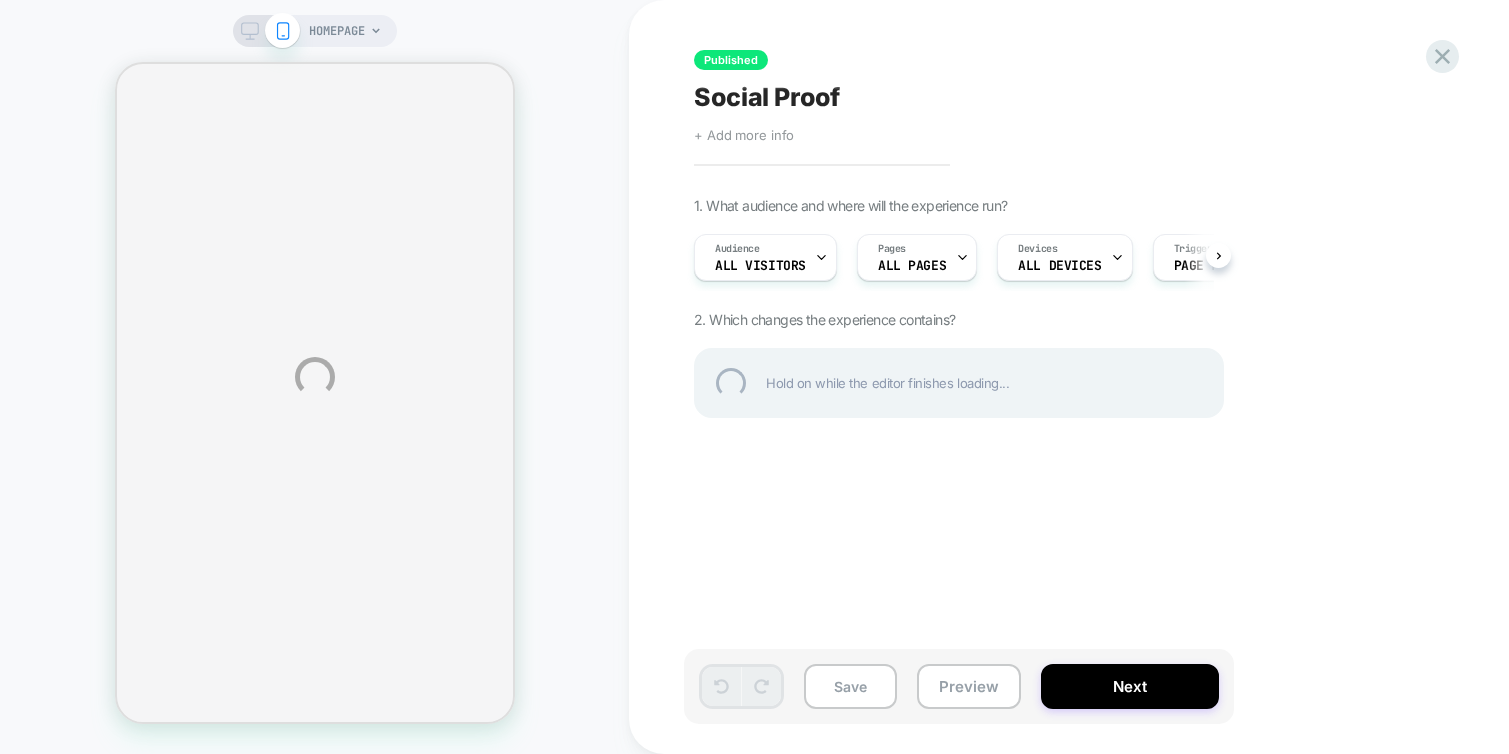 click on "Social Proof" at bounding box center (1059, 97) 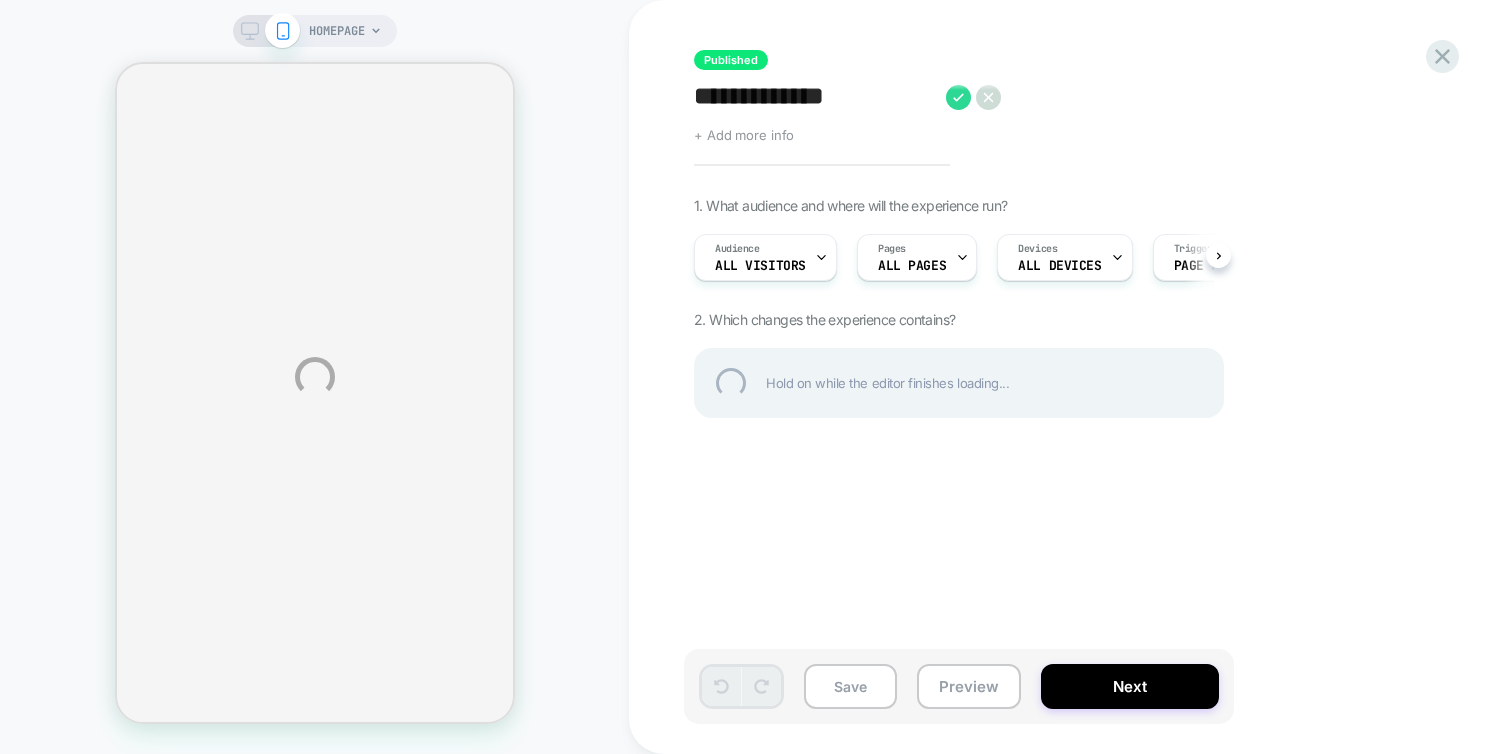 select on "**********" 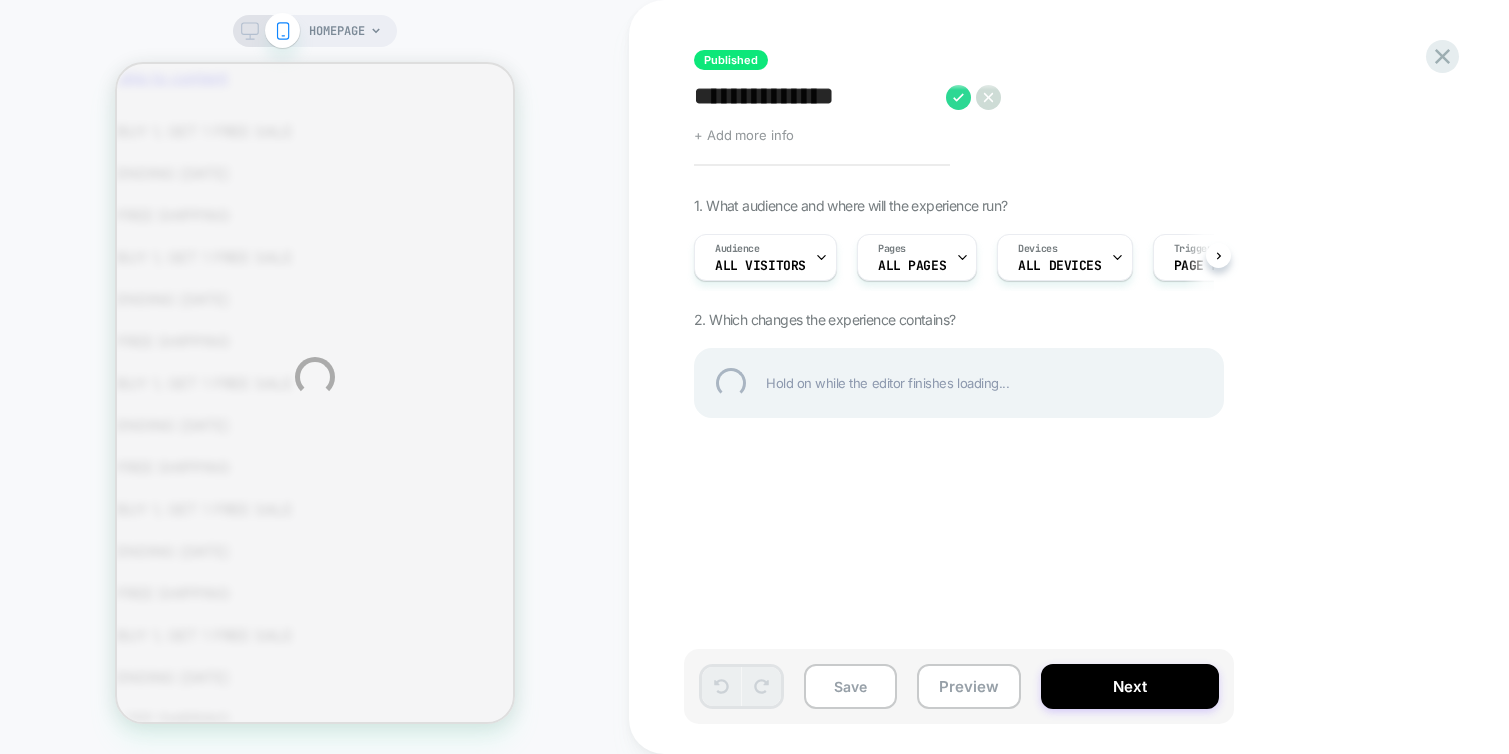 scroll, scrollTop: 0, scrollLeft: 0, axis: both 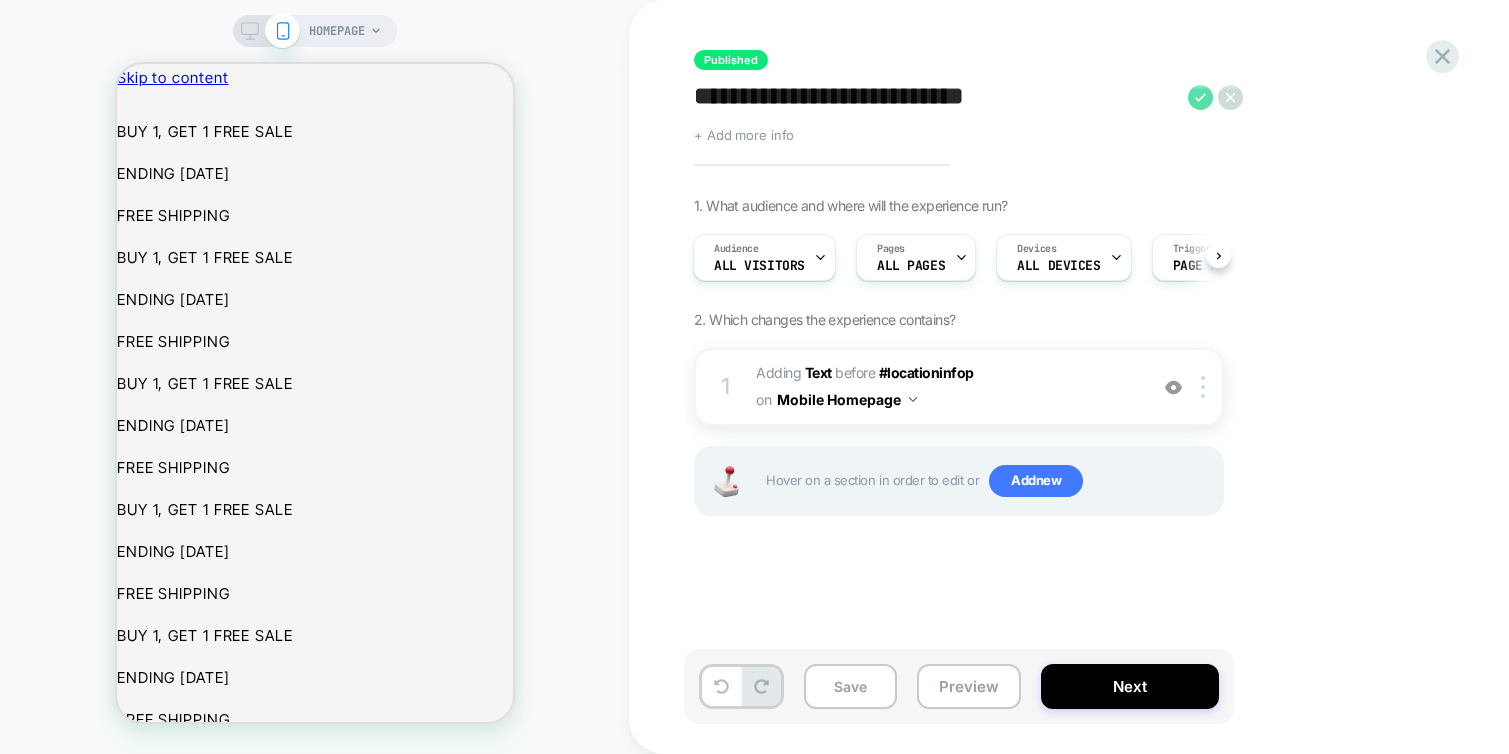 type on "**********" 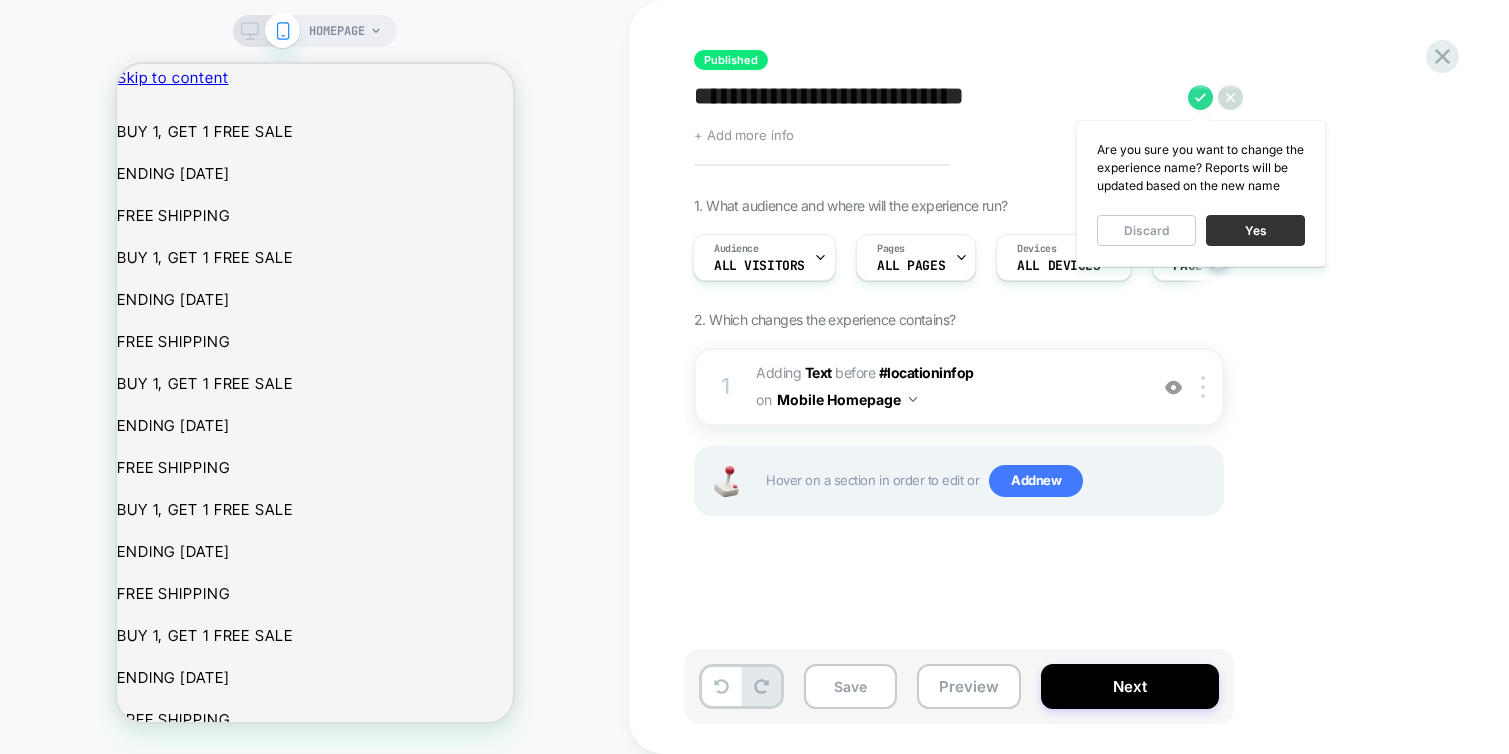 click on "Yes" at bounding box center (1255, 230) 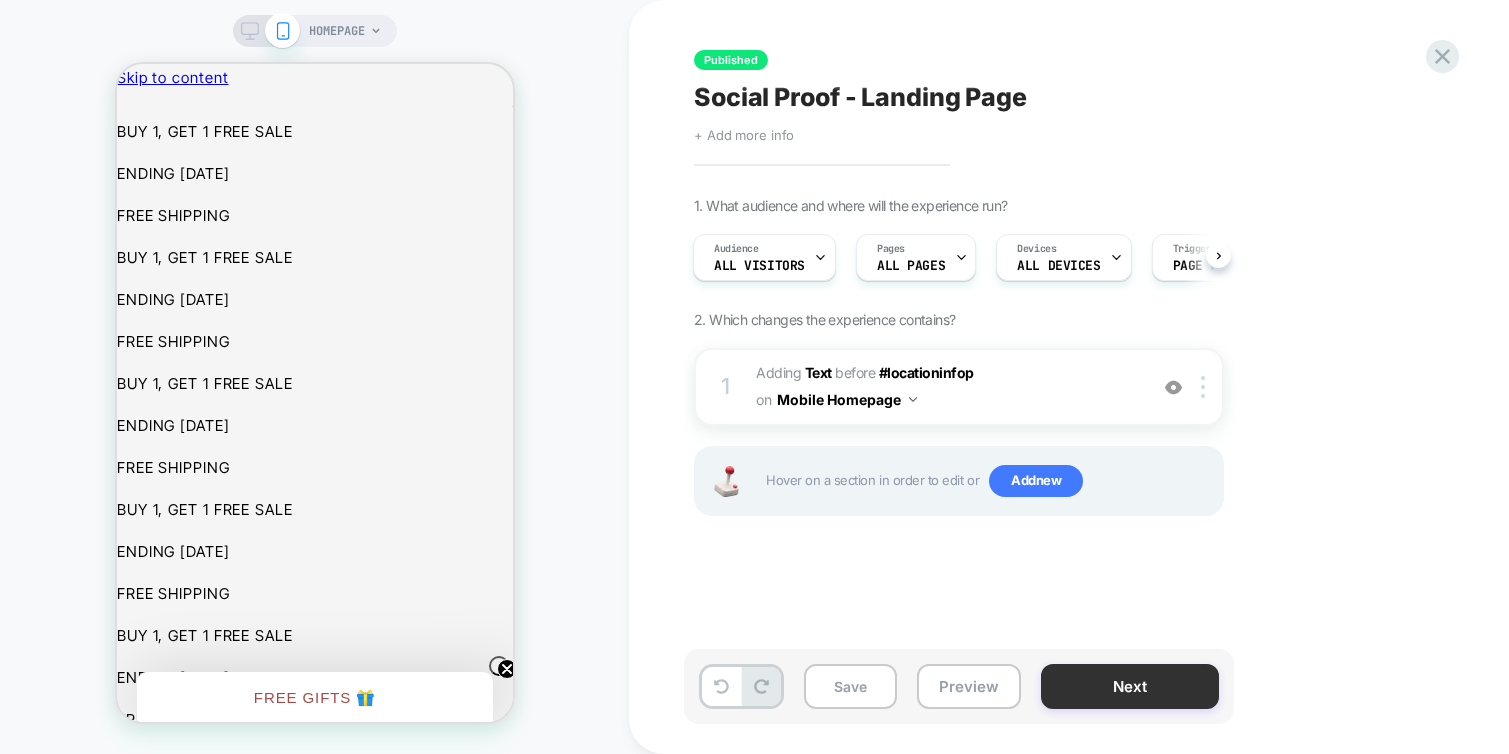 click on "Next" at bounding box center (1130, 686) 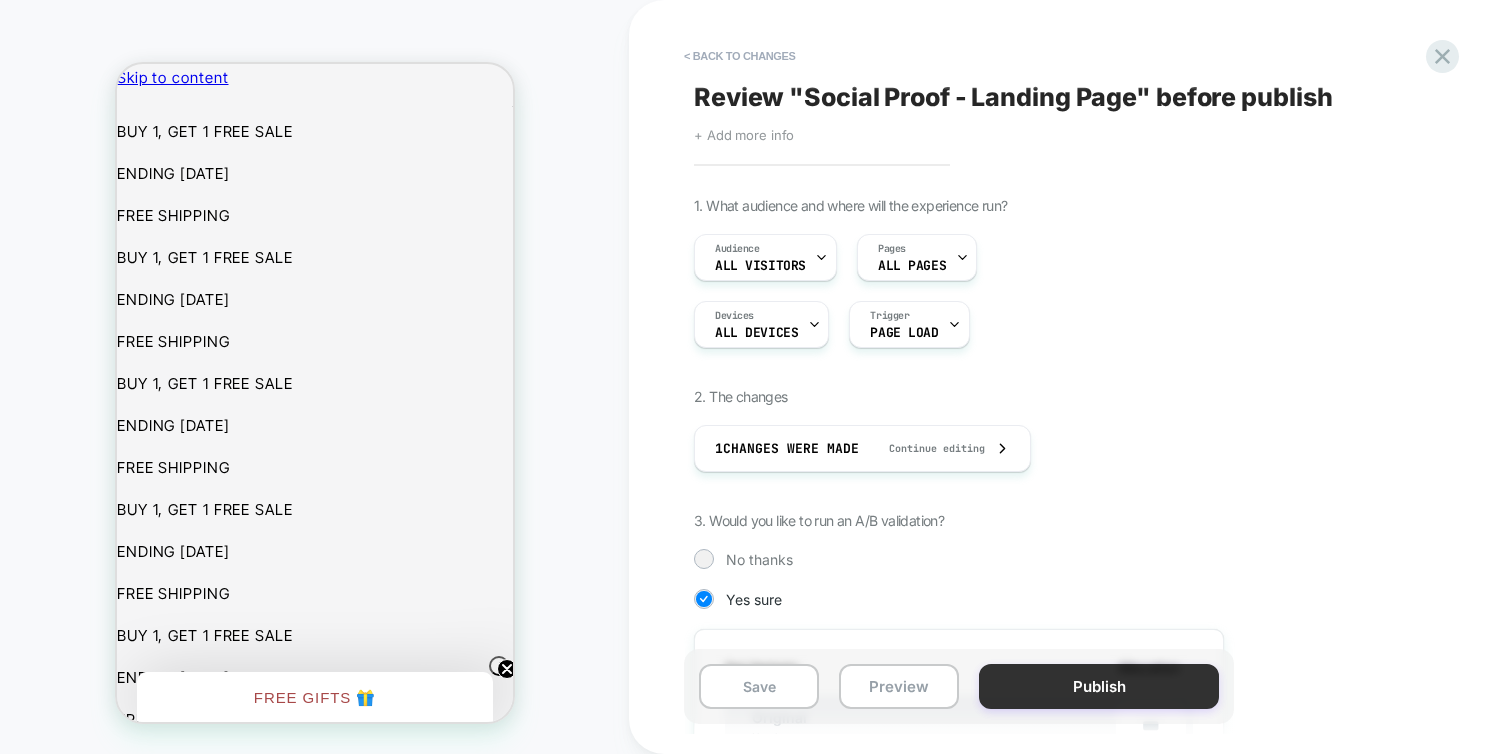 click on "Publish" at bounding box center (1099, 686) 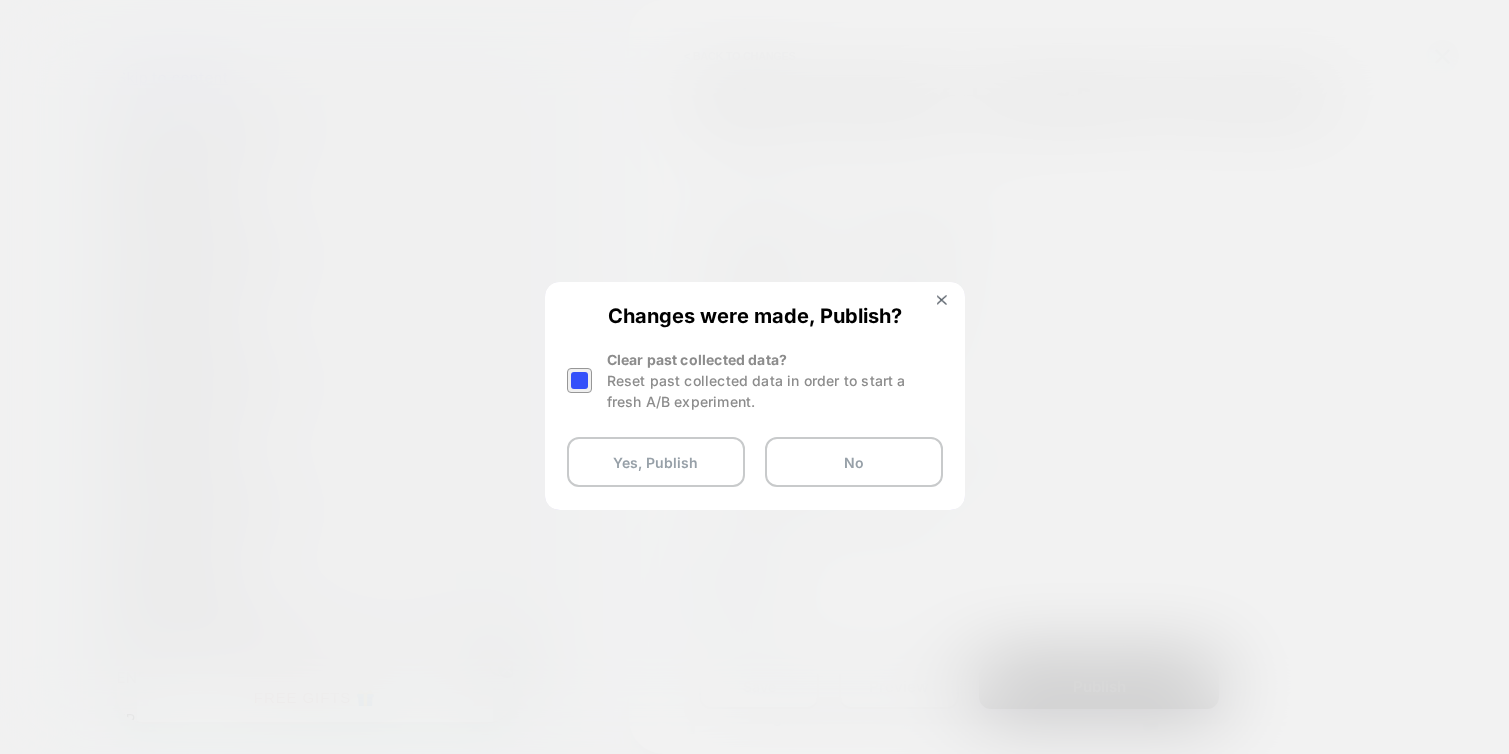click on "Reset past collected data in order to start a fresh A/B experiment." at bounding box center (775, 391) 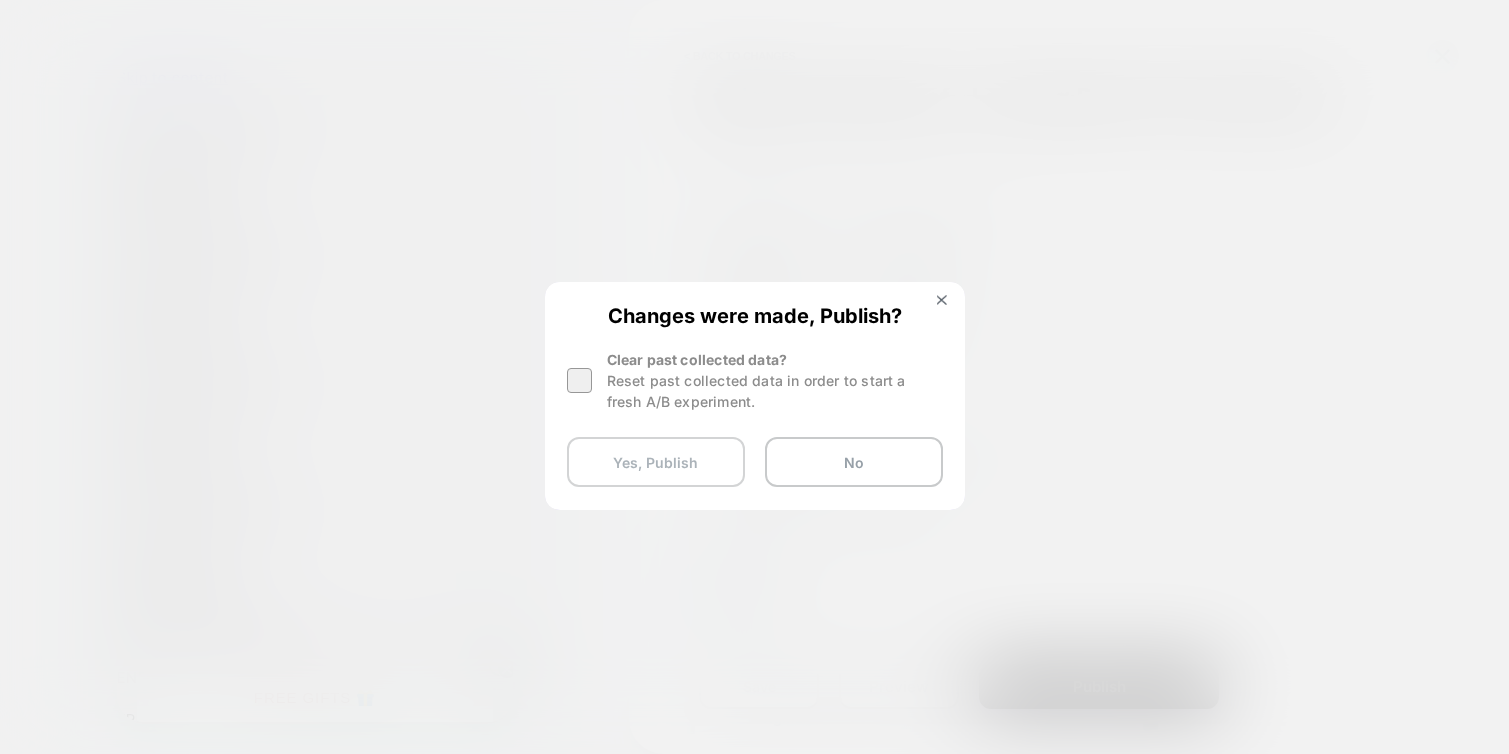 click on "Yes, Publish" at bounding box center [656, 462] 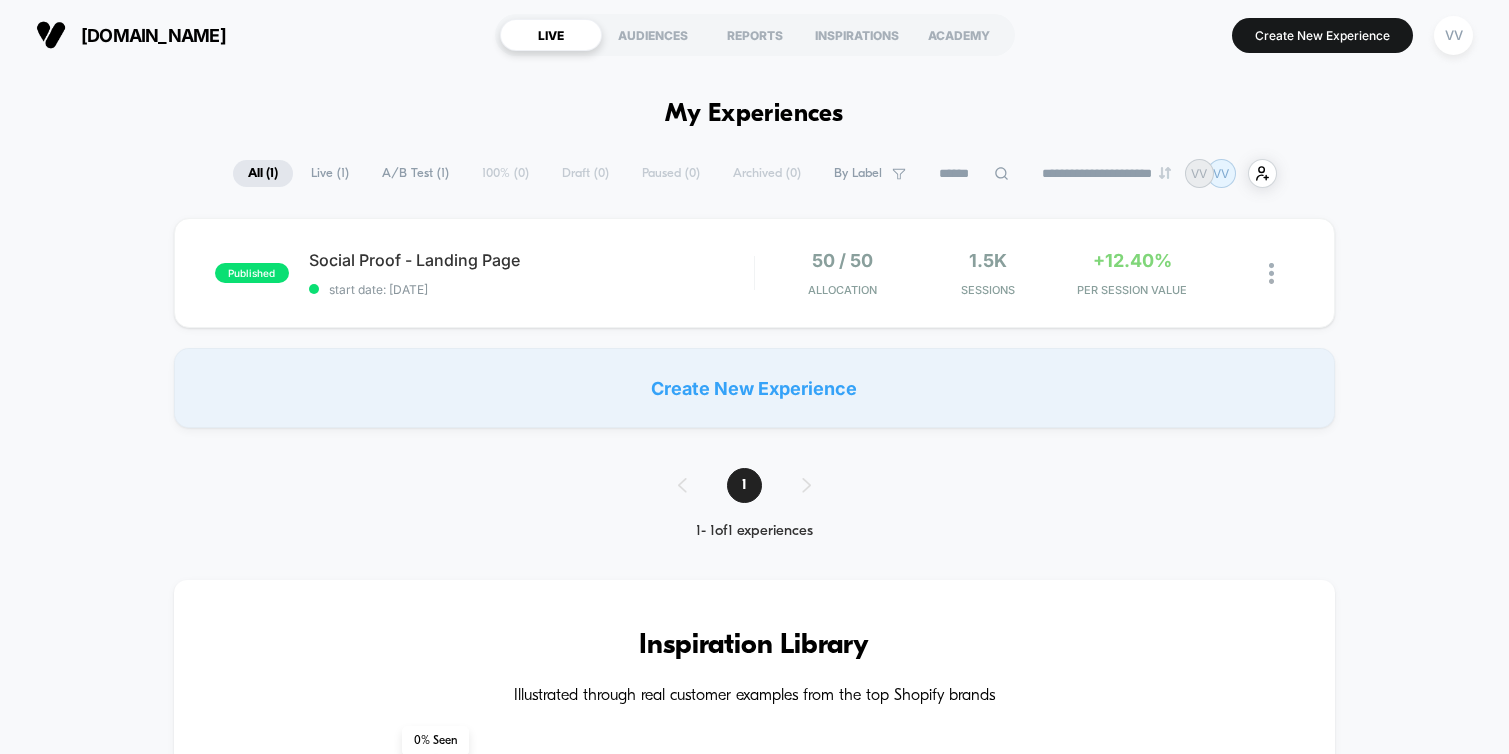 scroll, scrollTop: 0, scrollLeft: 0, axis: both 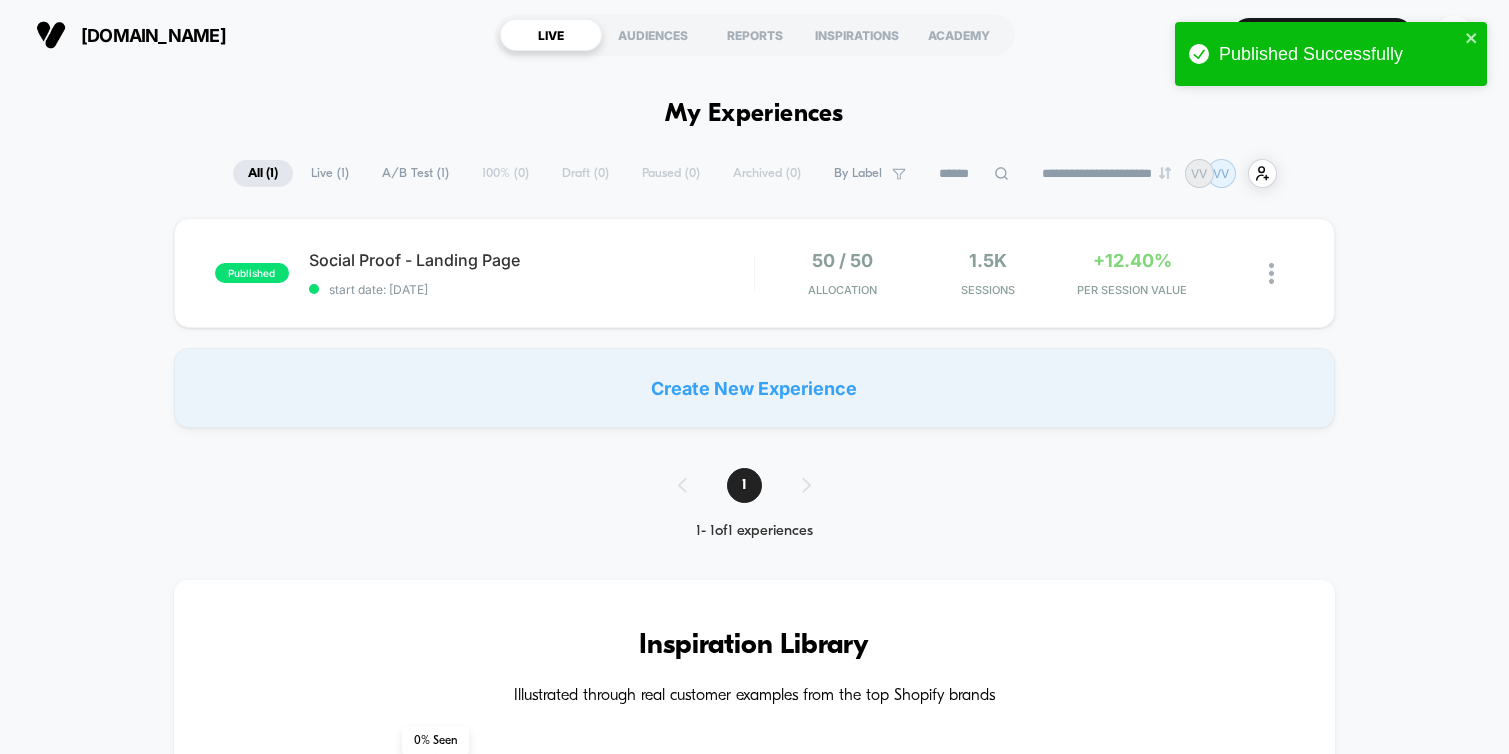click on "Published Successfully" at bounding box center [1331, 54] 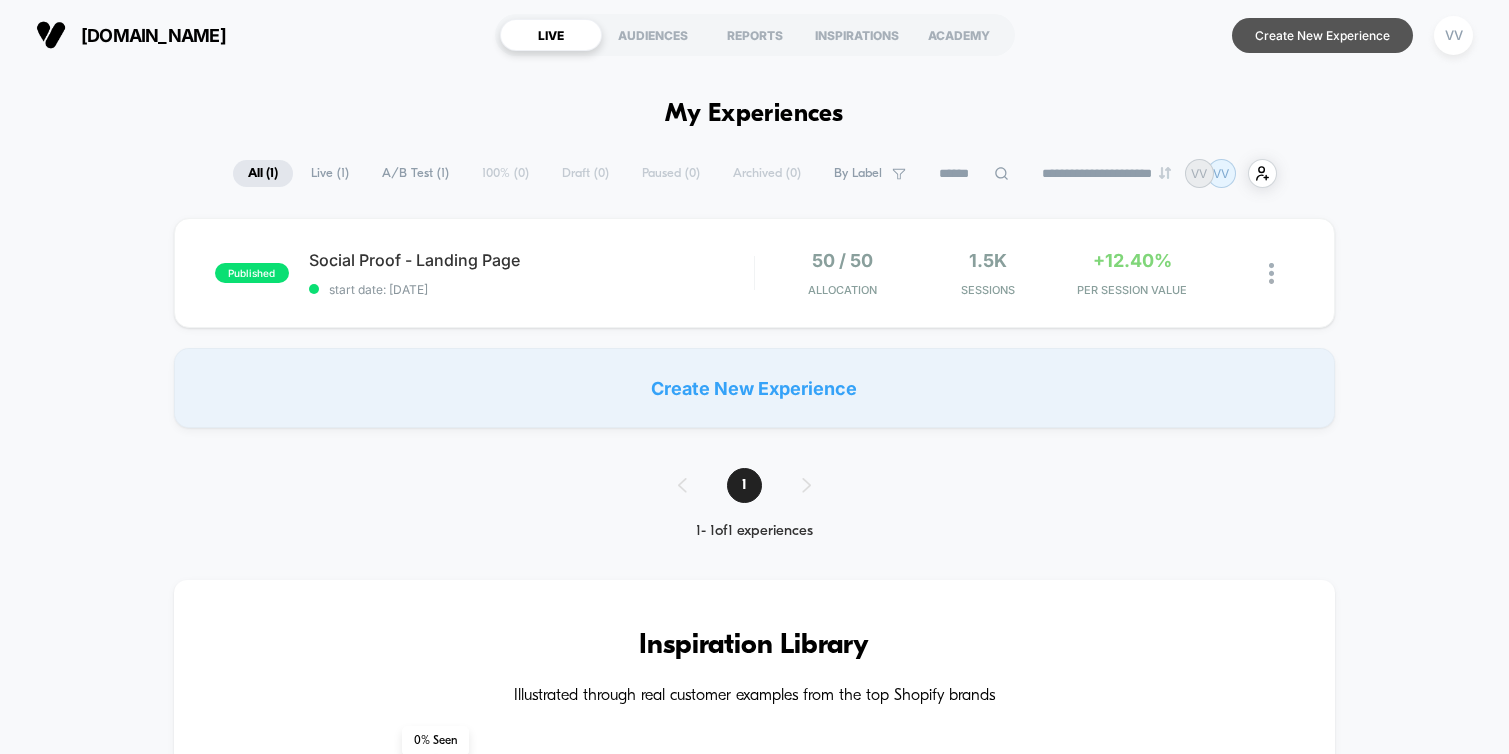 click on "Create New Experience" at bounding box center (1322, 35) 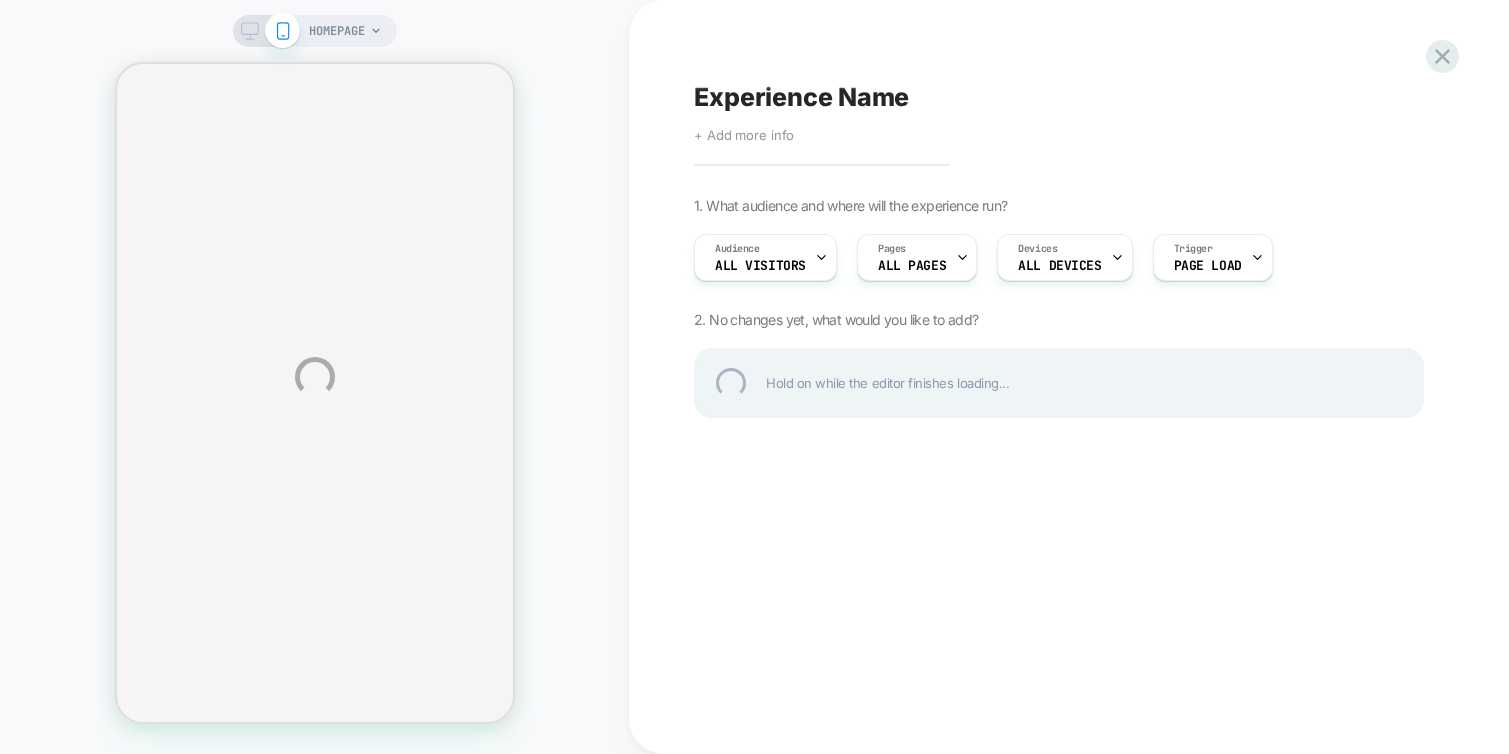 click on "Experience Name" at bounding box center [1059, 97] 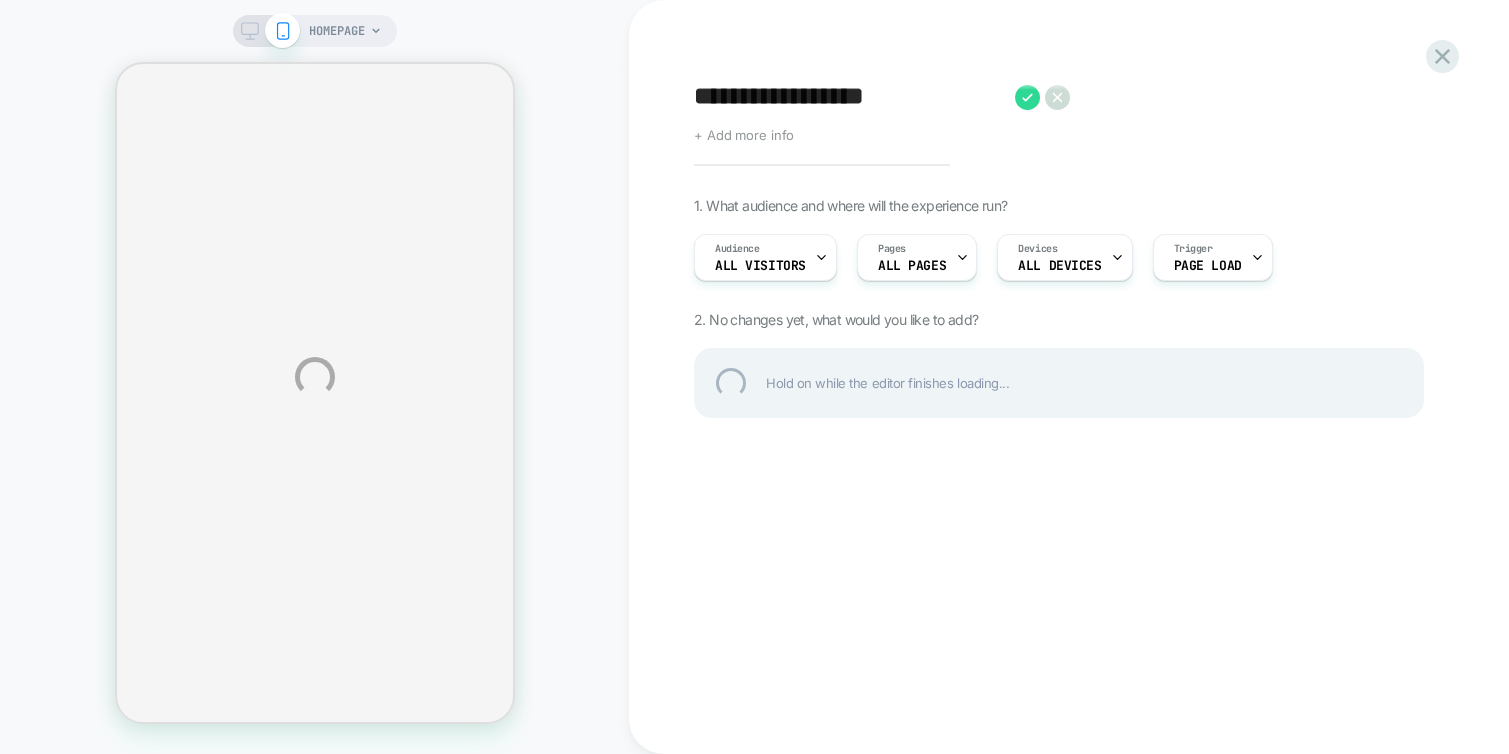type on "**********" 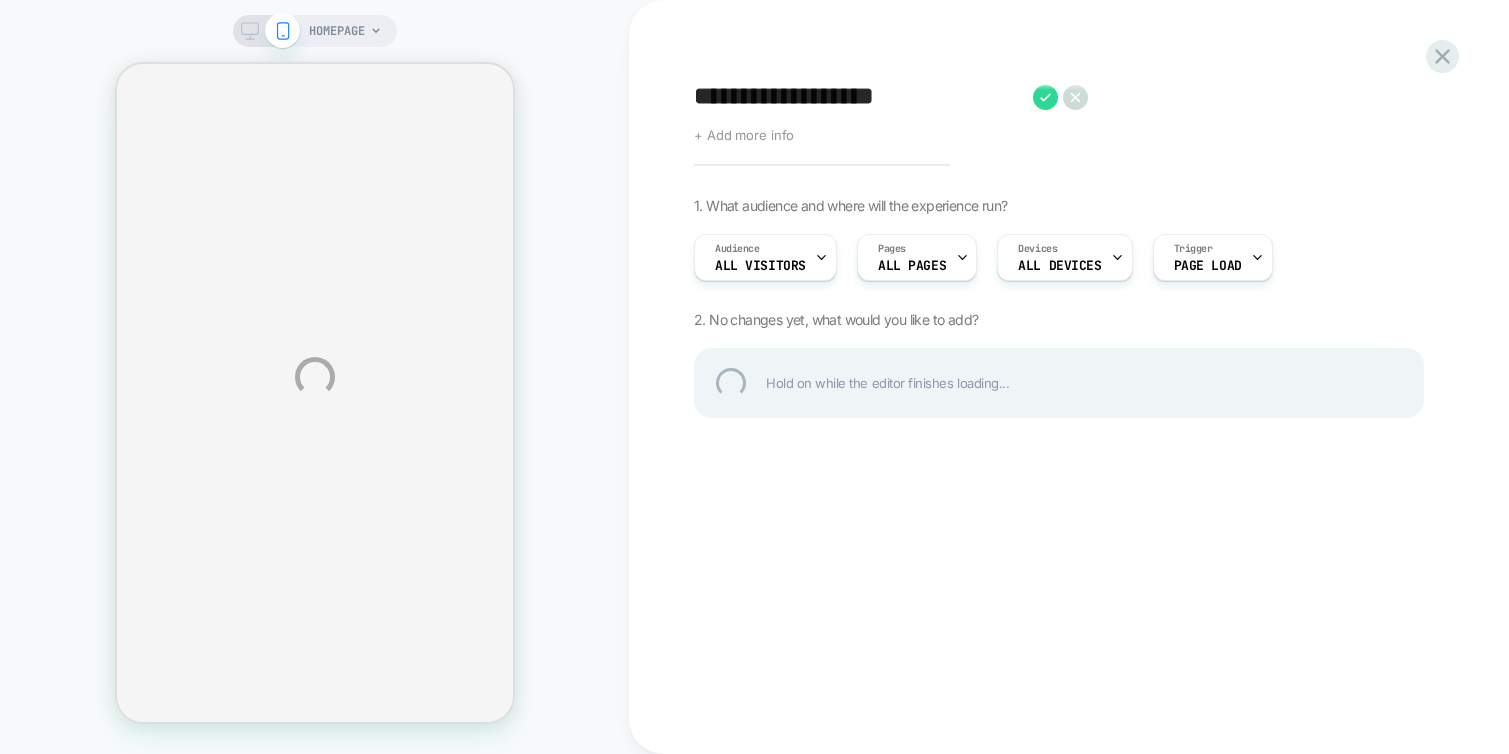 select on "**********" 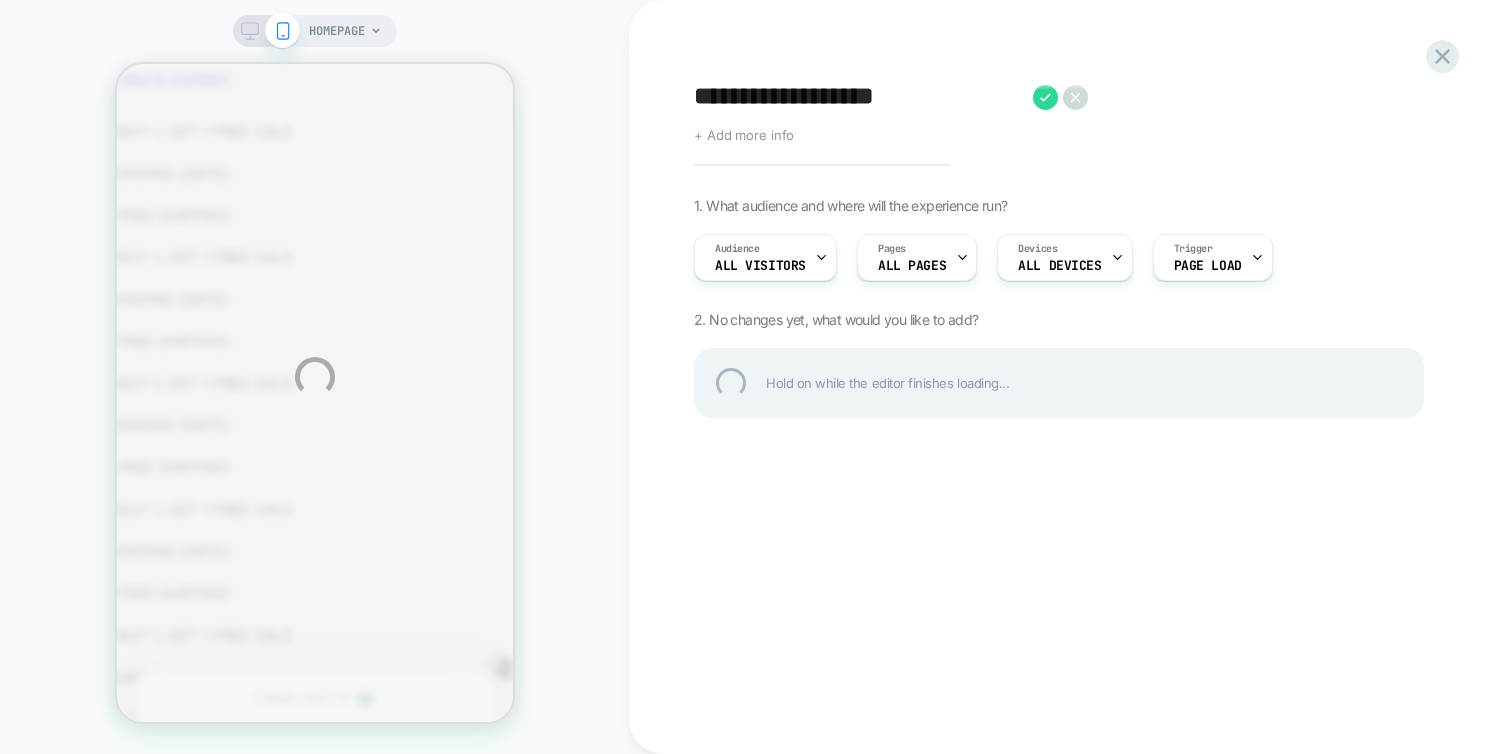 scroll, scrollTop: 0, scrollLeft: 0, axis: both 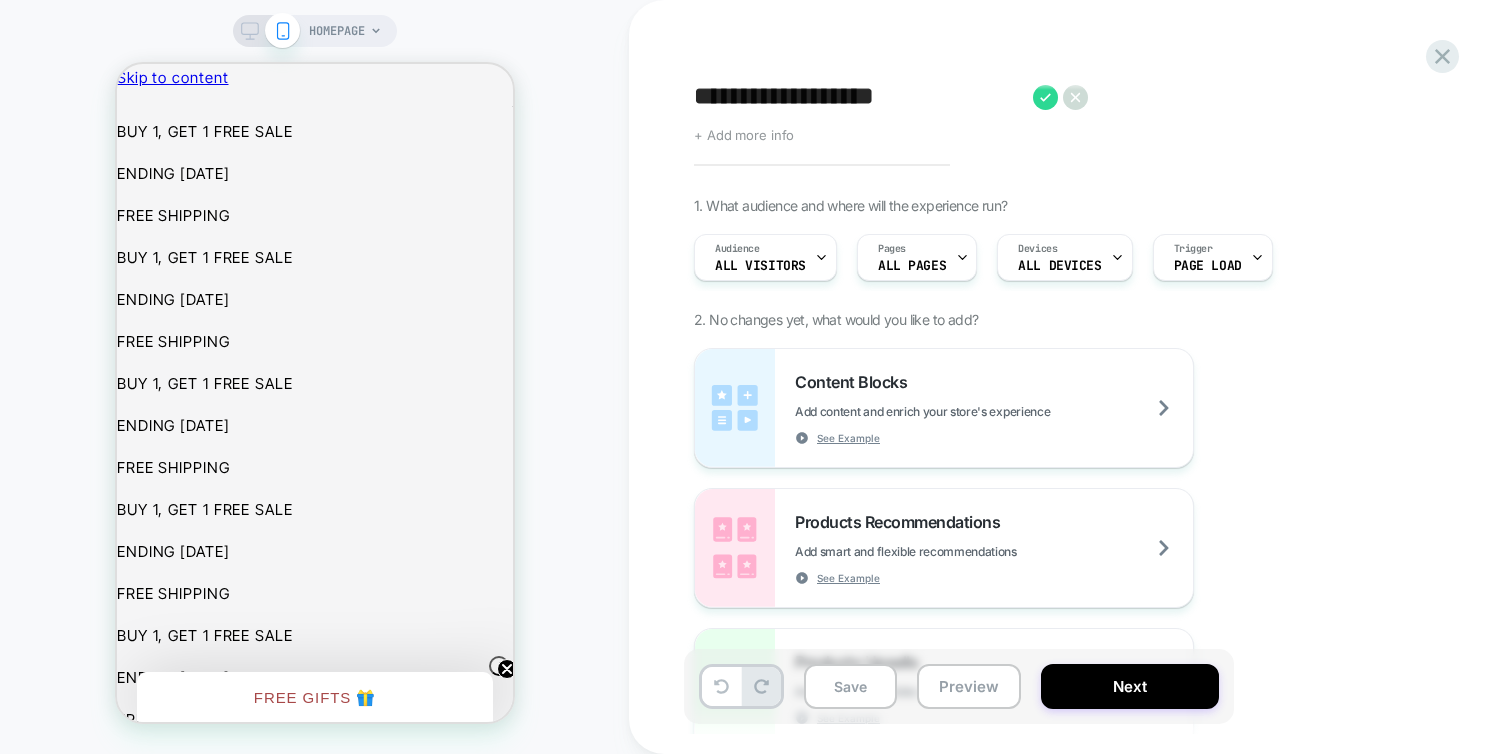 click 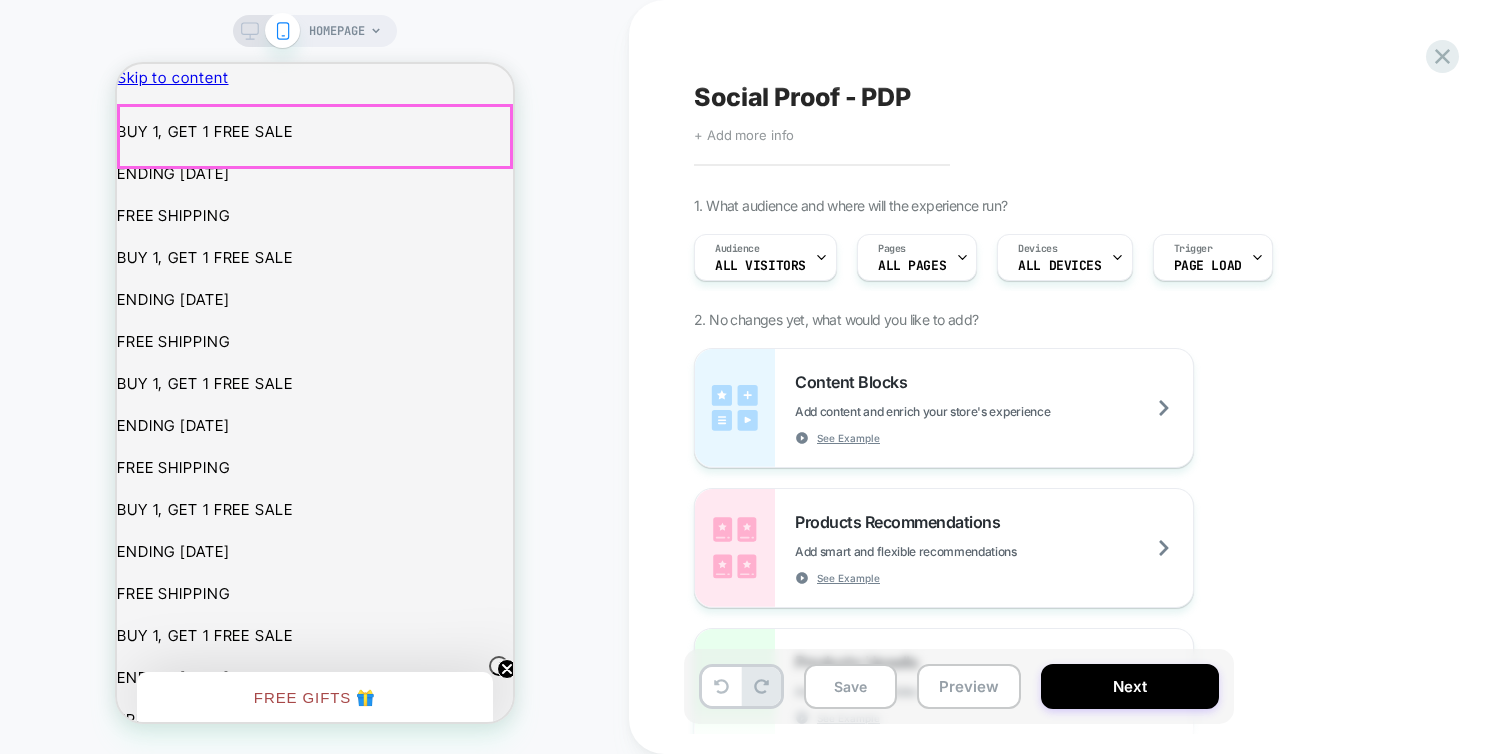 click at bounding box center (126, 1891) 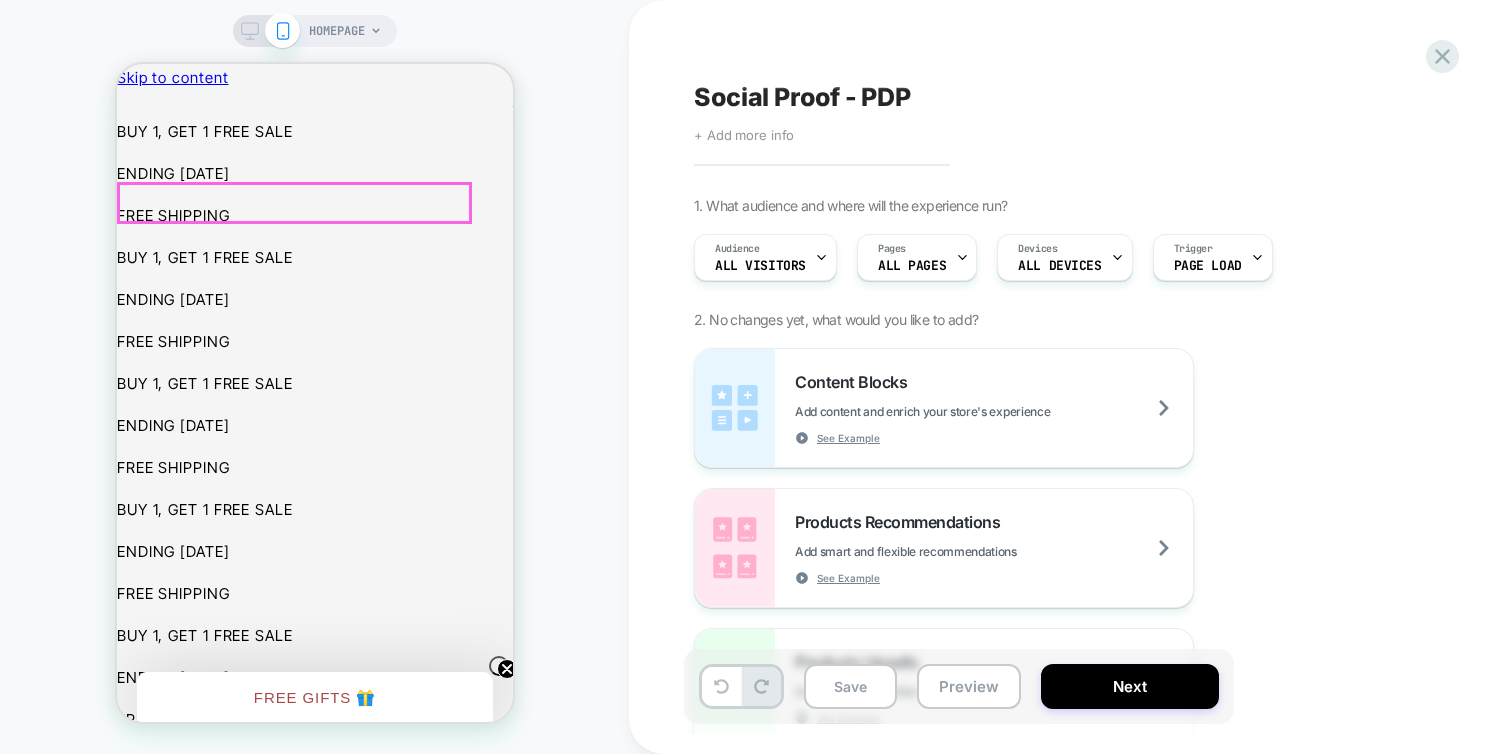click on "Shop [MEDICAL_DATA] Drops" at bounding box center [243, 1960] 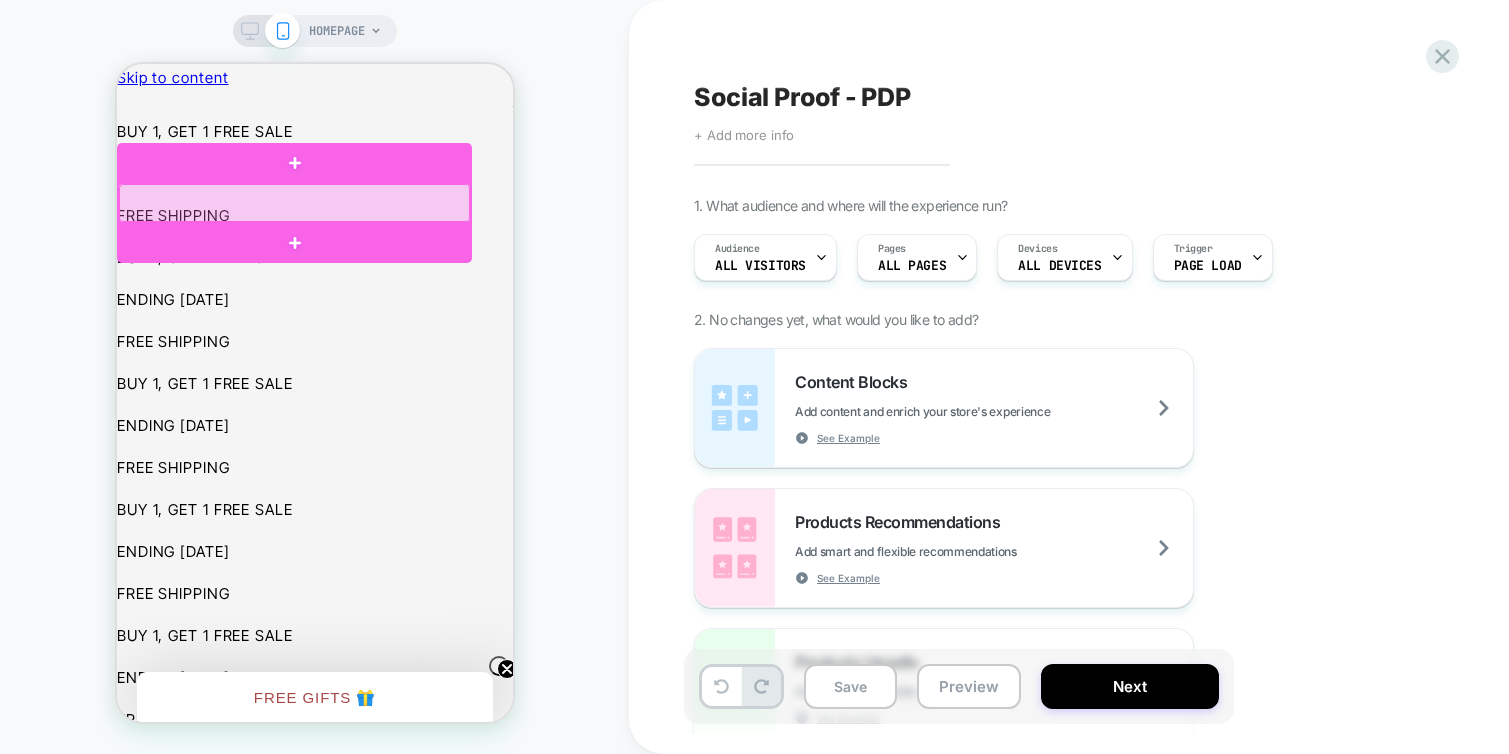 click at bounding box center (293, 202) 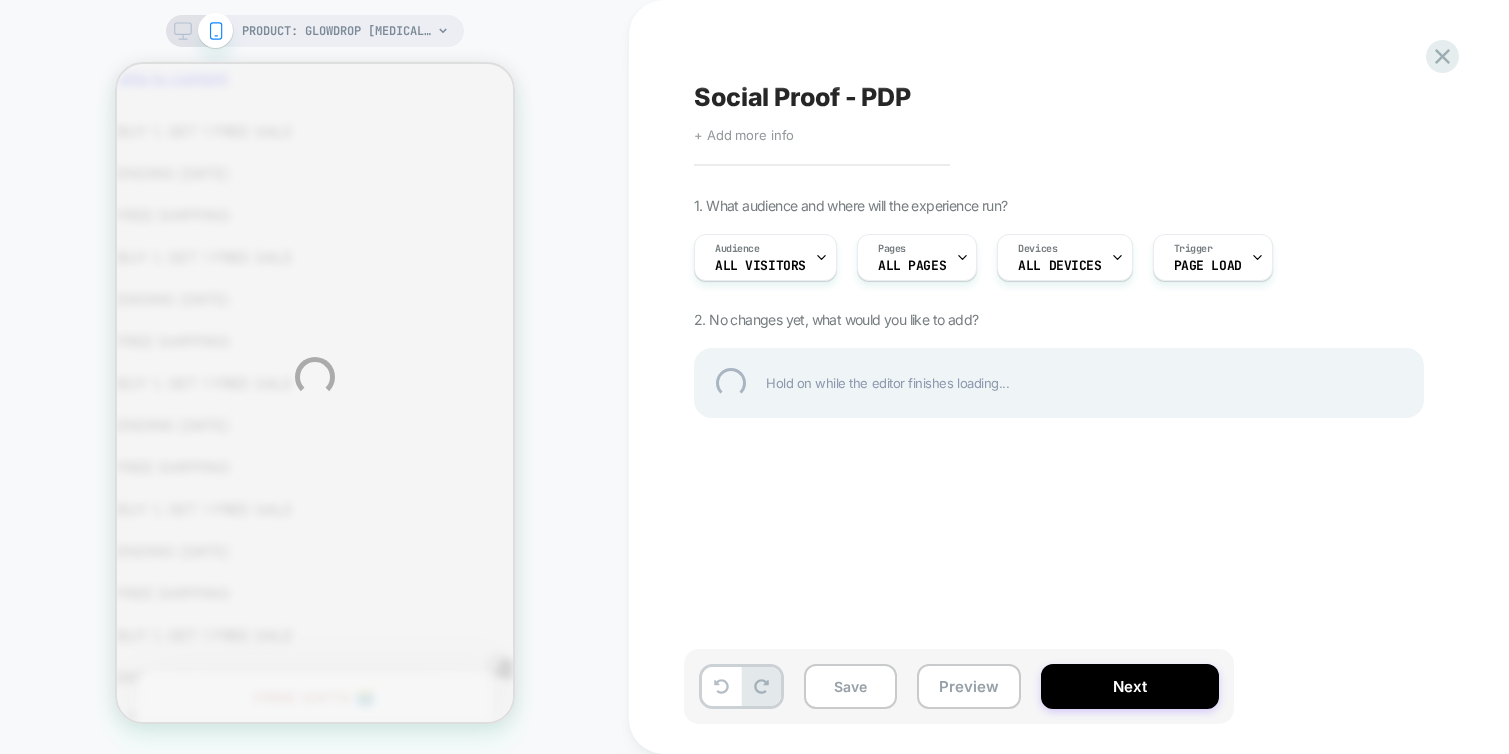 click on "PRODUCT: GlowDrop [MEDICAL_DATA] Drops – The Glow You Drink PRODUCT: GlowDrop [MEDICAL_DATA] Drops – The Glow You Drink Social Proof - PDP Click to edit experience details + Add more info 1. What audience and where will the experience run? Audience All Visitors Pages ALL PAGES Devices ALL DEVICES Trigger Page Load 2. No changes yet, what would you like to add? Hold on while the editor finishes loading... Save Preview Next" at bounding box center [754, 377] 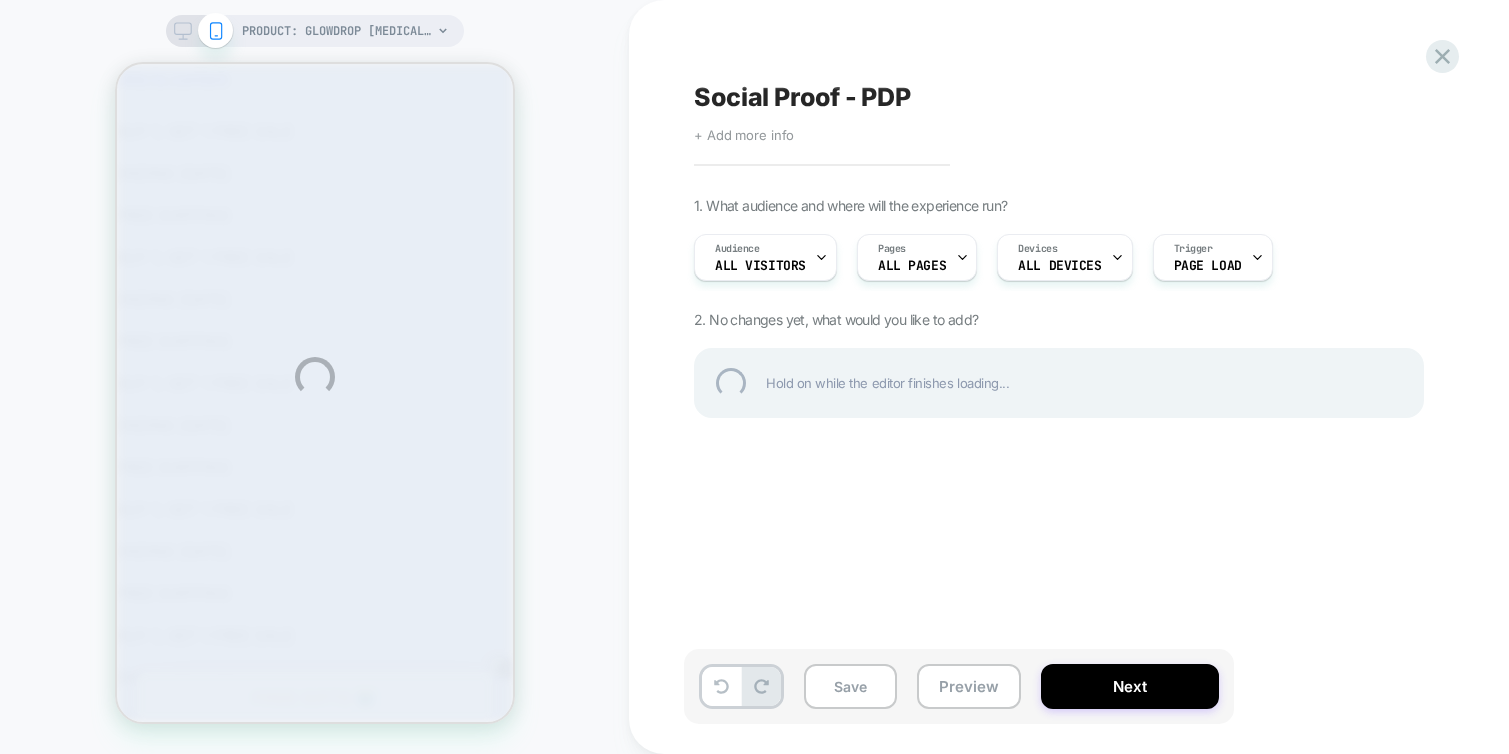 click on "PRODUCT: GlowDrop [MEDICAL_DATA] Drops – The Glow You Drink PRODUCT: GlowDrop [MEDICAL_DATA] Drops – The Glow You Drink Social Proof - PDP Click to edit experience details + Add more info 1. What audience and where will the experience run? Audience All Visitors Pages ALL PAGES Devices ALL DEVICES Trigger Page Load 2. No changes yet, what would you like to add? Hold on while the editor finishes loading... Save Preview Next" at bounding box center (754, 377) 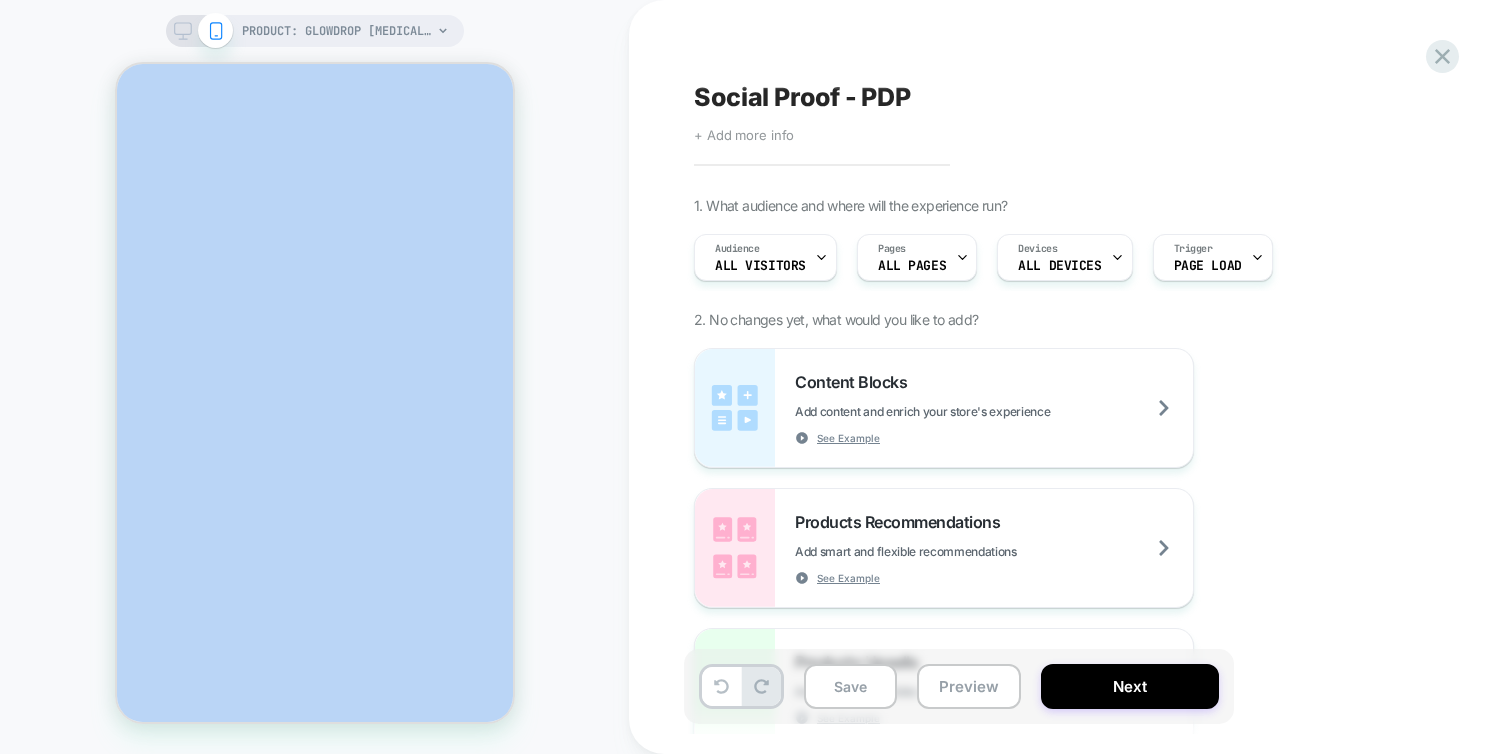 select on "**********" 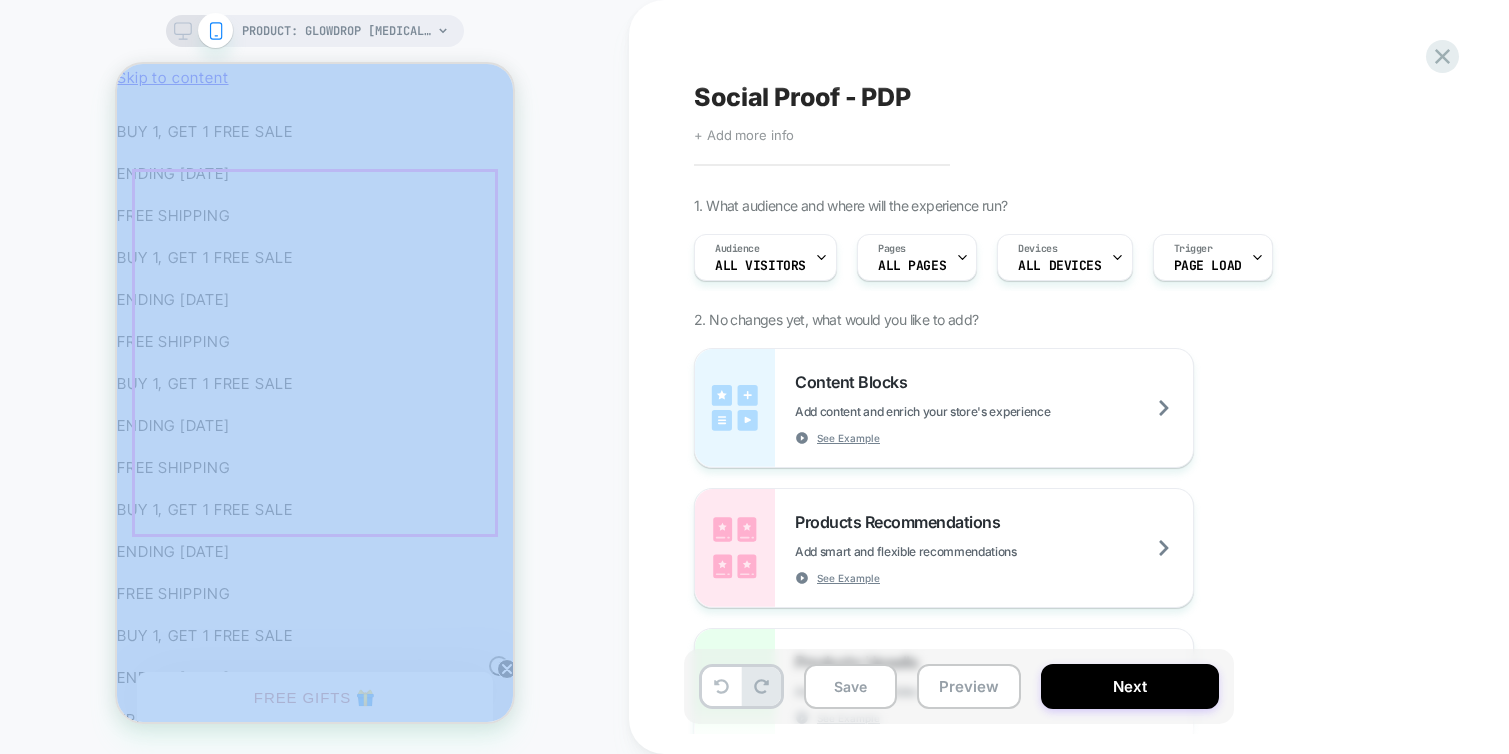 scroll, scrollTop: 834, scrollLeft: 0, axis: vertical 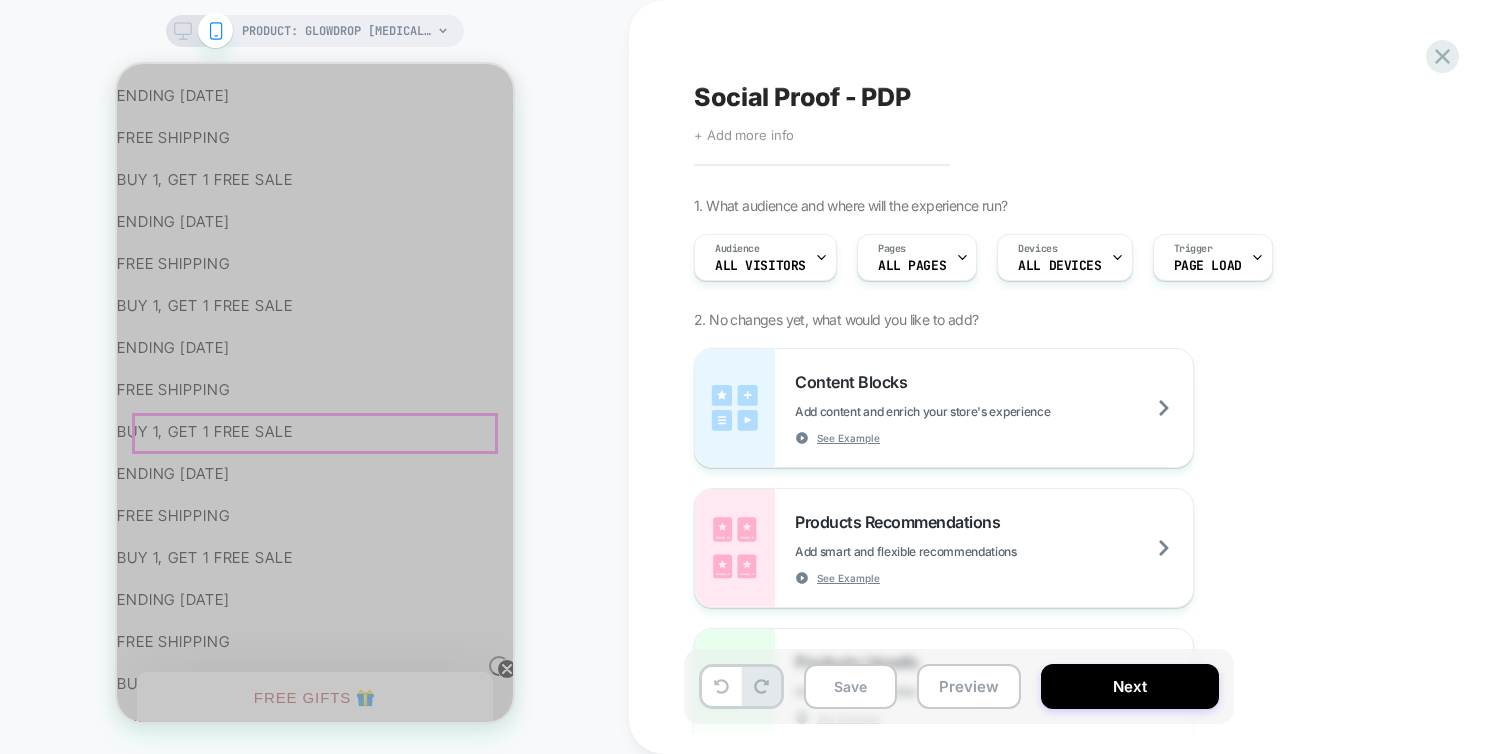 click on "🇺🇸 |  Fast shipping to   [GEOGRAPHIC_DATA]" at bounding box center [314, 50641] 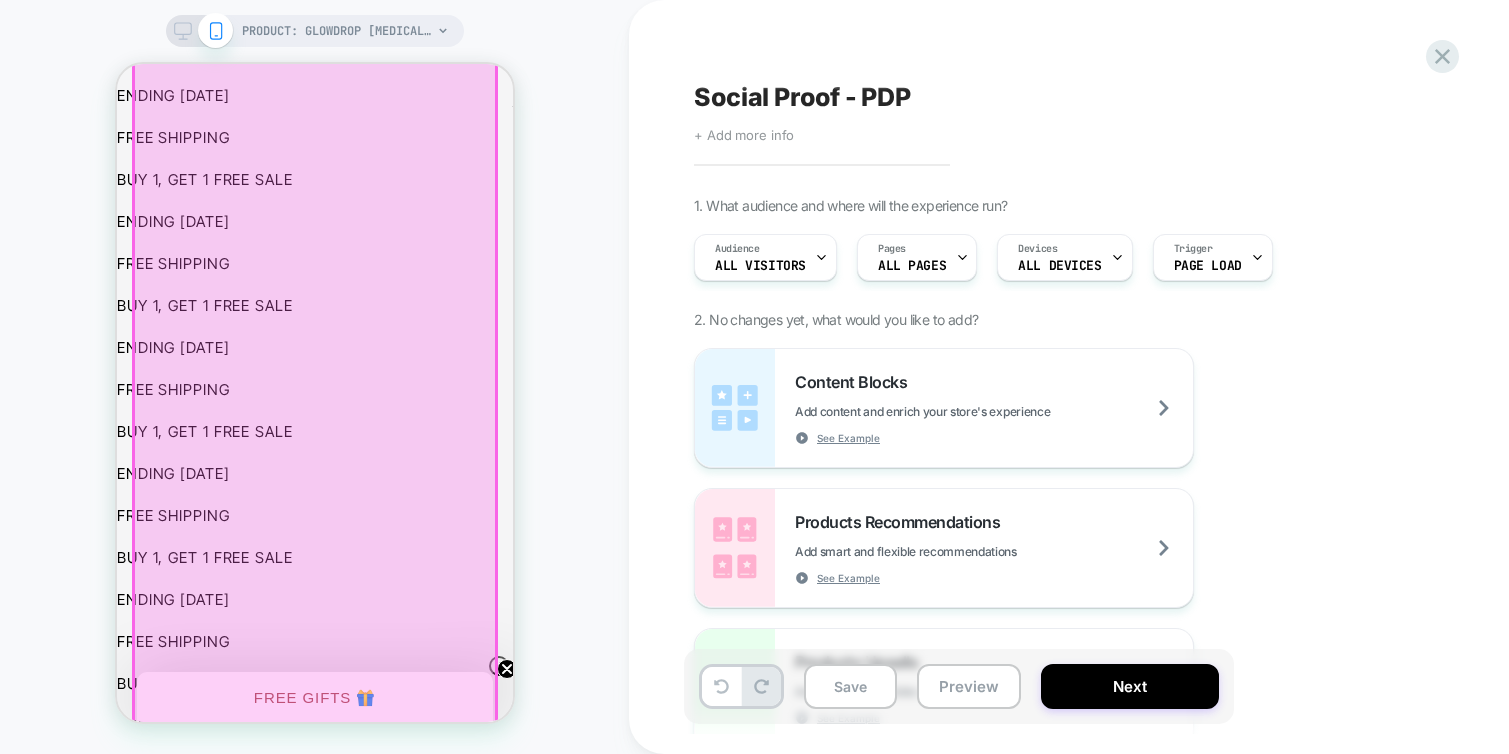 click at bounding box center (314, 355) 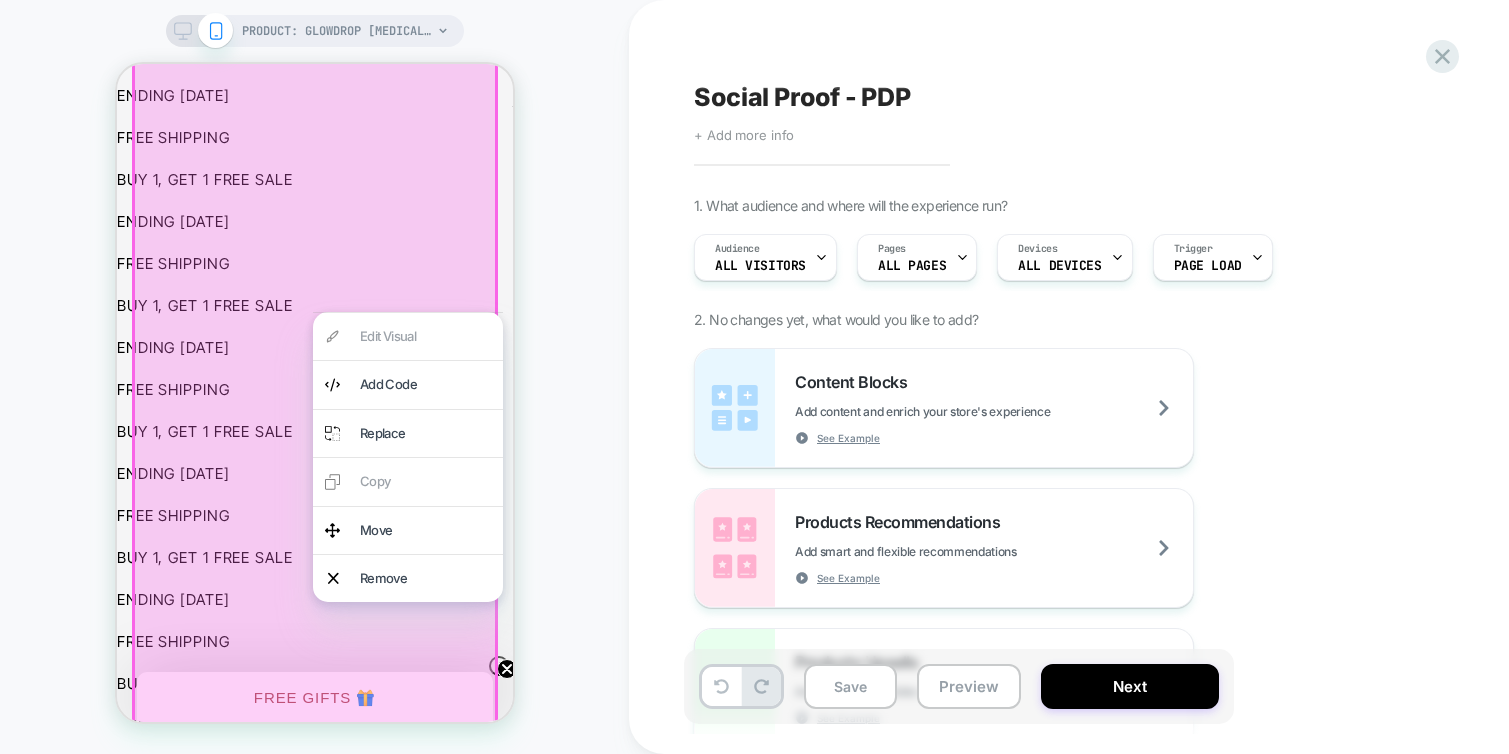 click at bounding box center [314, 355] 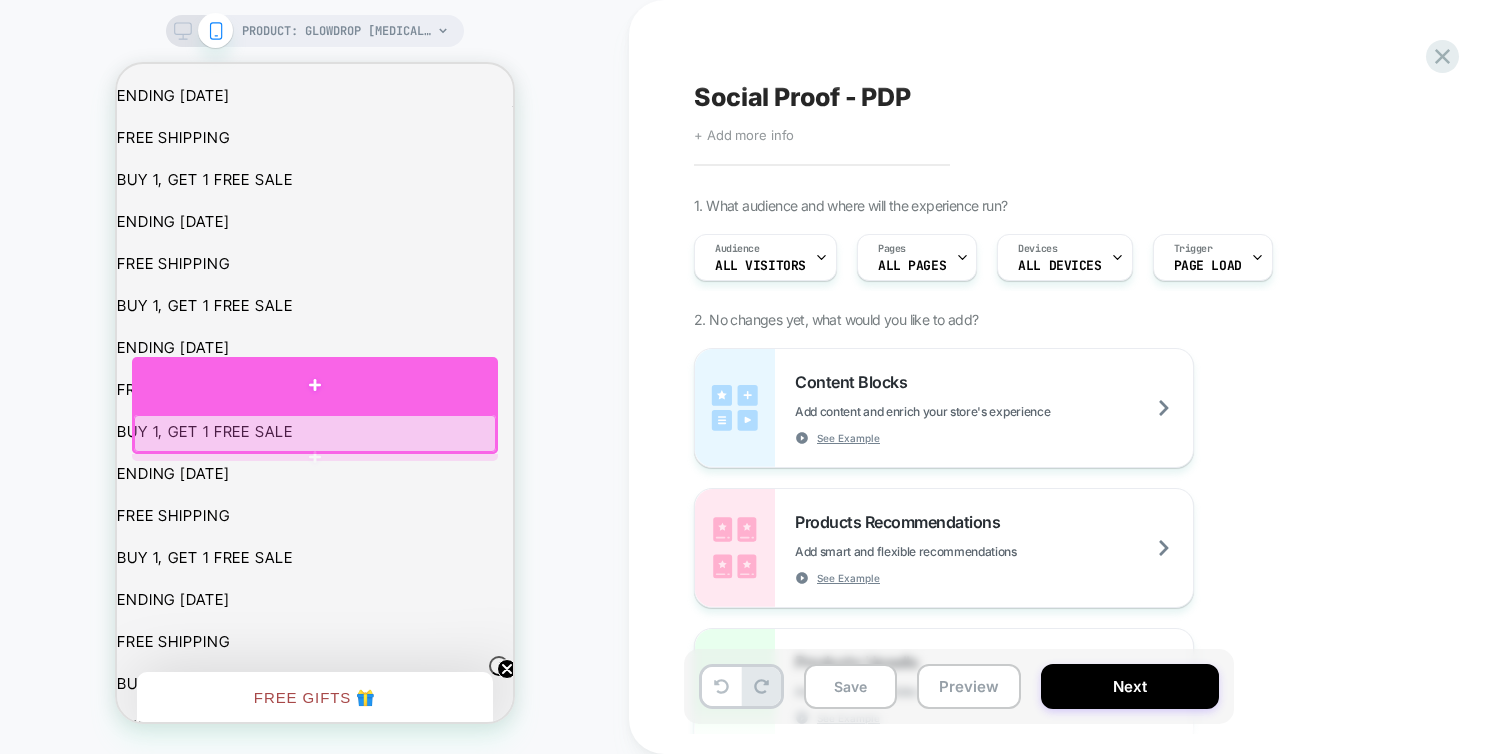 click at bounding box center (314, 385) 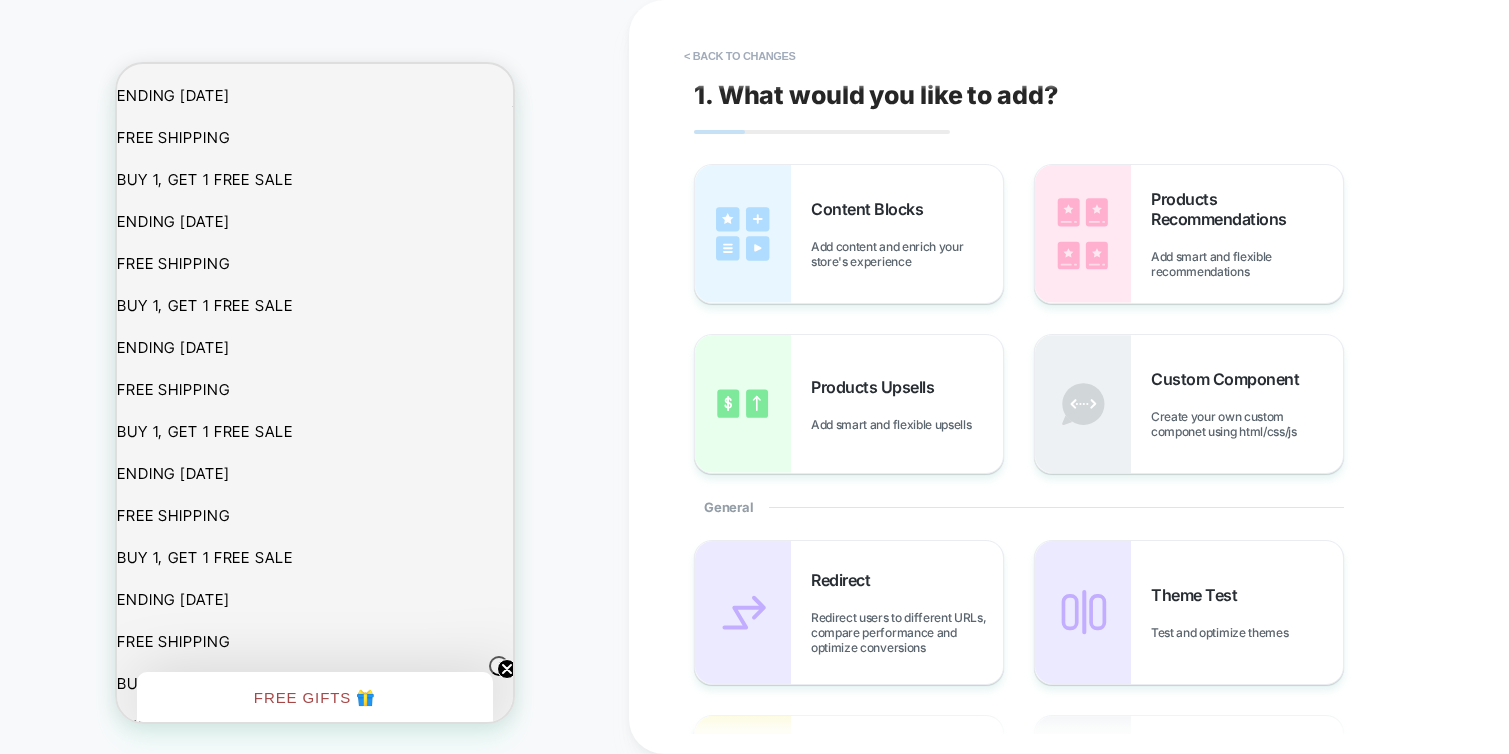 scroll, scrollTop: 869, scrollLeft: 0, axis: vertical 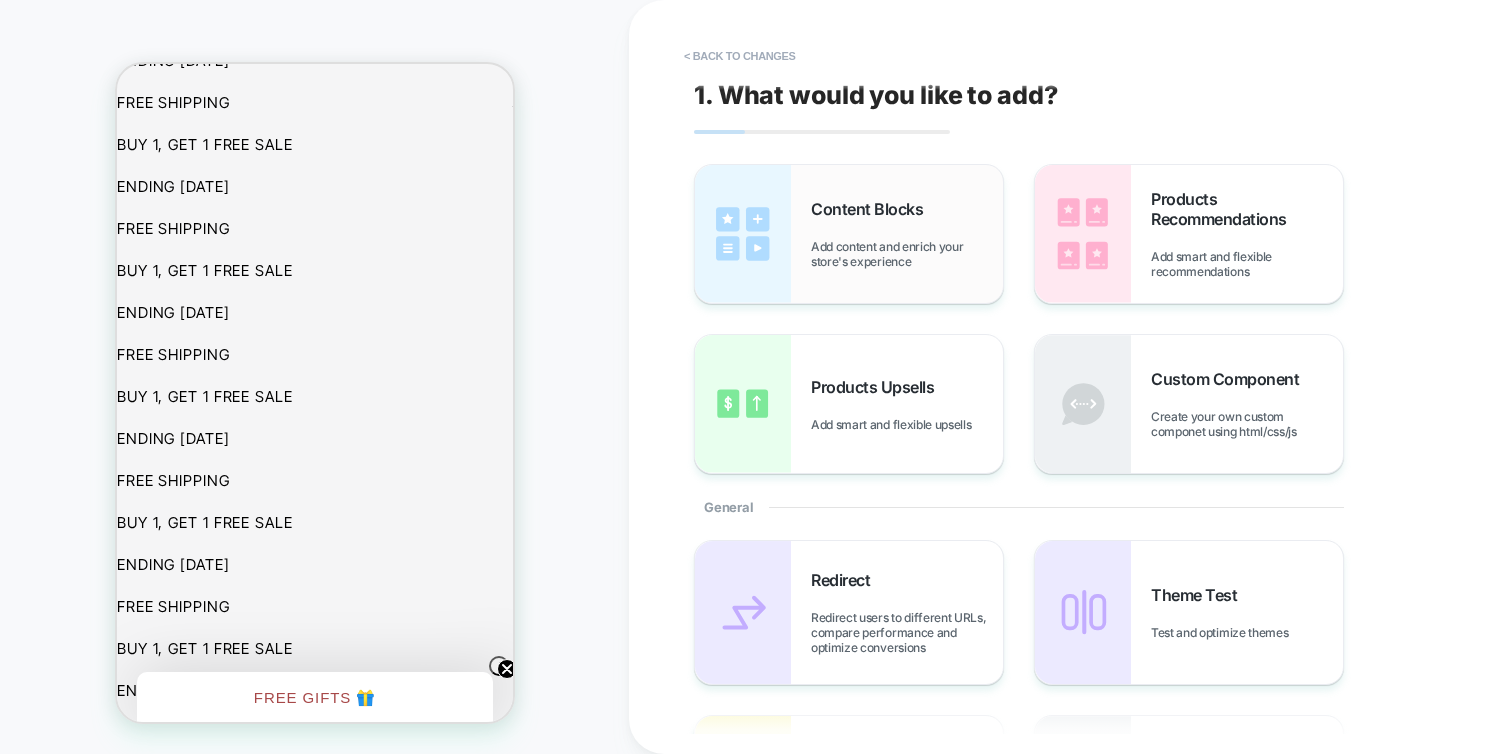 click on "Add content and enrich your store's experience" at bounding box center (907, 254) 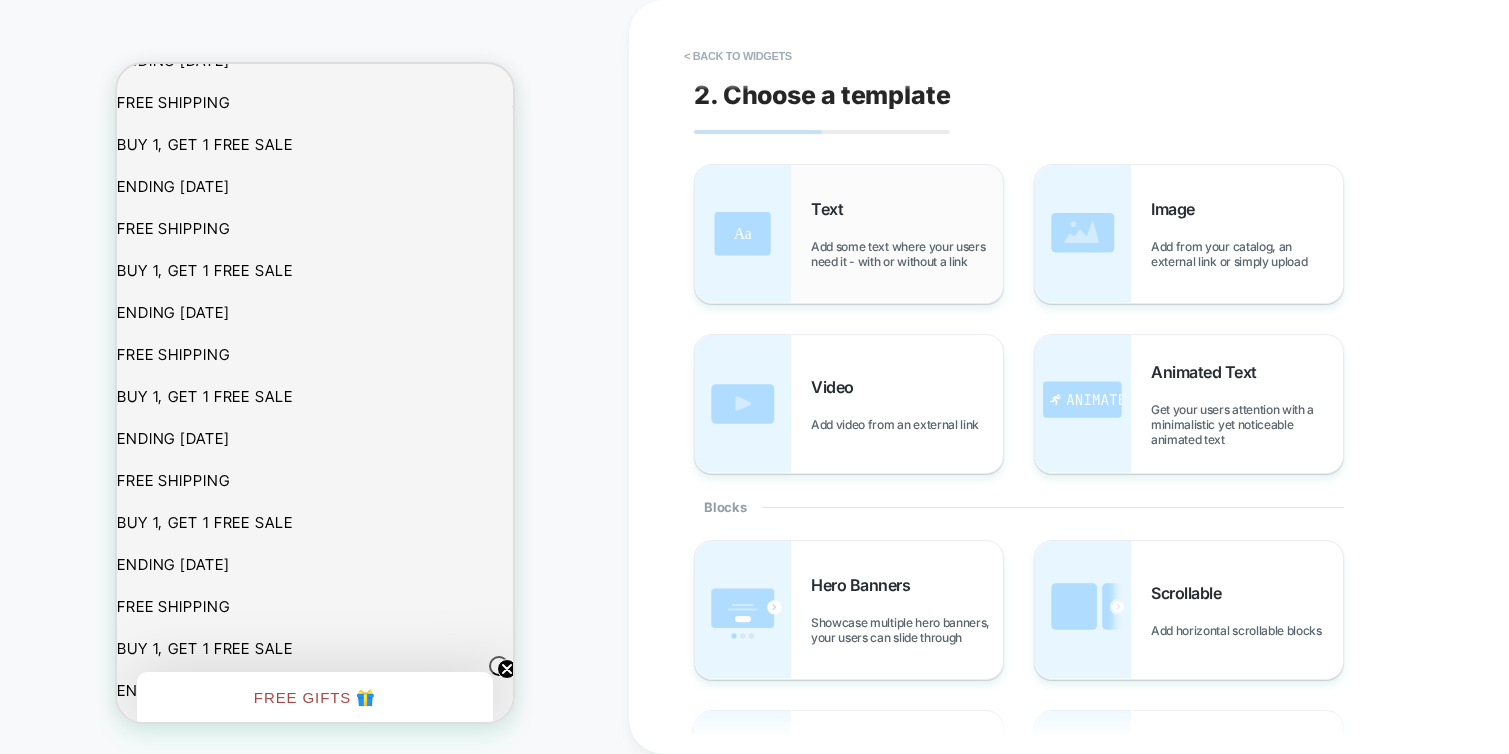 click on "Add some text where your users need it - with or without a link" at bounding box center (907, 254) 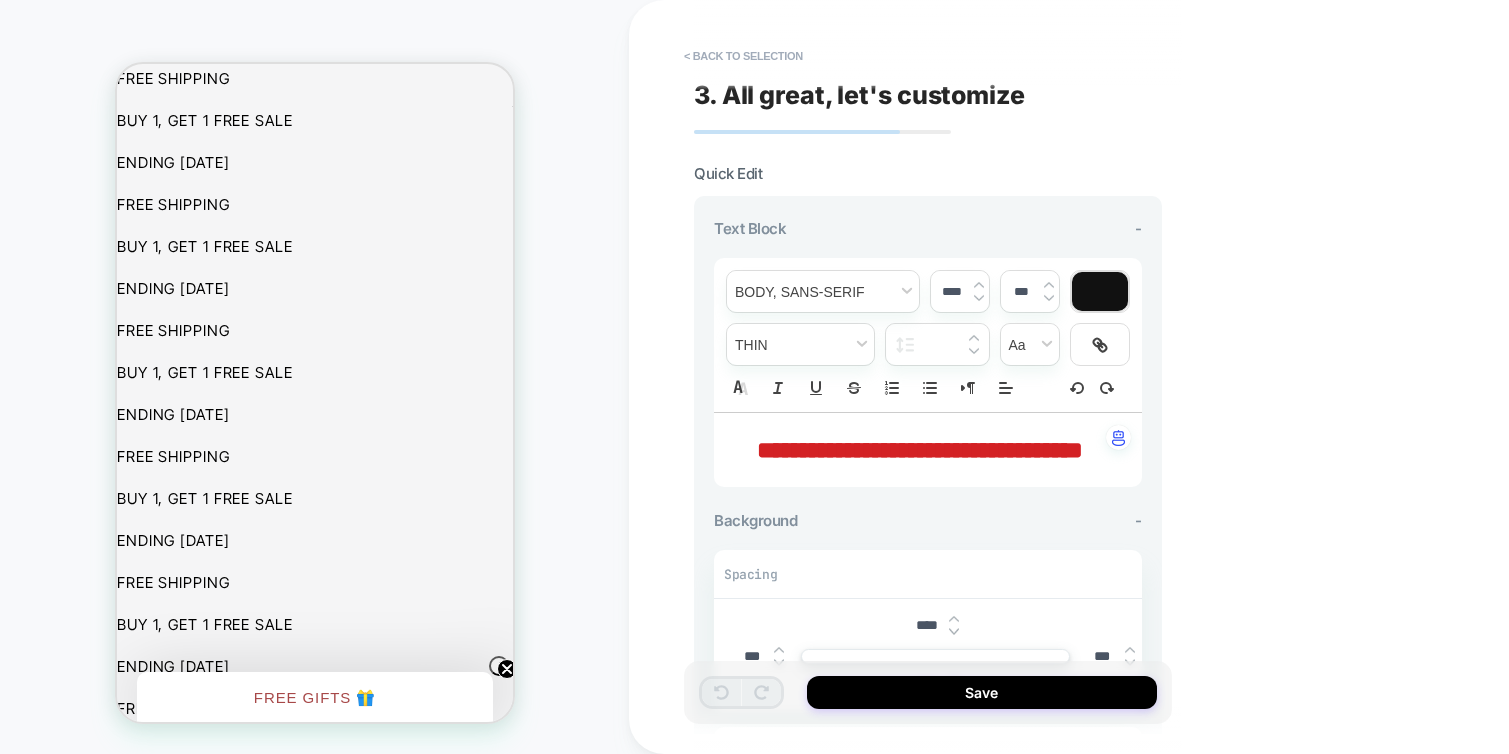 scroll, scrollTop: 896, scrollLeft: 0, axis: vertical 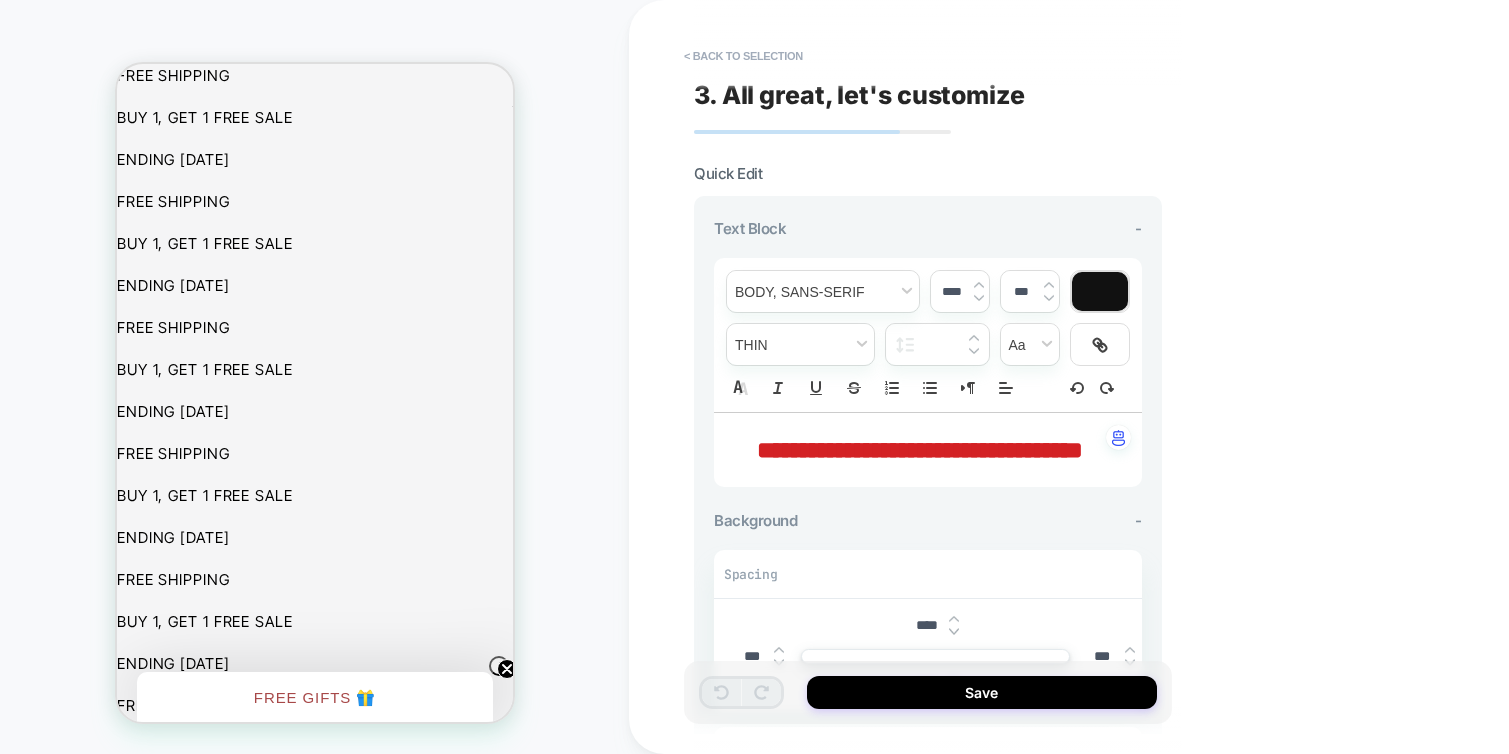 click on "**********" at bounding box center (920, 450) 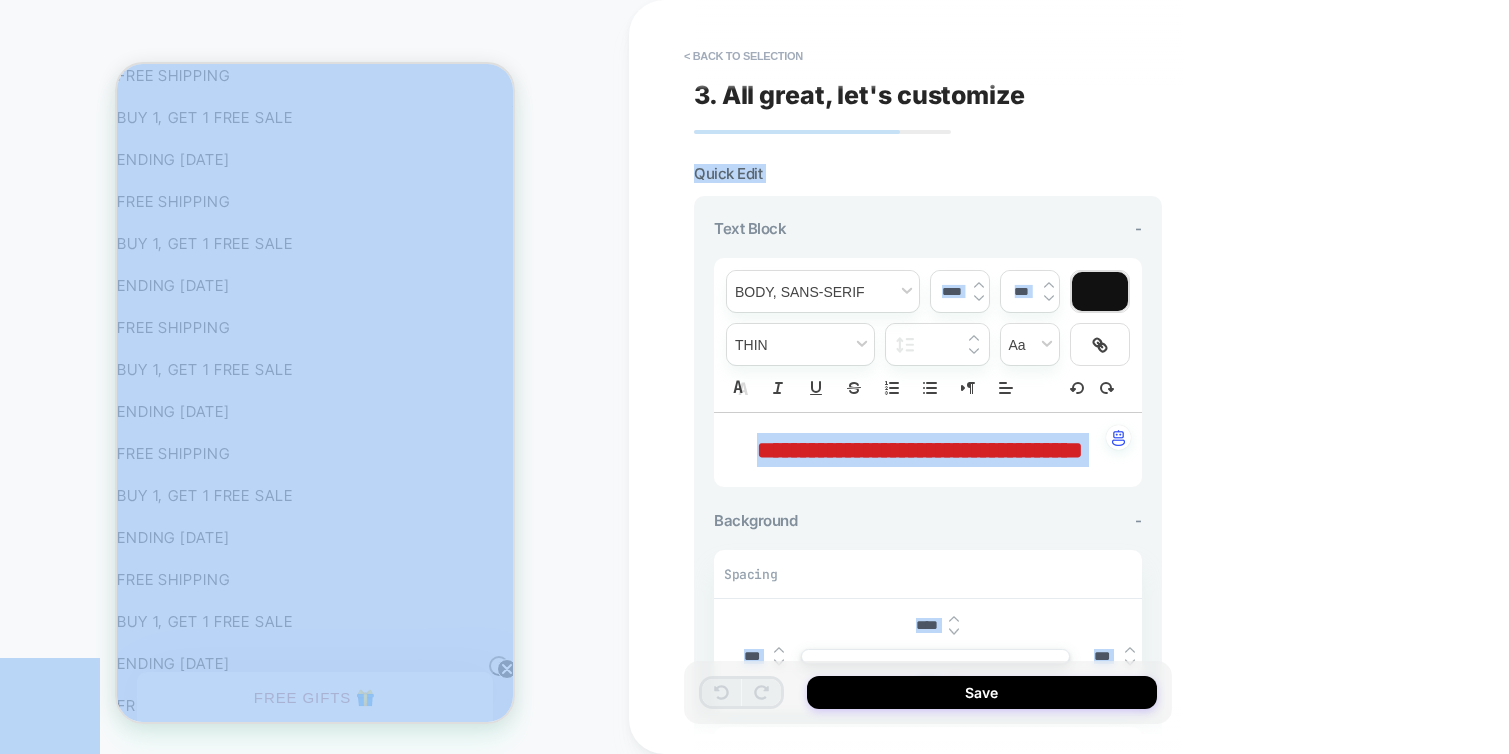 click on "**********" at bounding box center [920, 450] 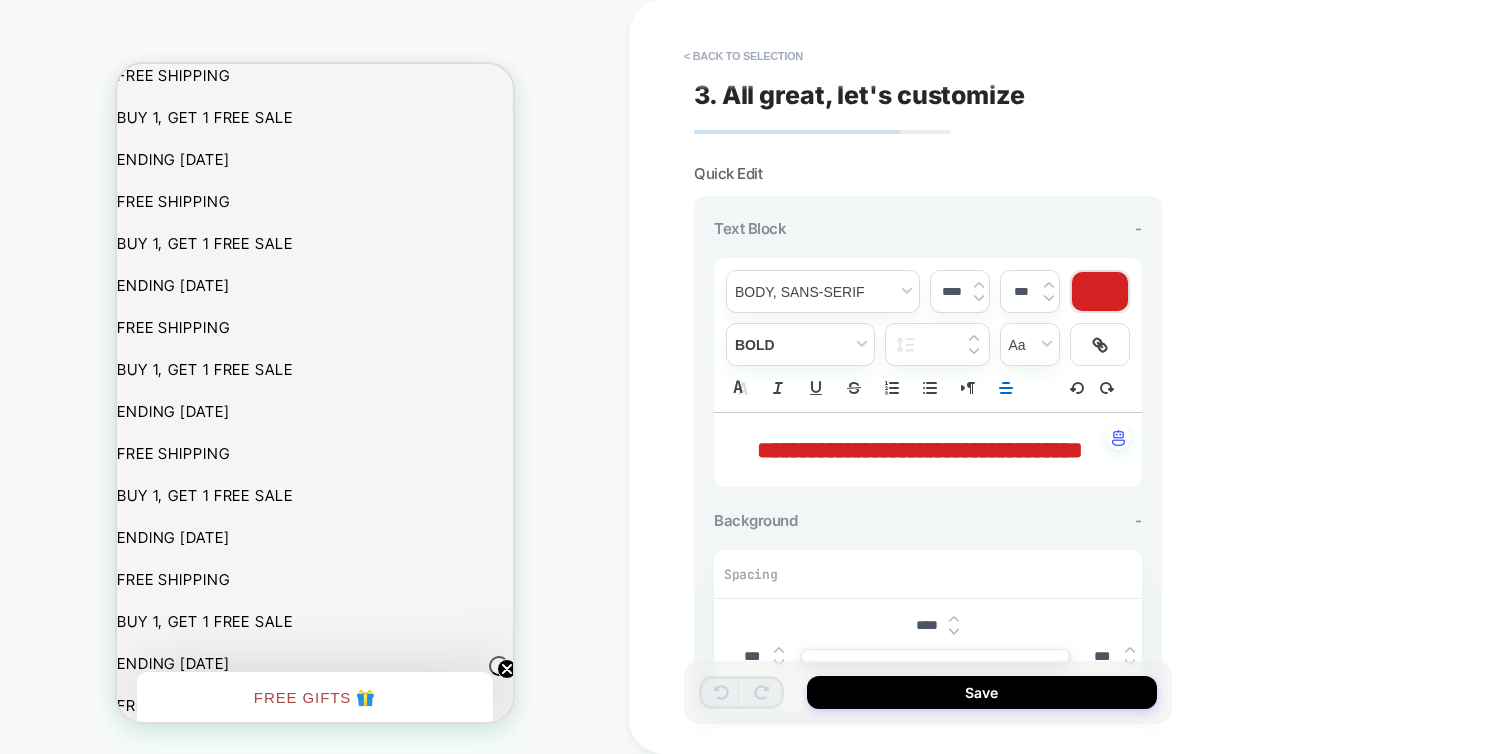 click on "**********" at bounding box center [920, 450] 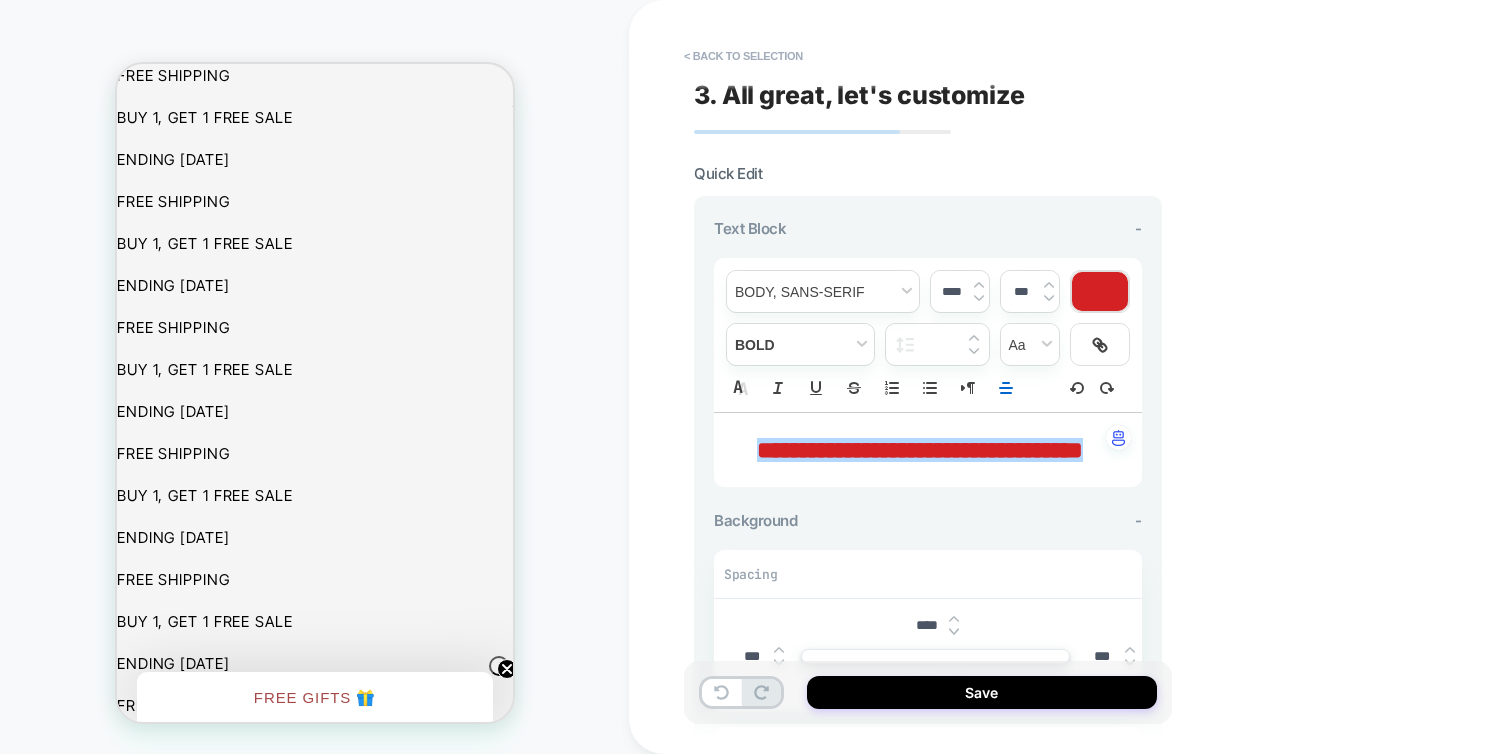 scroll, scrollTop: 0, scrollLeft: 0, axis: both 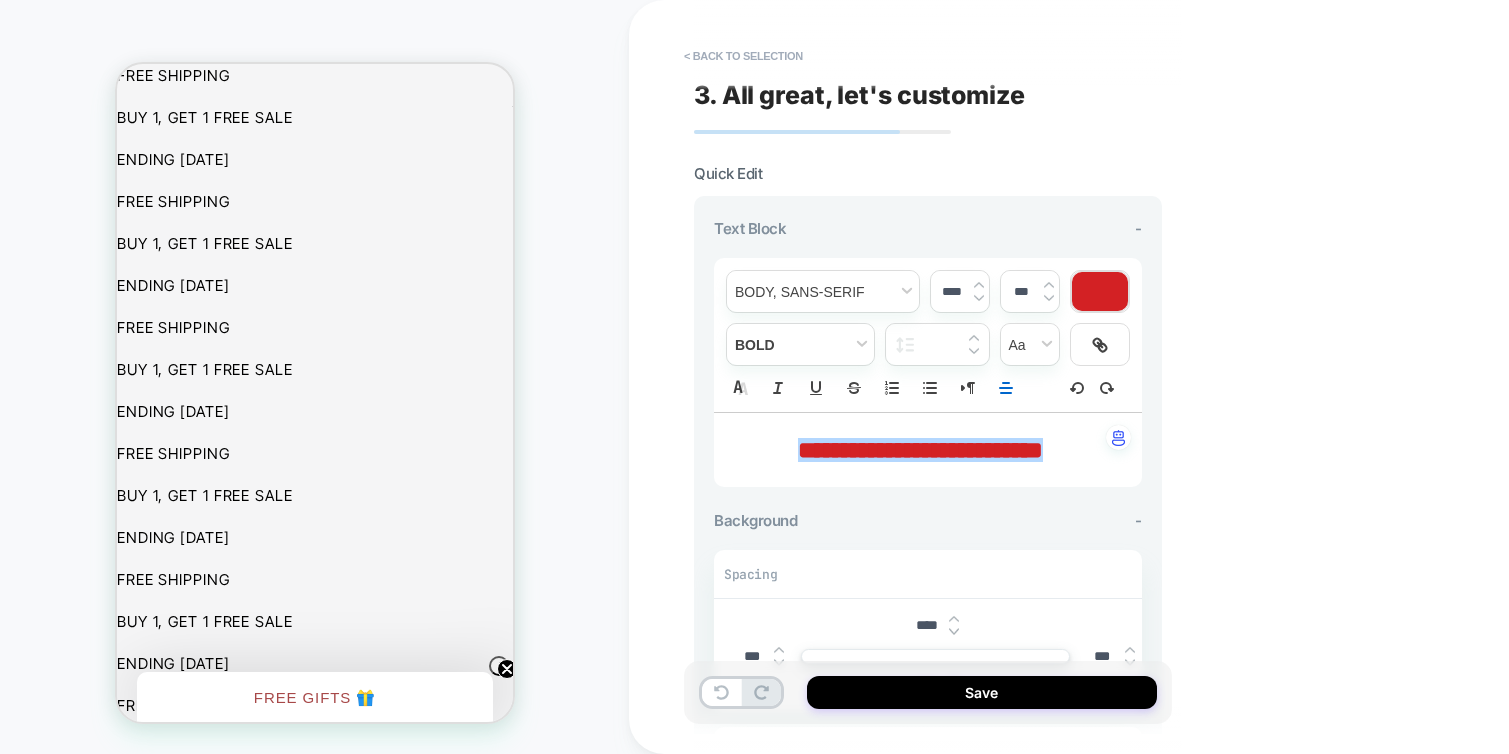 click on "****" at bounding box center [951, 291] 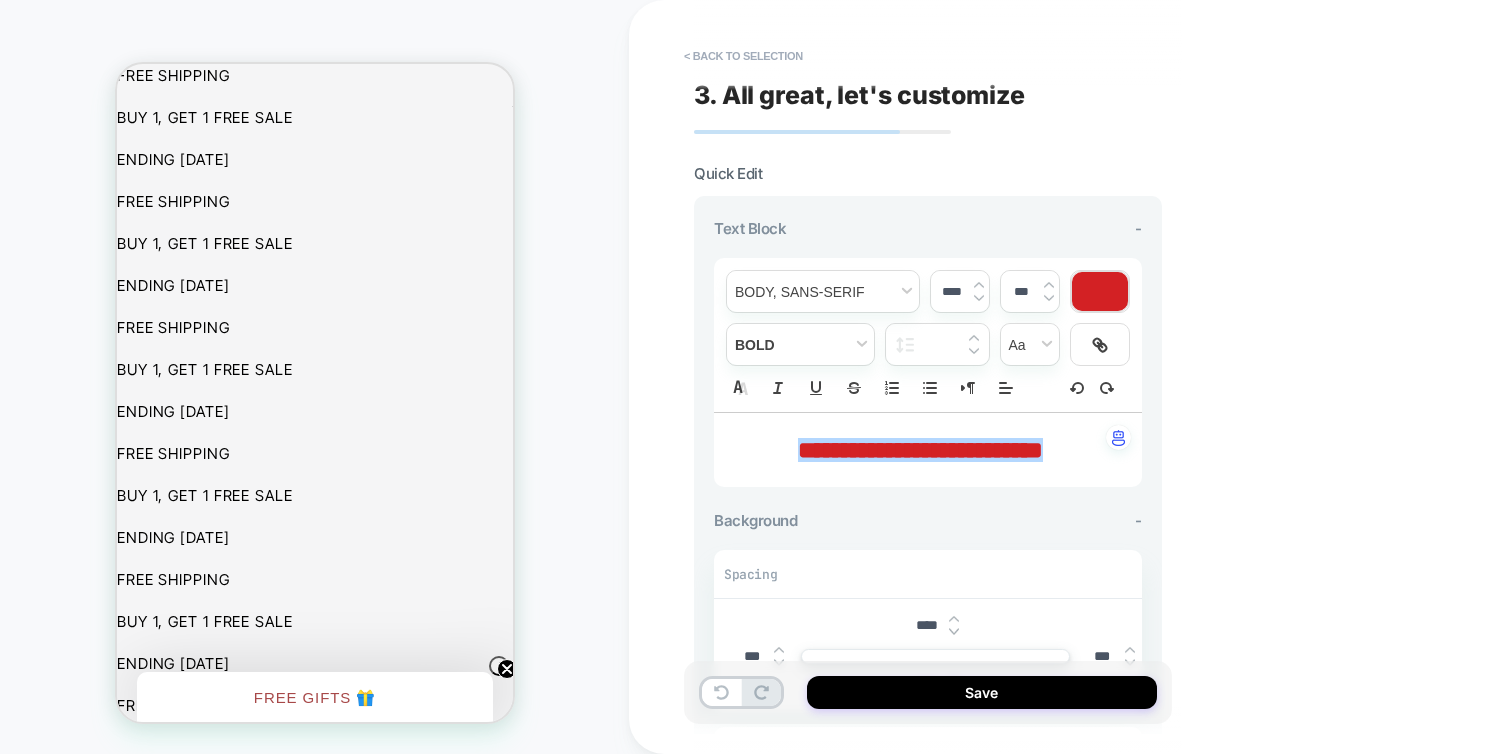 click on "****" at bounding box center [951, 291] 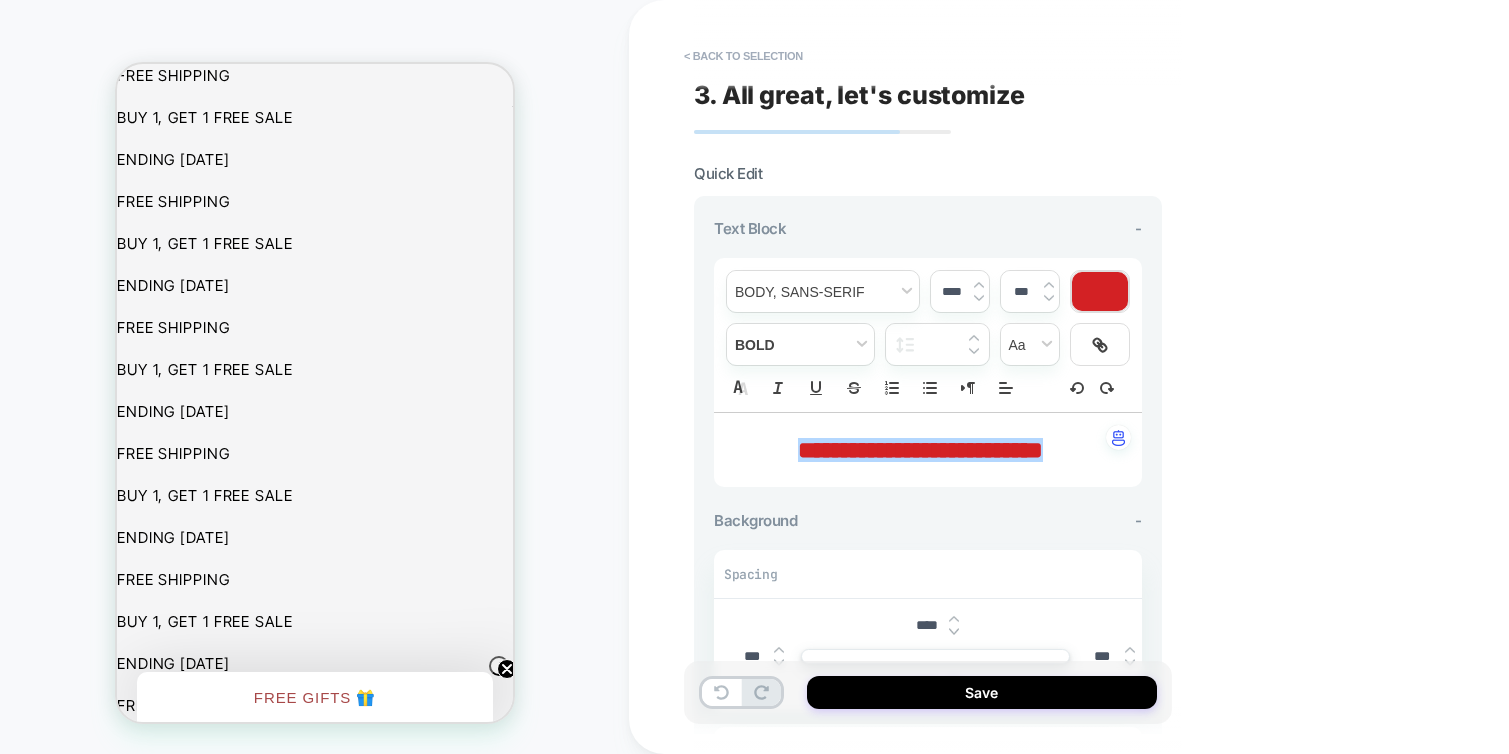 click on "**********" at bounding box center [1069, 377] 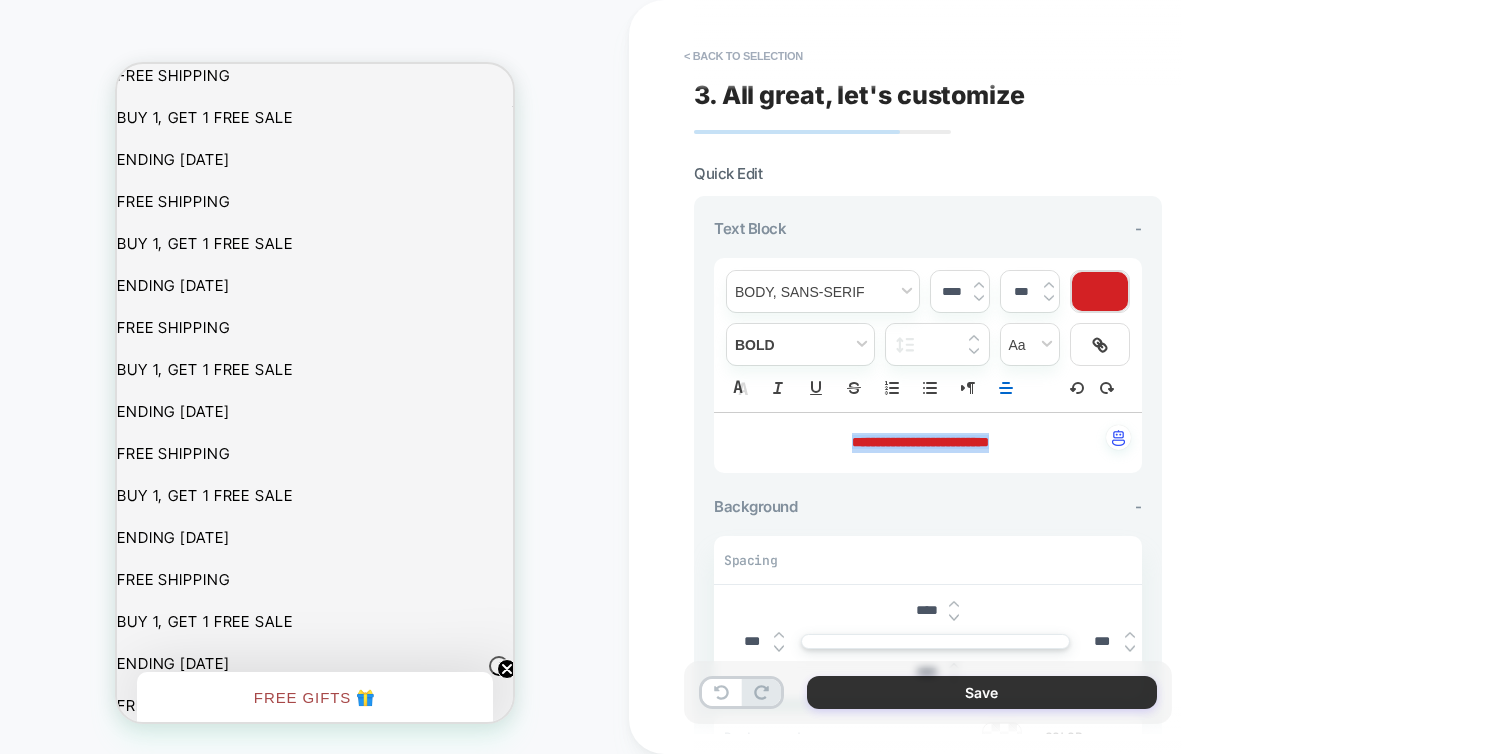 click on "Save" at bounding box center (982, 692) 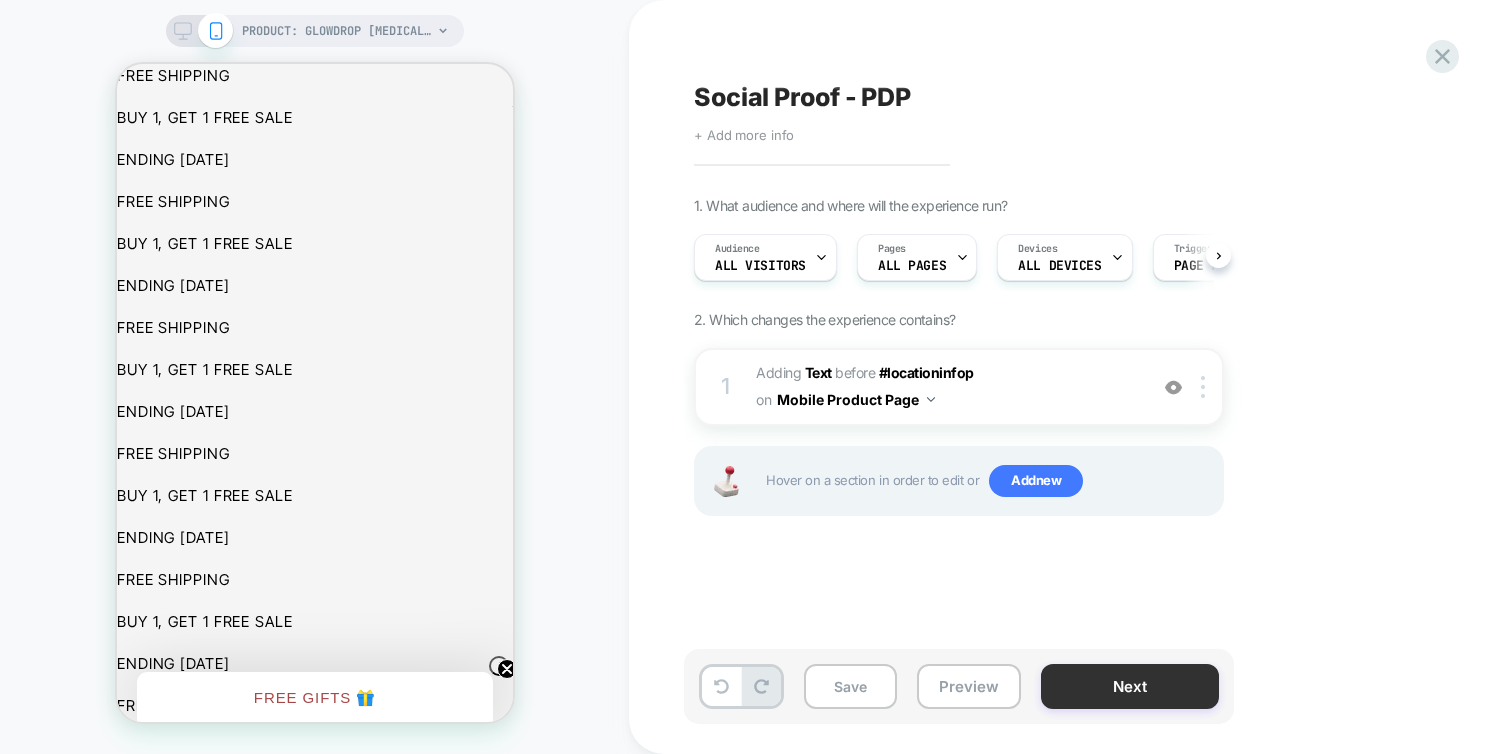 scroll, scrollTop: 0, scrollLeft: 1, axis: horizontal 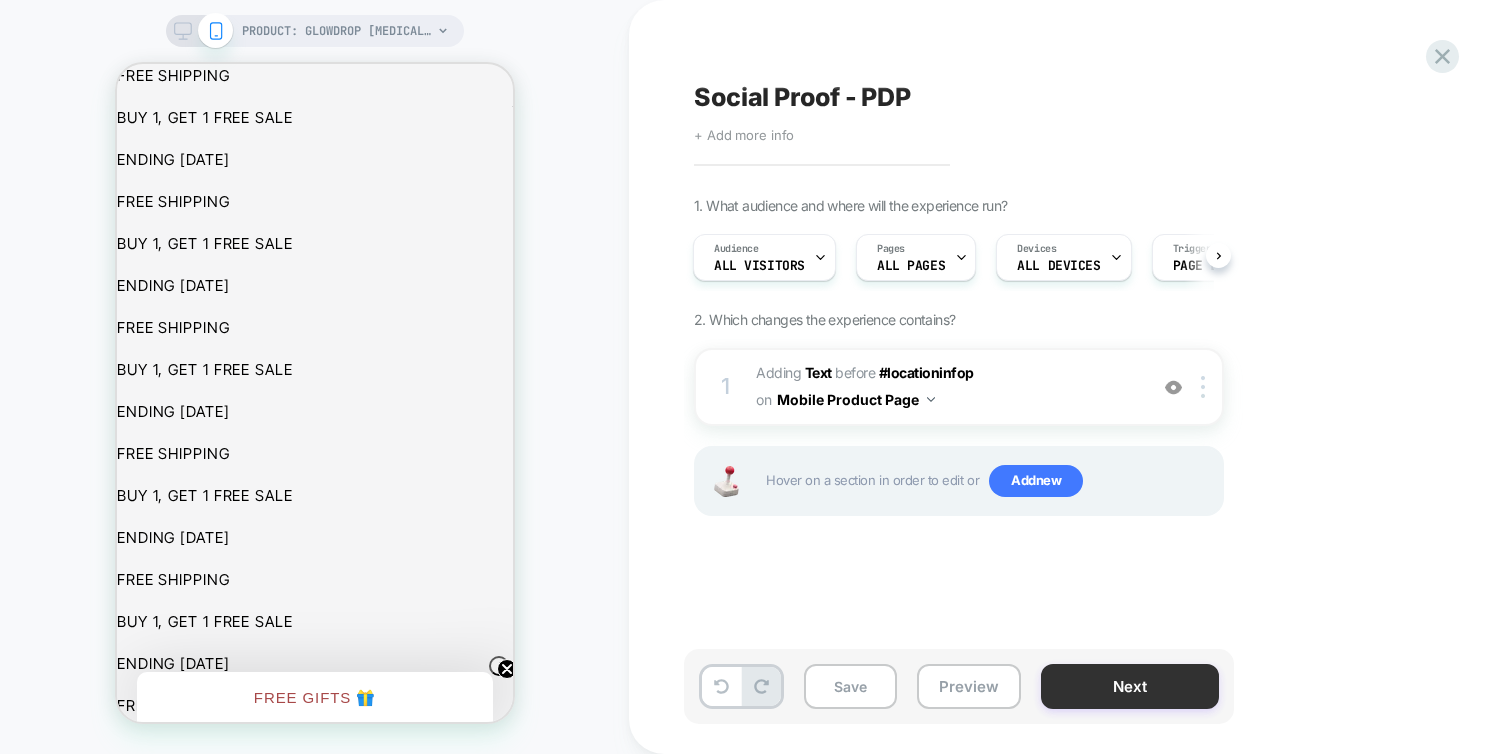 click on "Next" at bounding box center [1130, 686] 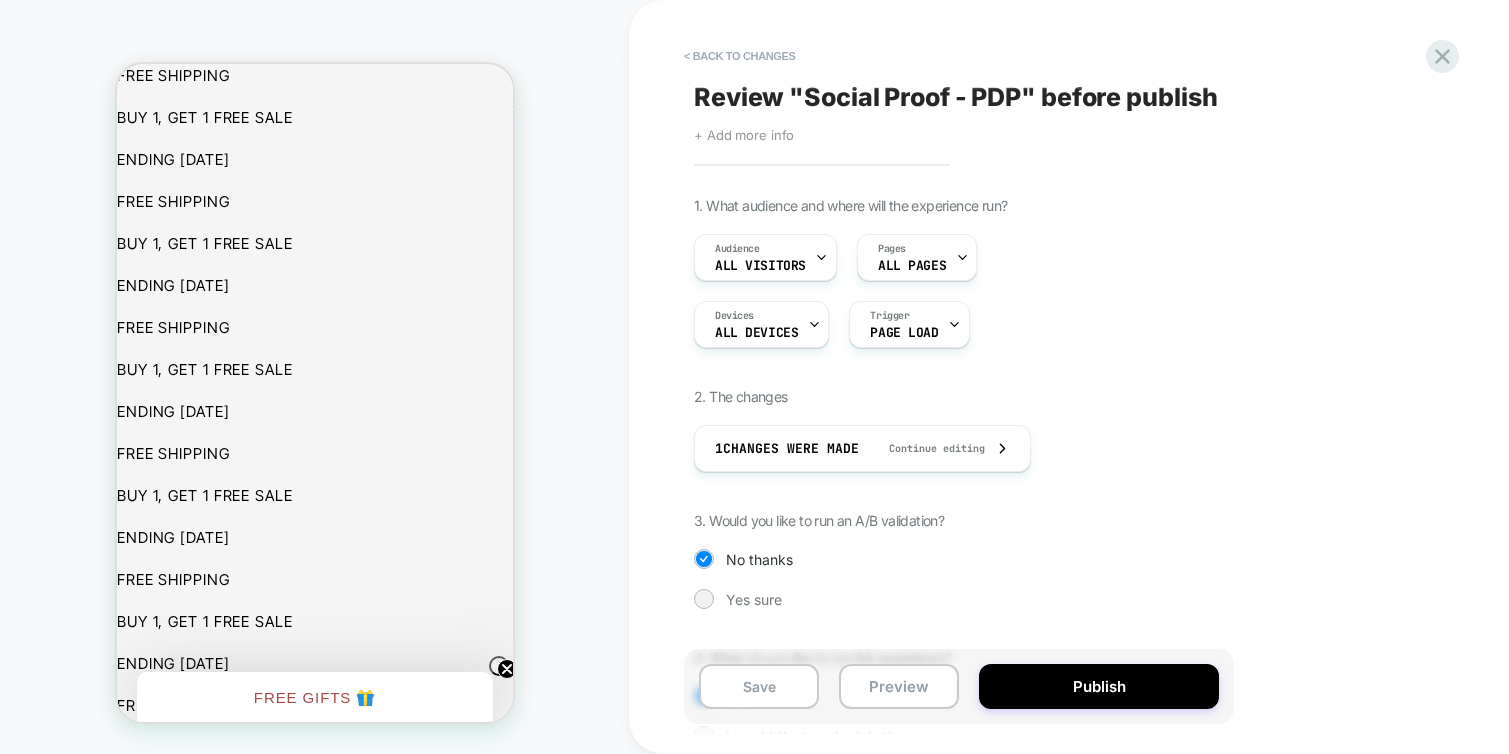 scroll, scrollTop: 121, scrollLeft: 0, axis: vertical 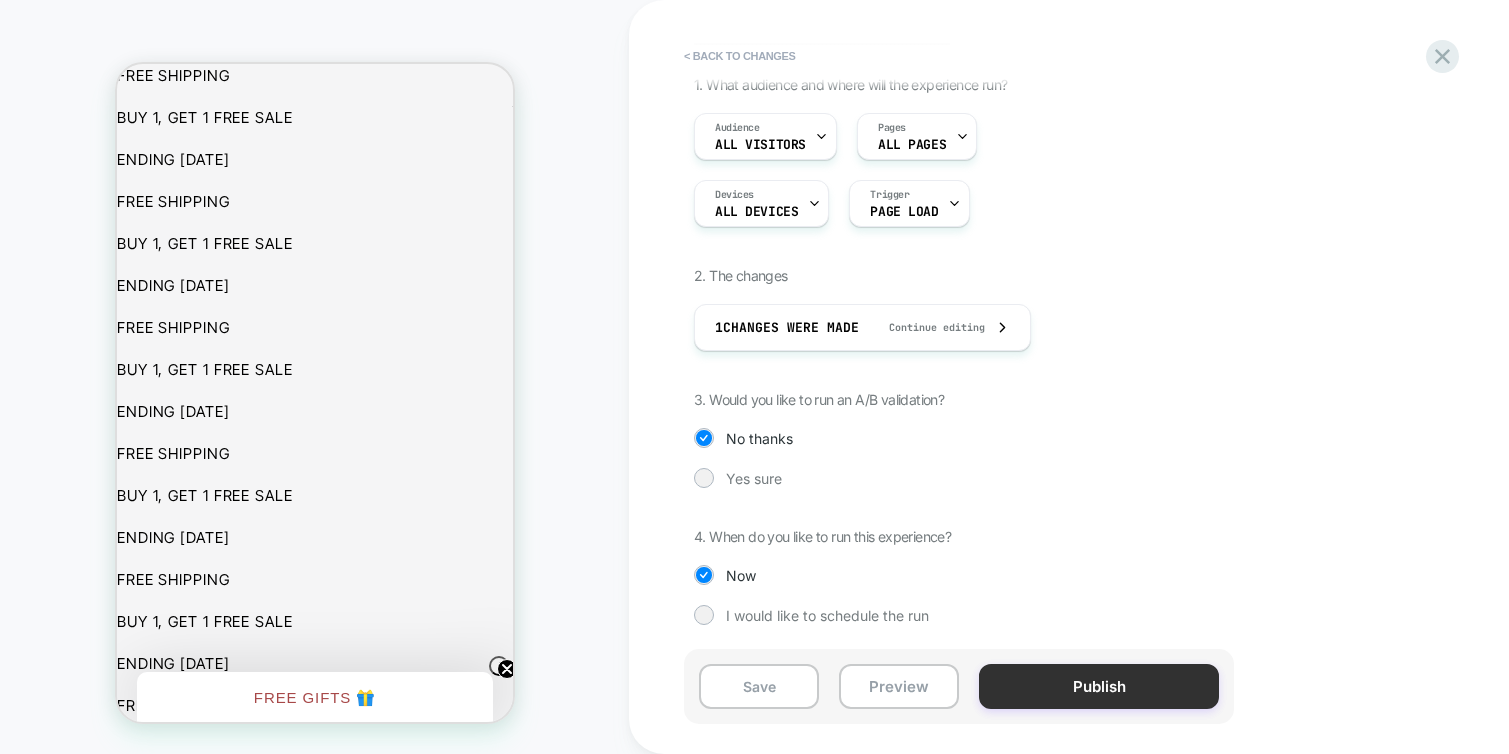 click on "Publish" at bounding box center [1099, 686] 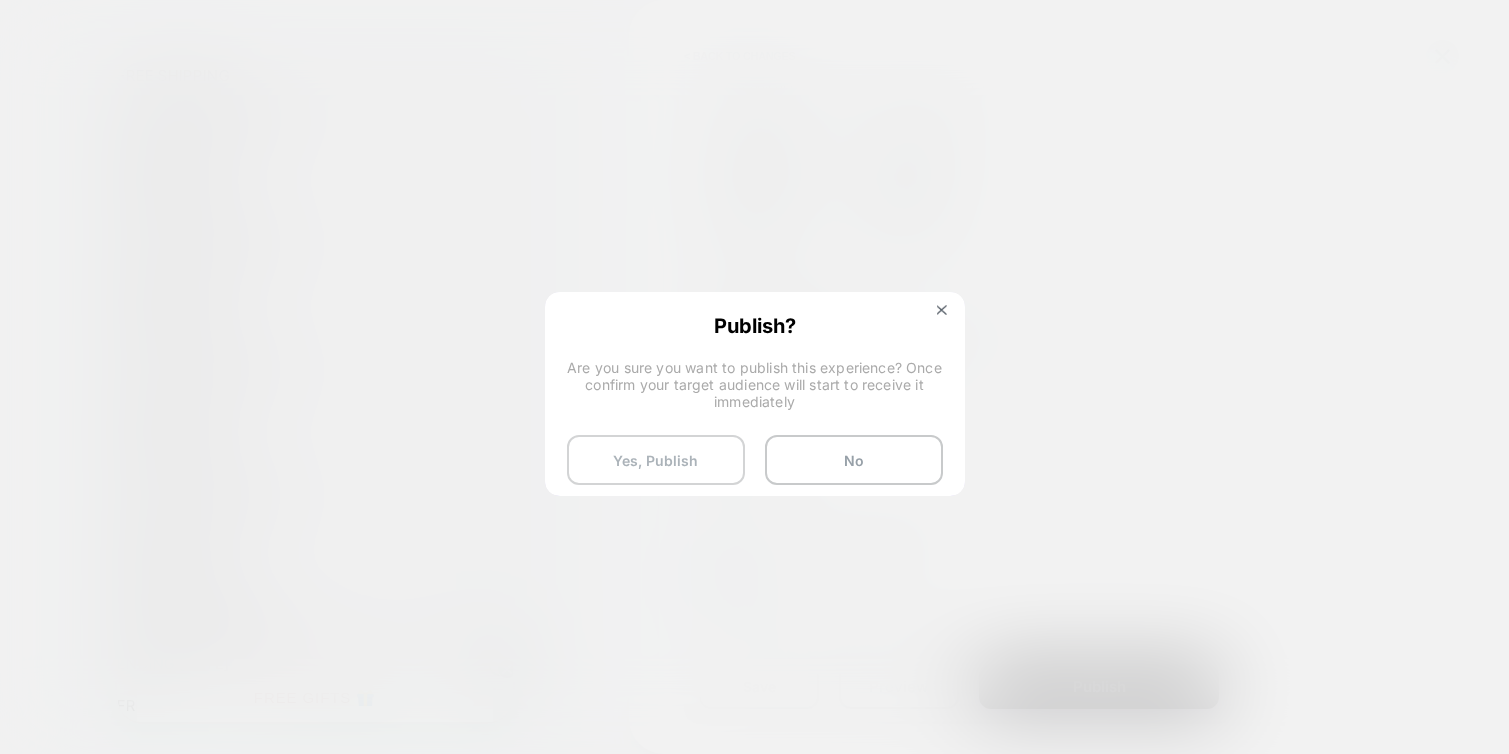 click on "Yes, Publish" at bounding box center (656, 460) 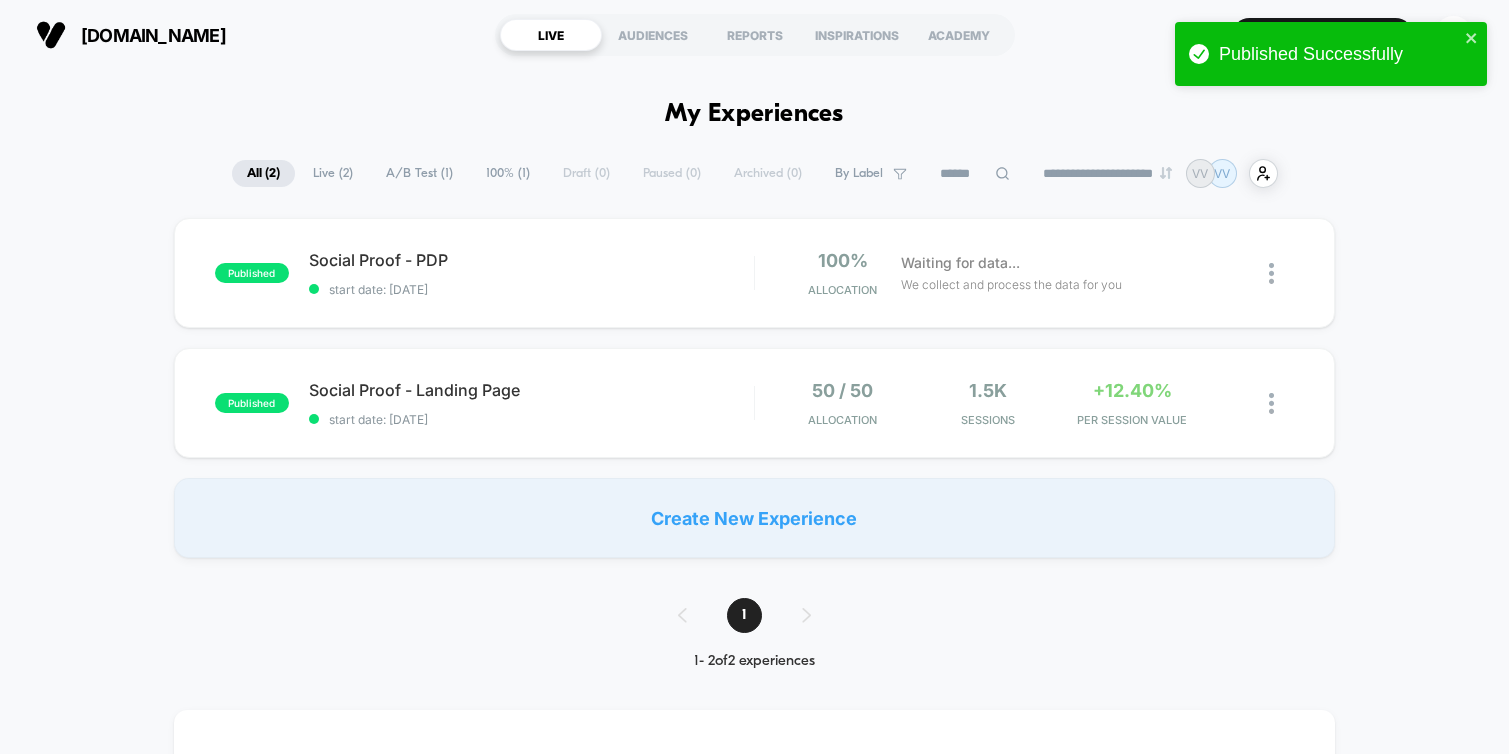 scroll, scrollTop: 0, scrollLeft: 0, axis: both 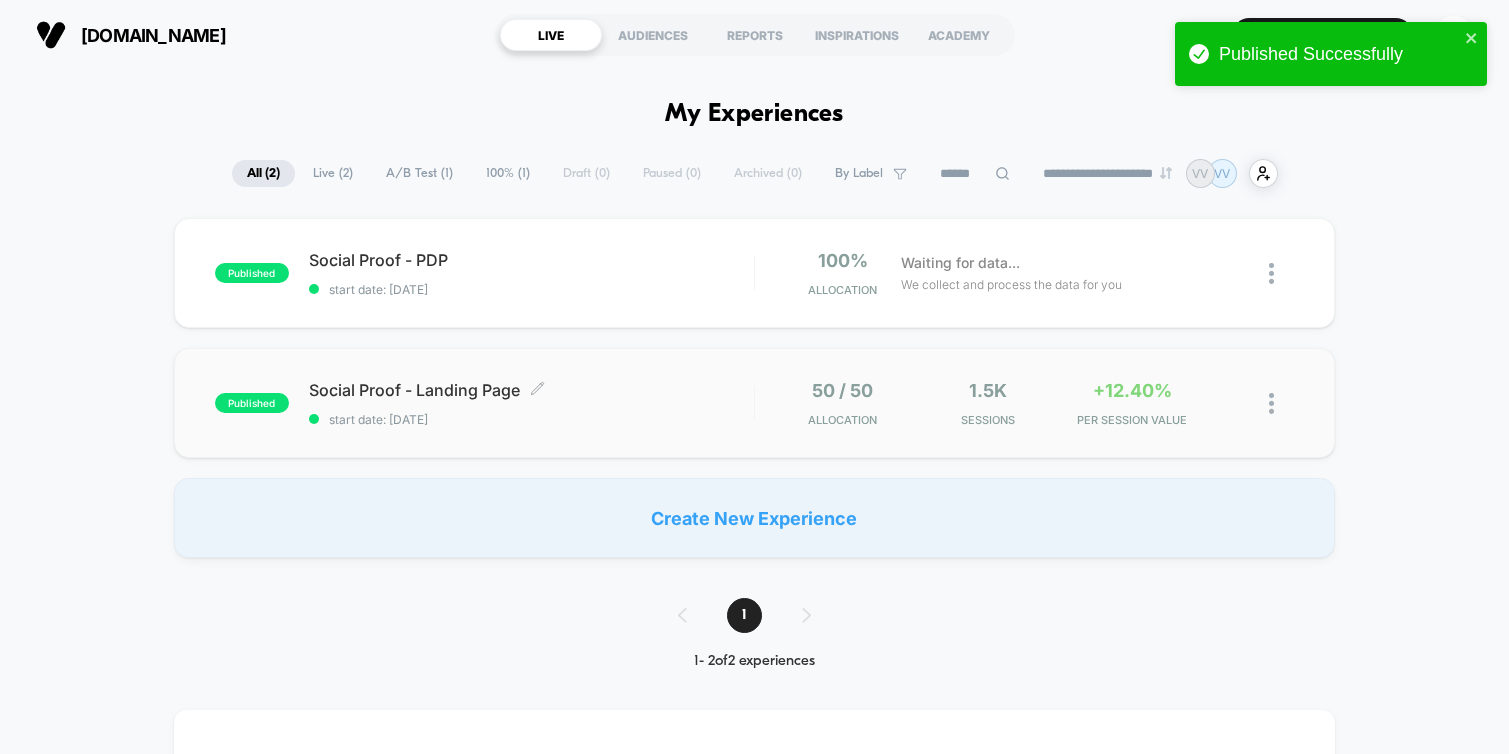 click on "Social Proof - Landing Page Click to edit experience details" at bounding box center [531, 390] 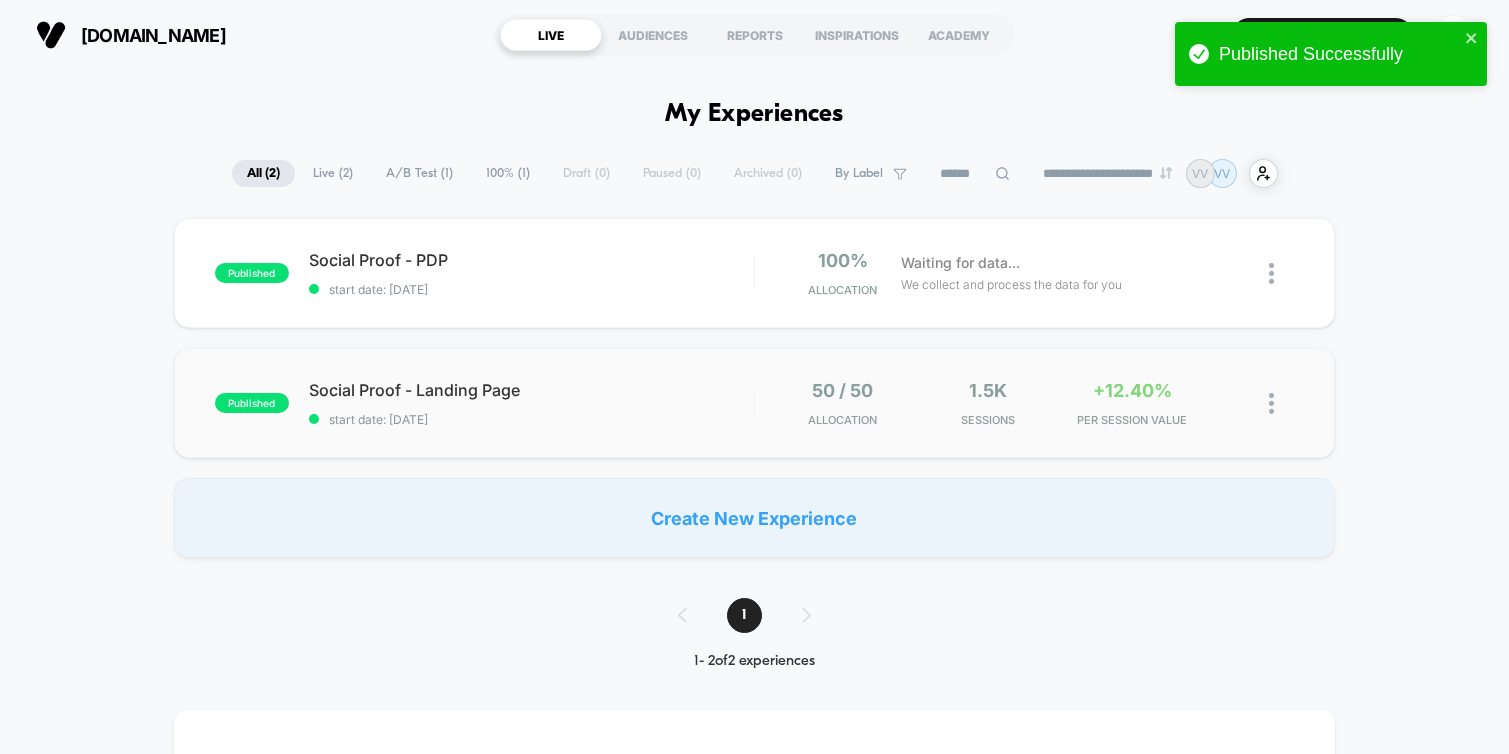 scroll, scrollTop: 0, scrollLeft: 0, axis: both 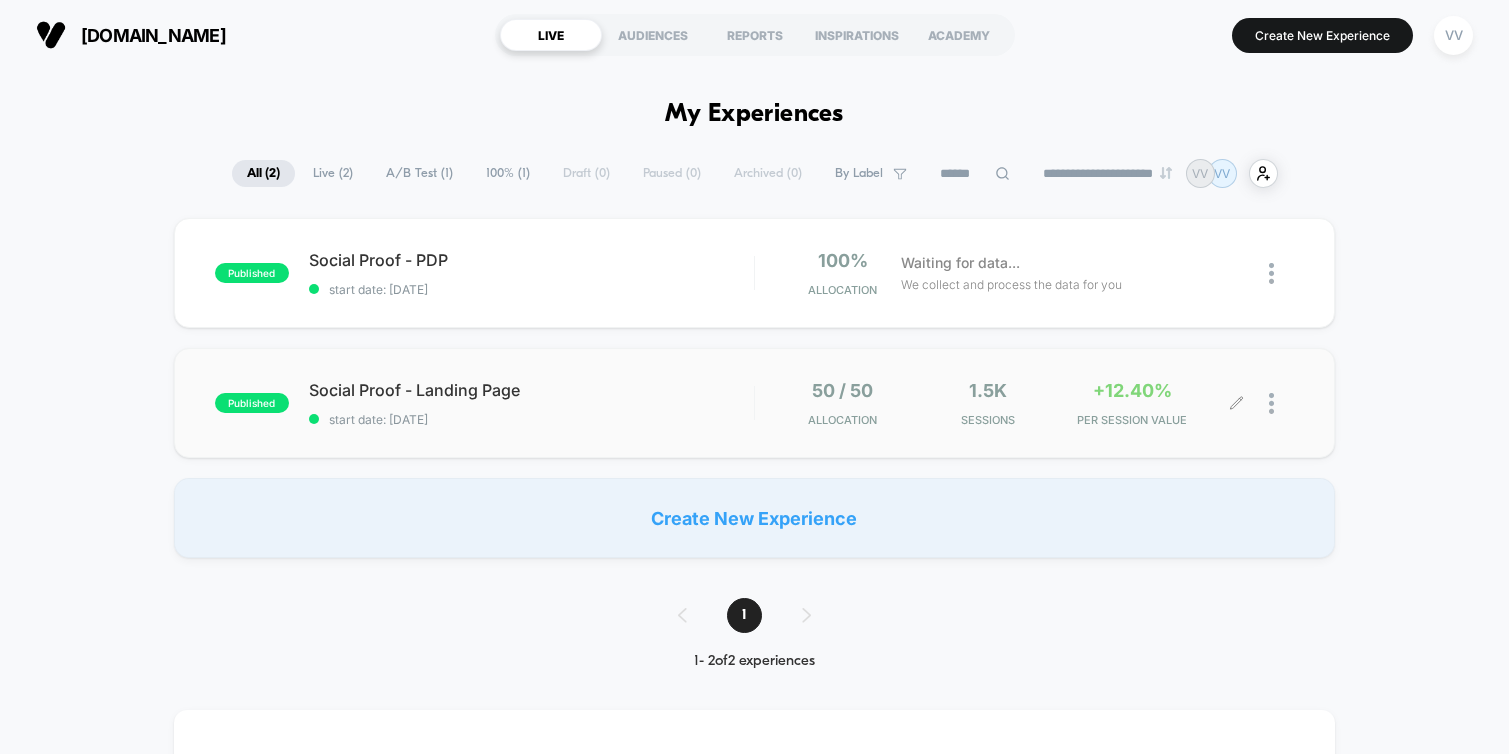 click 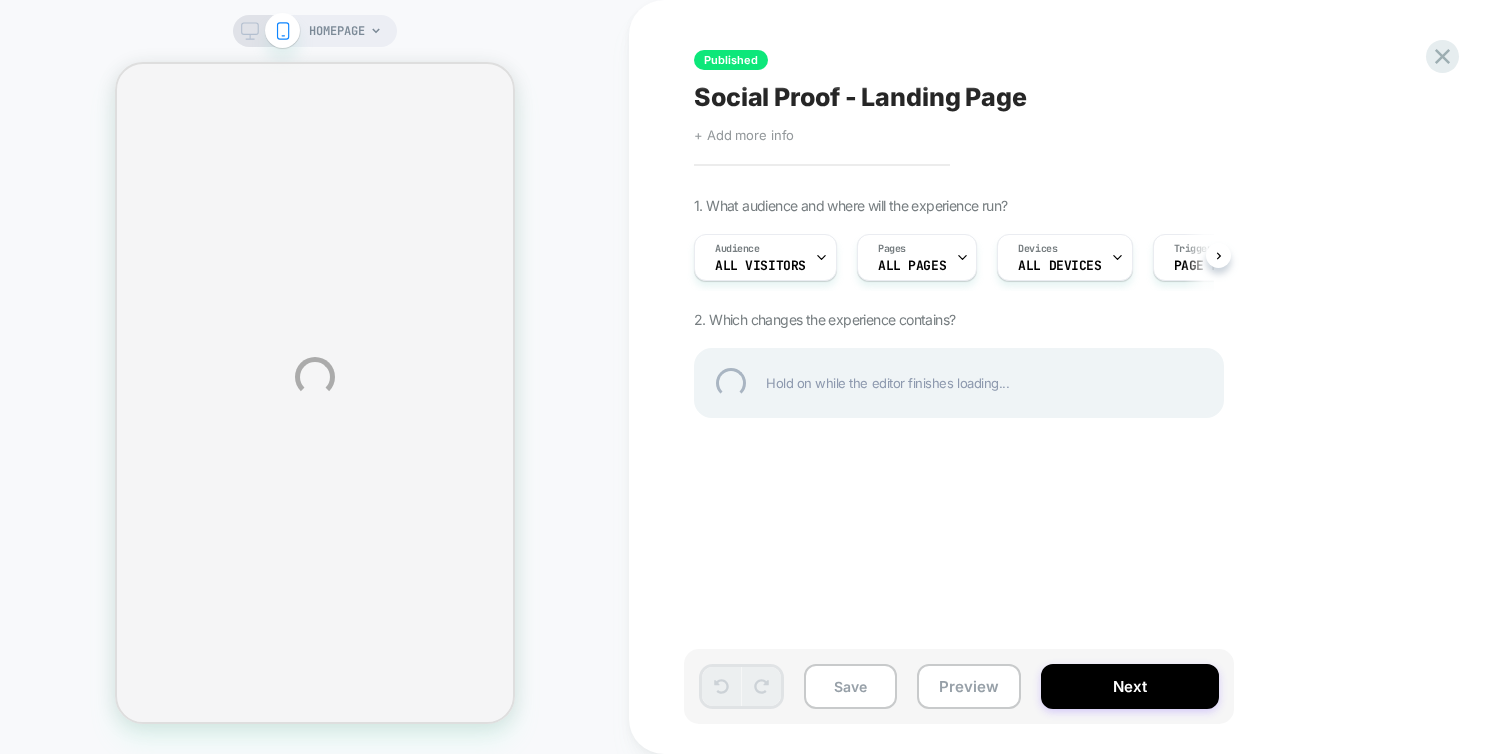 select on "**********" 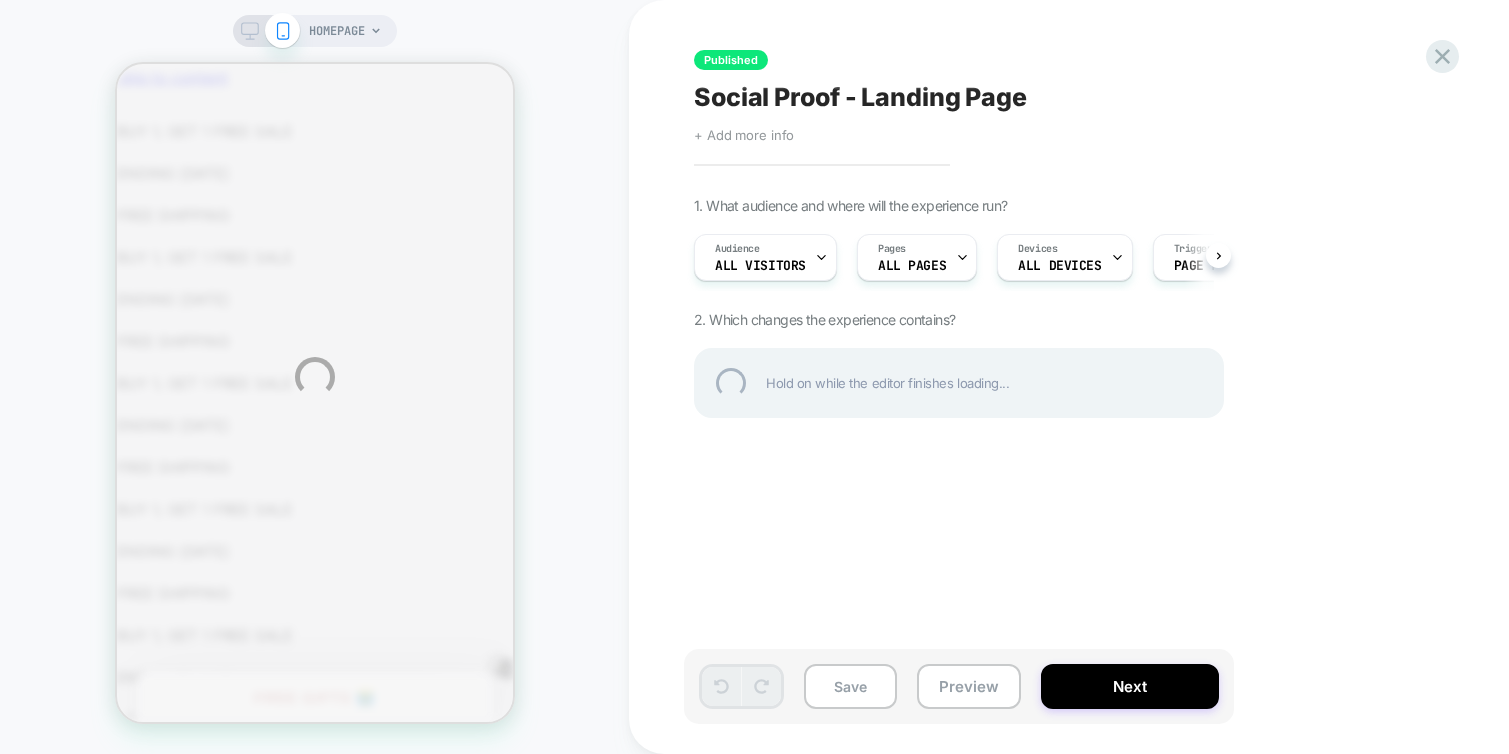 scroll, scrollTop: 0, scrollLeft: 0, axis: both 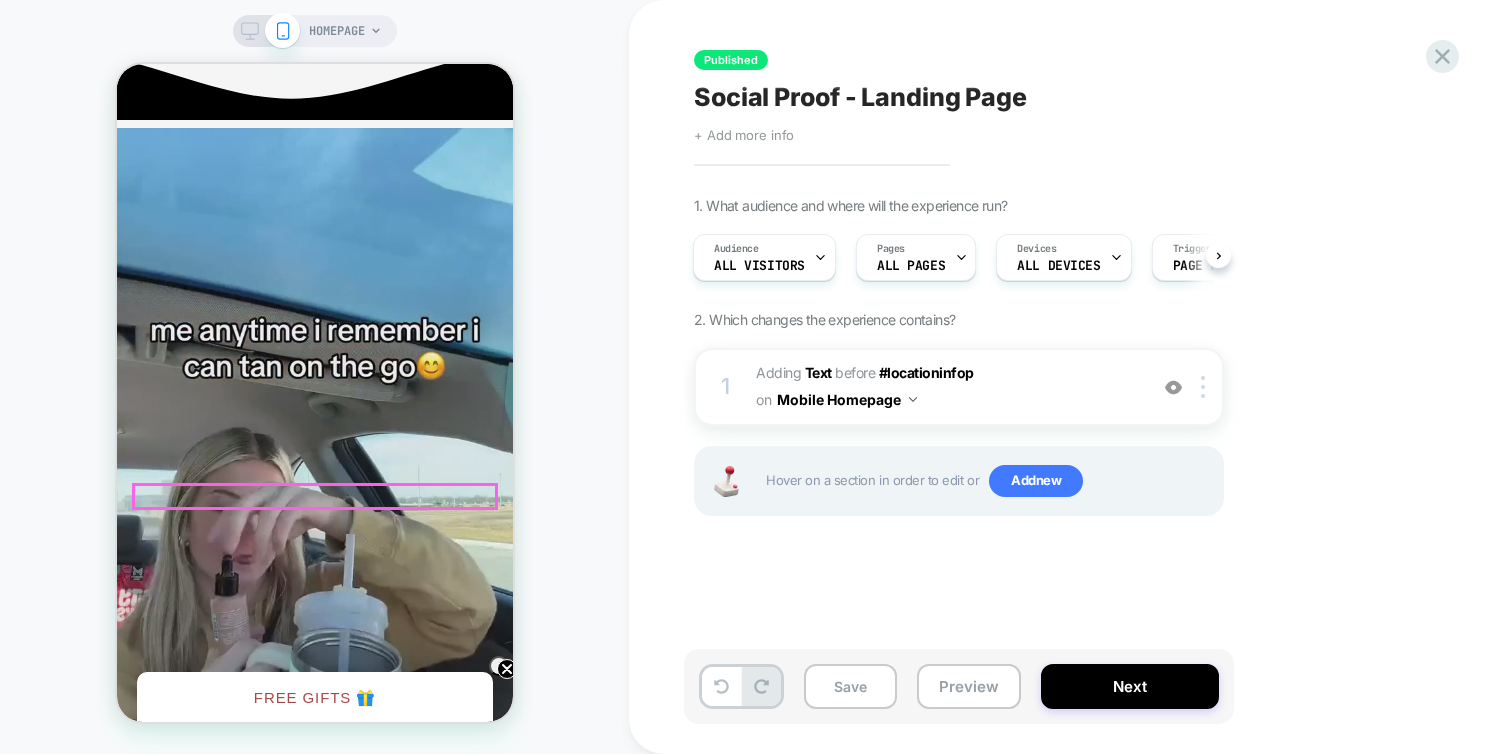 click on "🔥 700+ bought [DATE] 🔥" at bounding box center (314, 128728) 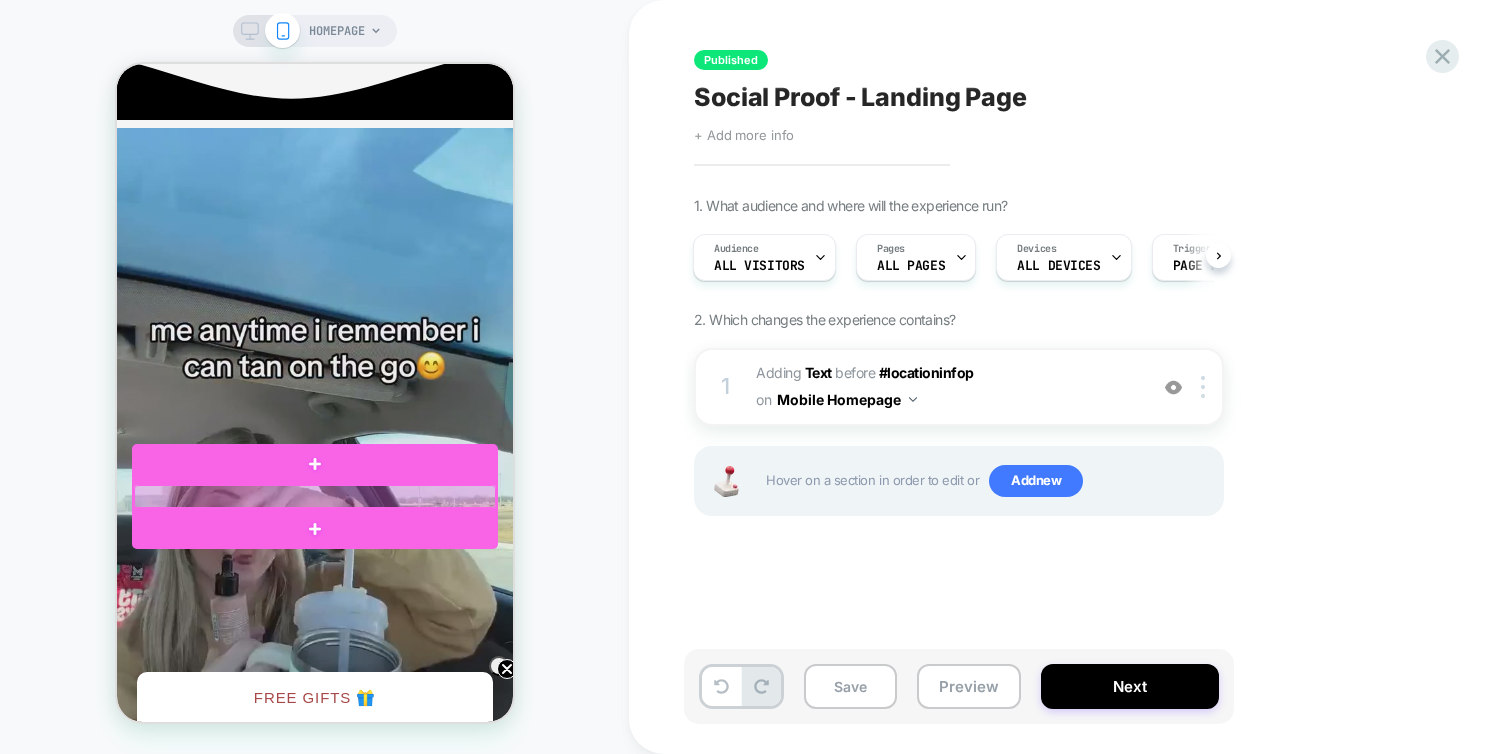 click at bounding box center [314, 496] 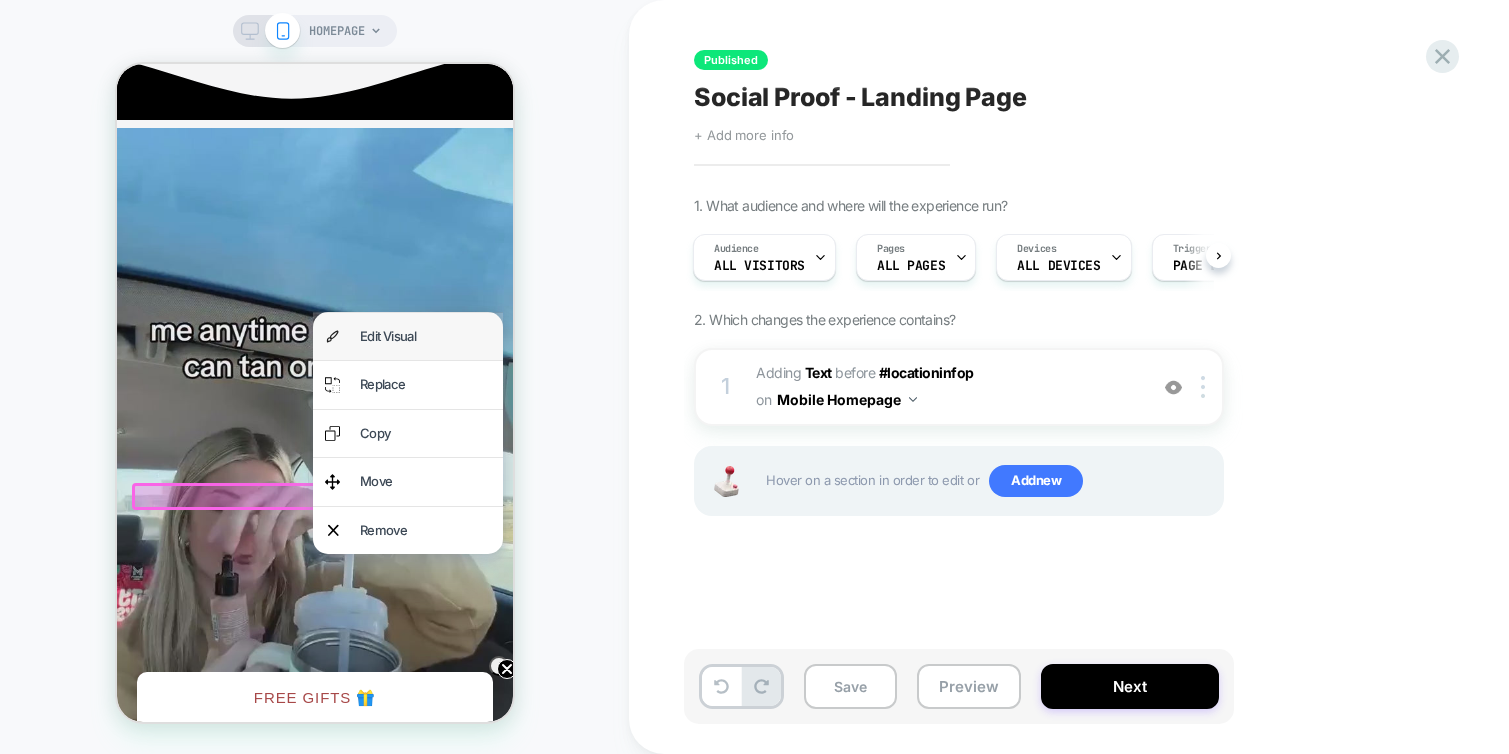 click on "Edit Visual" at bounding box center [424, 336] 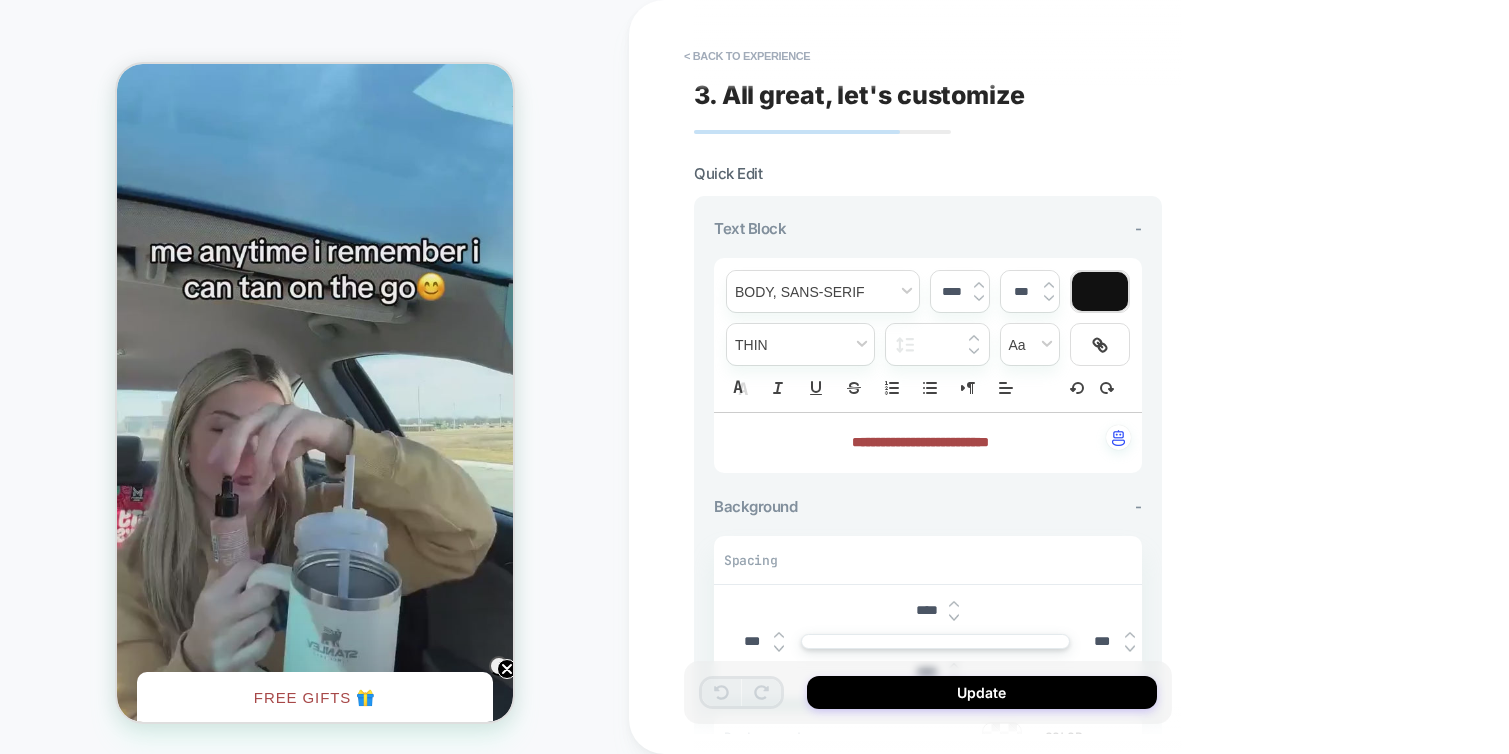 scroll, scrollTop: 5549, scrollLeft: 0, axis: vertical 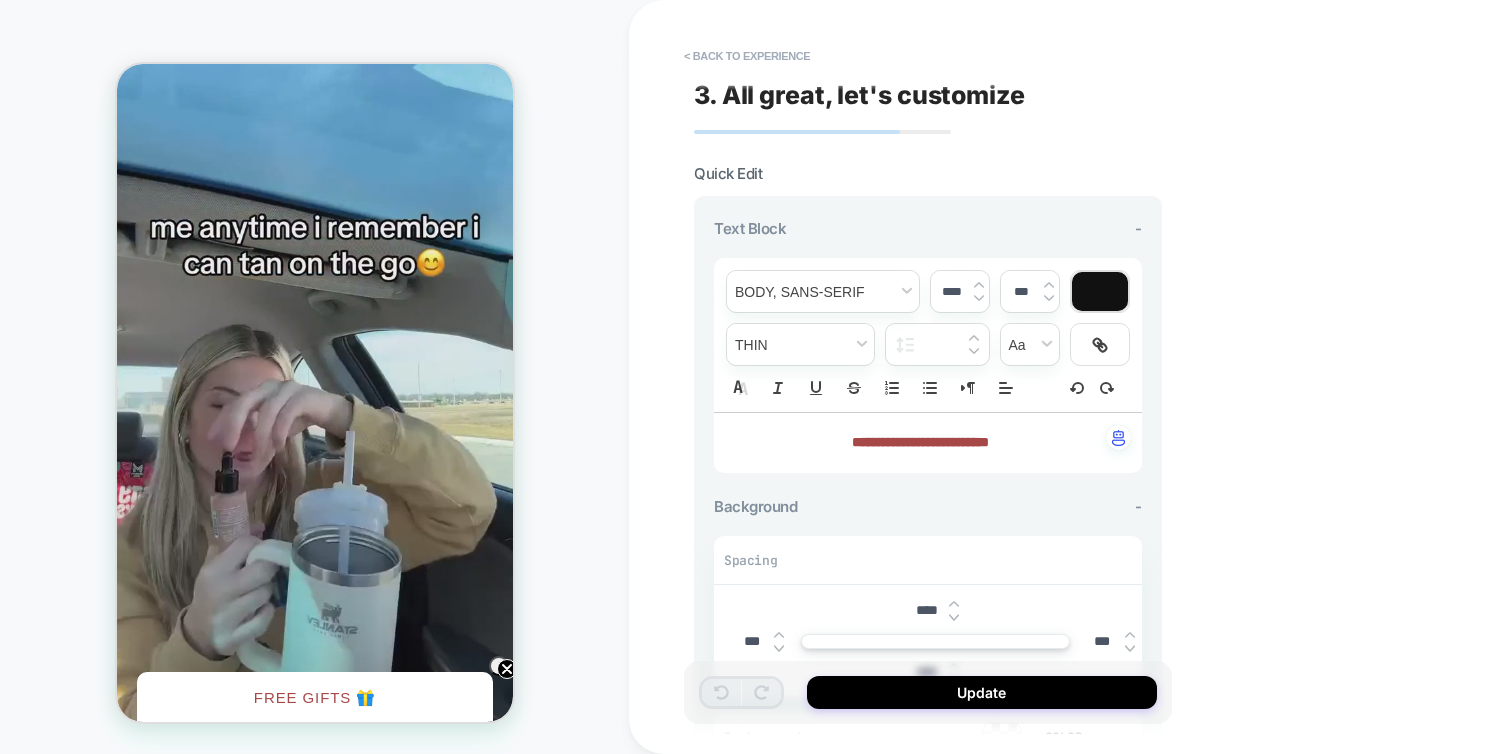 click on "**********" at bounding box center [920, 442] 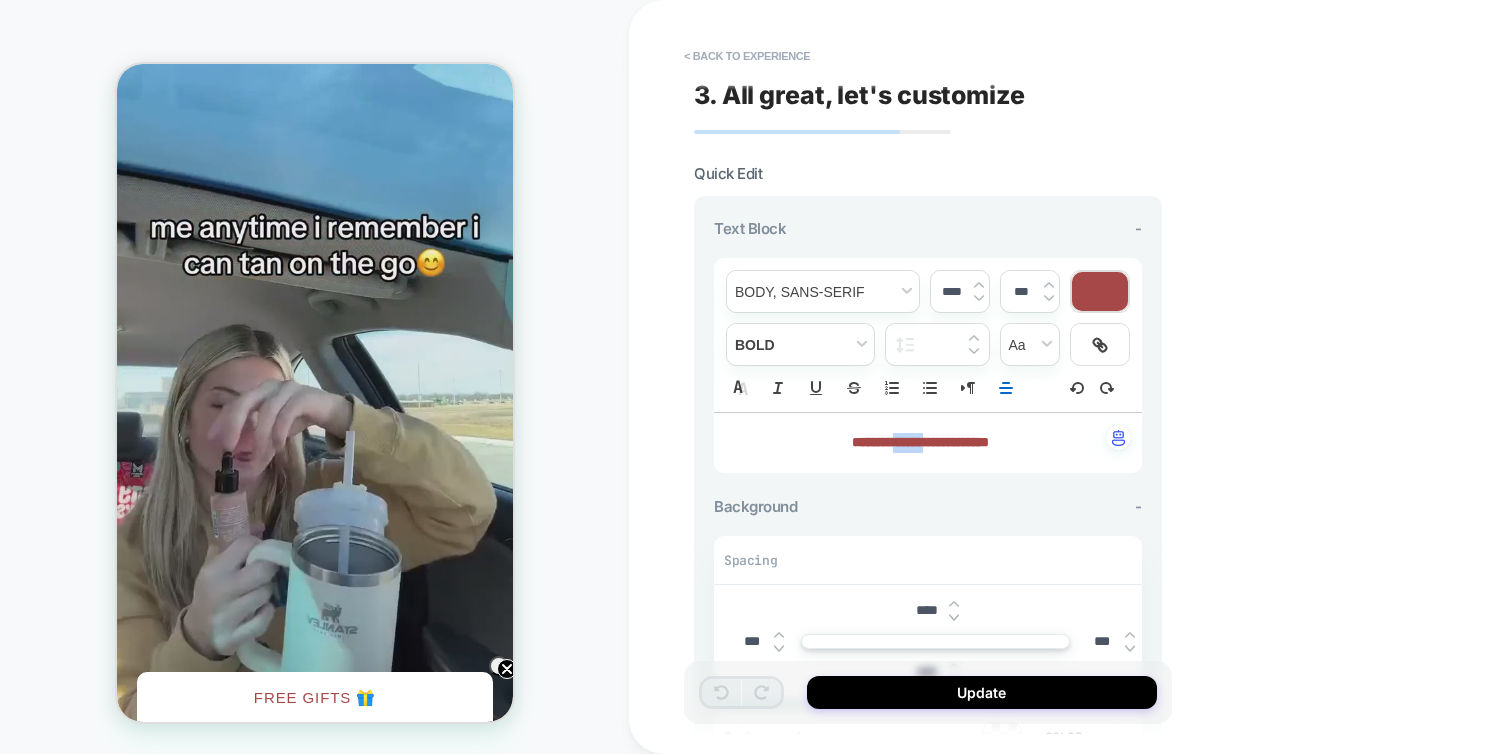 click on "**********" at bounding box center [920, 442] 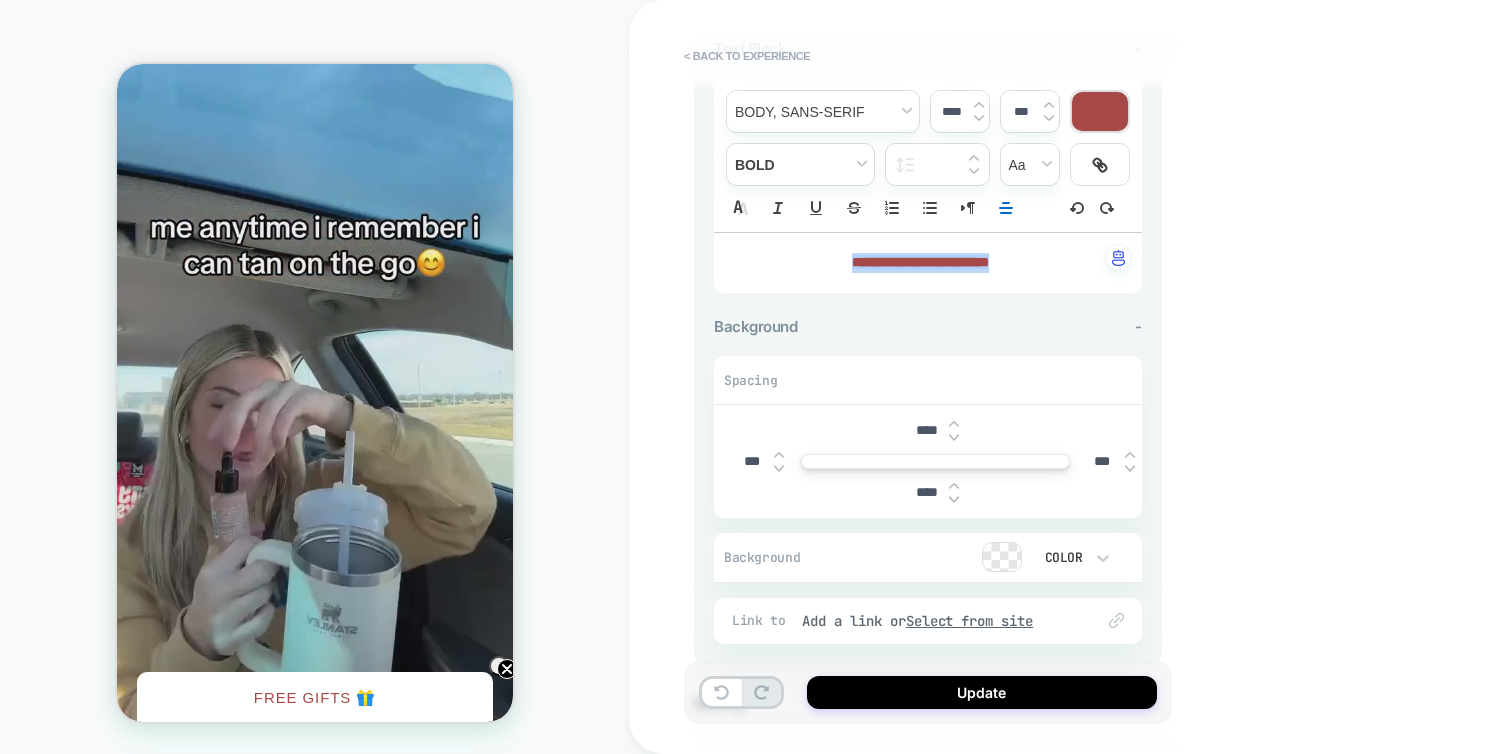scroll, scrollTop: 210, scrollLeft: 0, axis: vertical 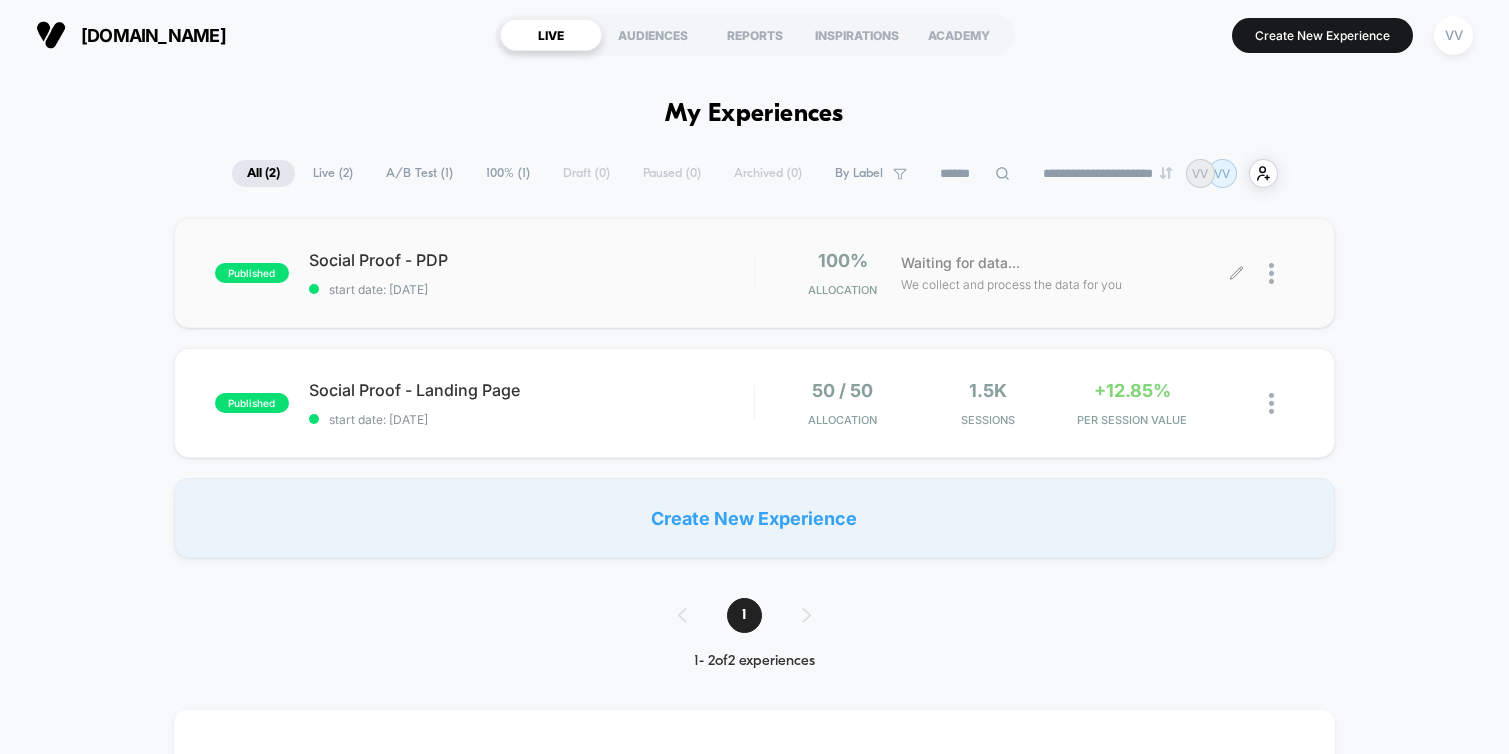 click 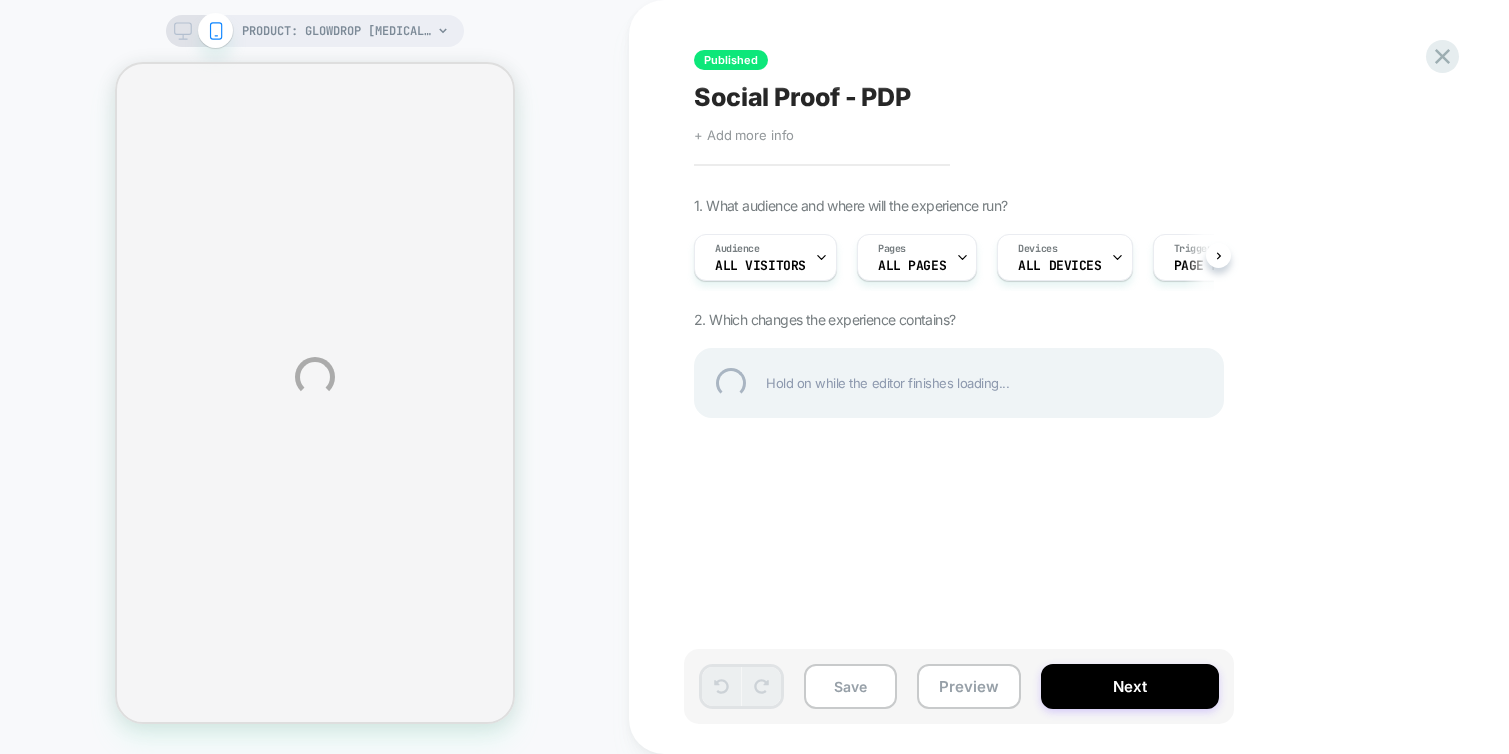 select on "**********" 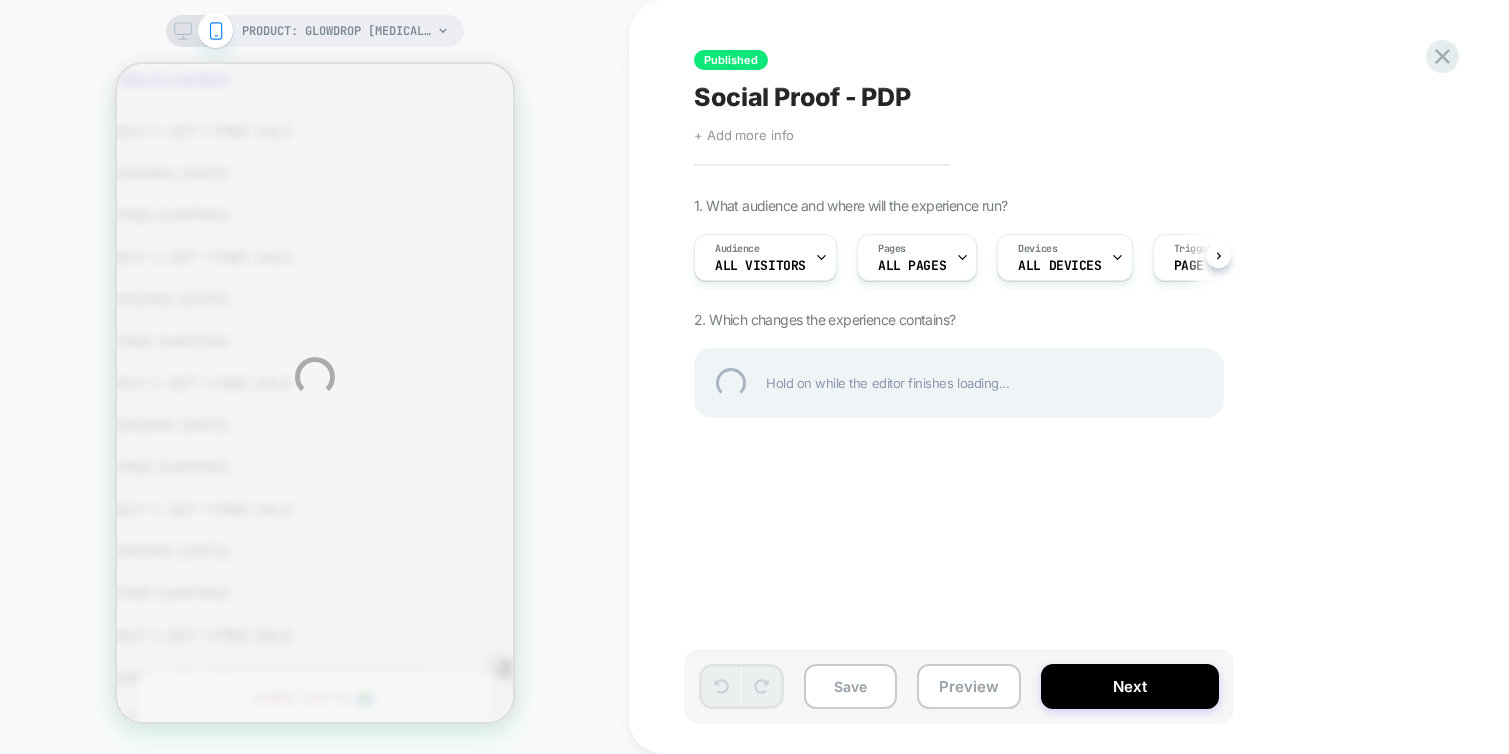 scroll, scrollTop: 0, scrollLeft: 0, axis: both 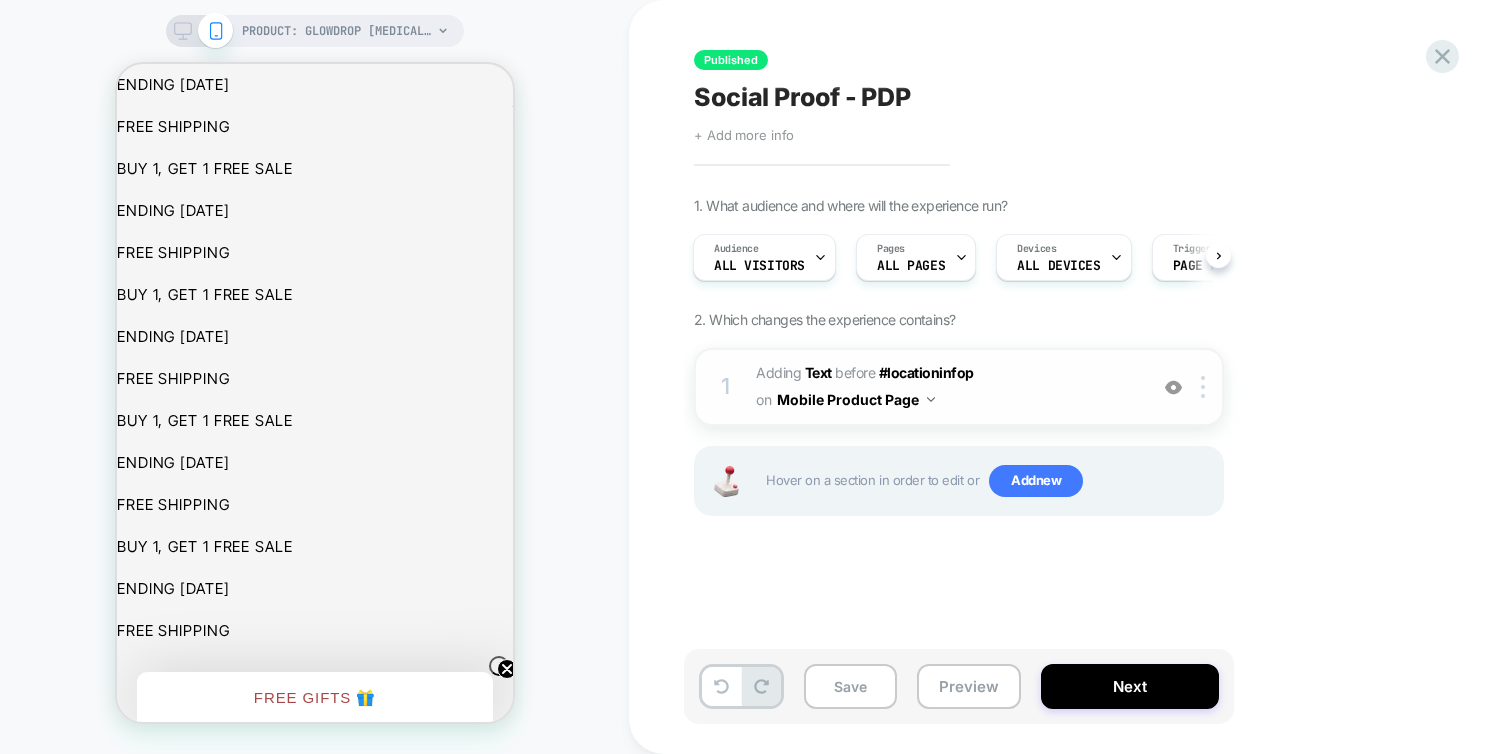 click on "#_loomi_addon_1752053598757 Adding   Text   BEFORE #locationinfop #locationinfop   on Mobile Product Page" at bounding box center [946, 387] 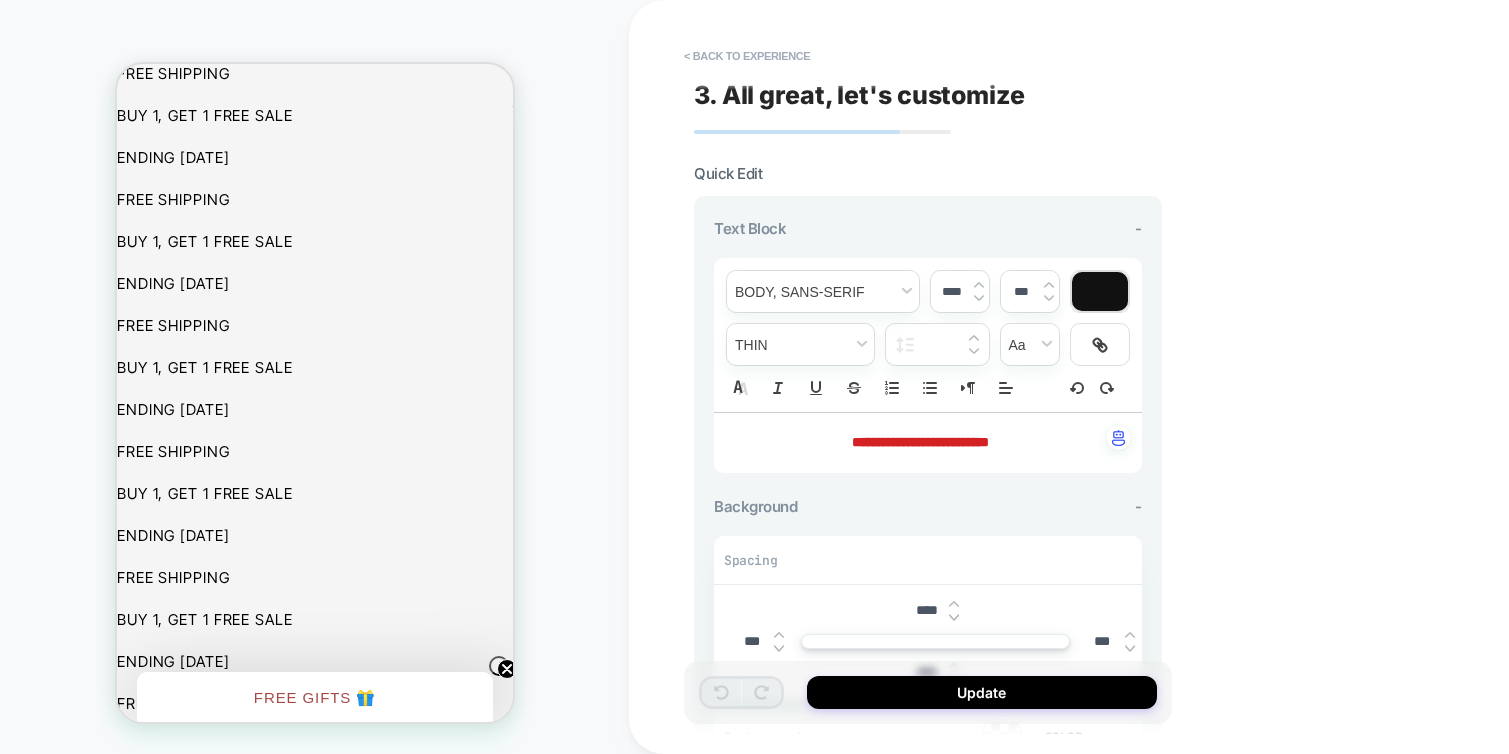scroll, scrollTop: 867, scrollLeft: 0, axis: vertical 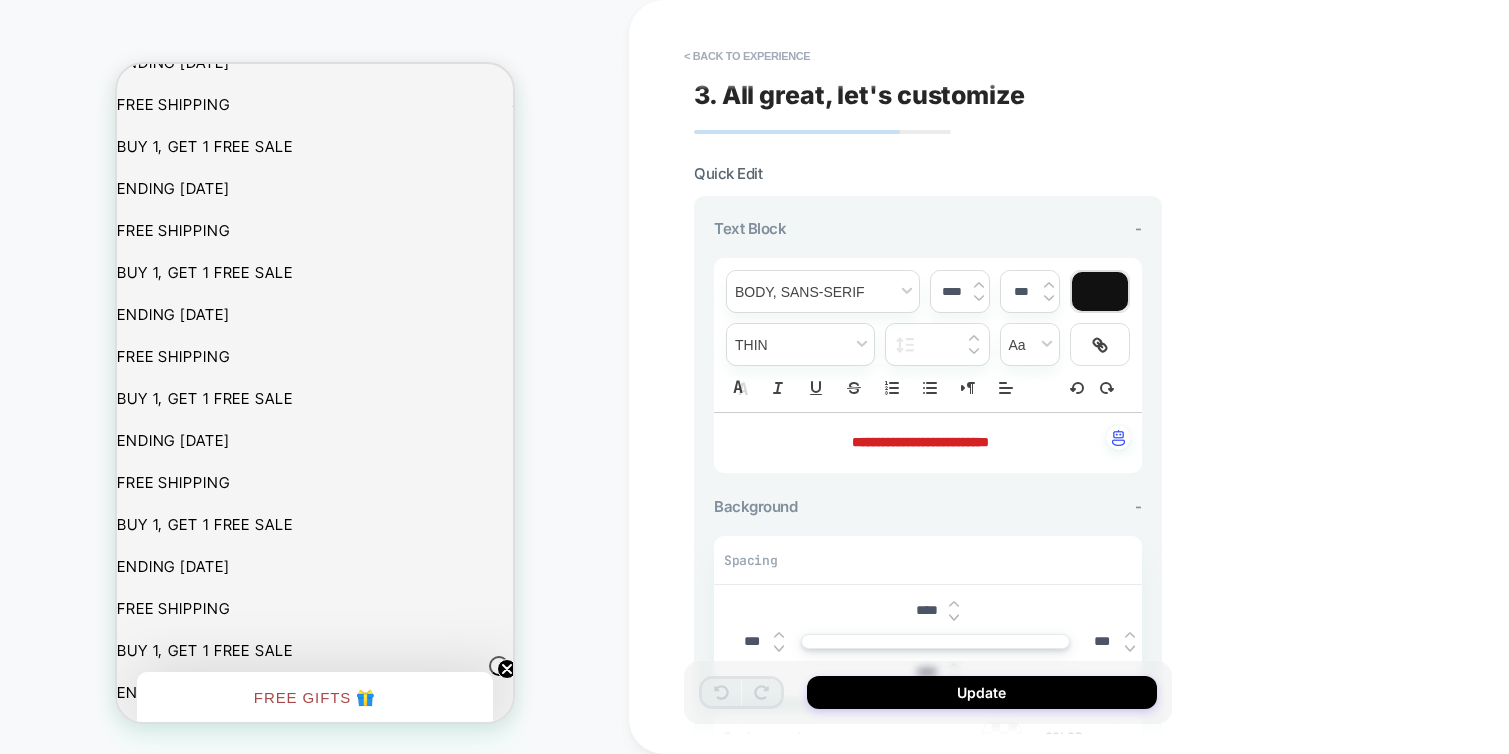 click on "**********" at bounding box center (920, 442) 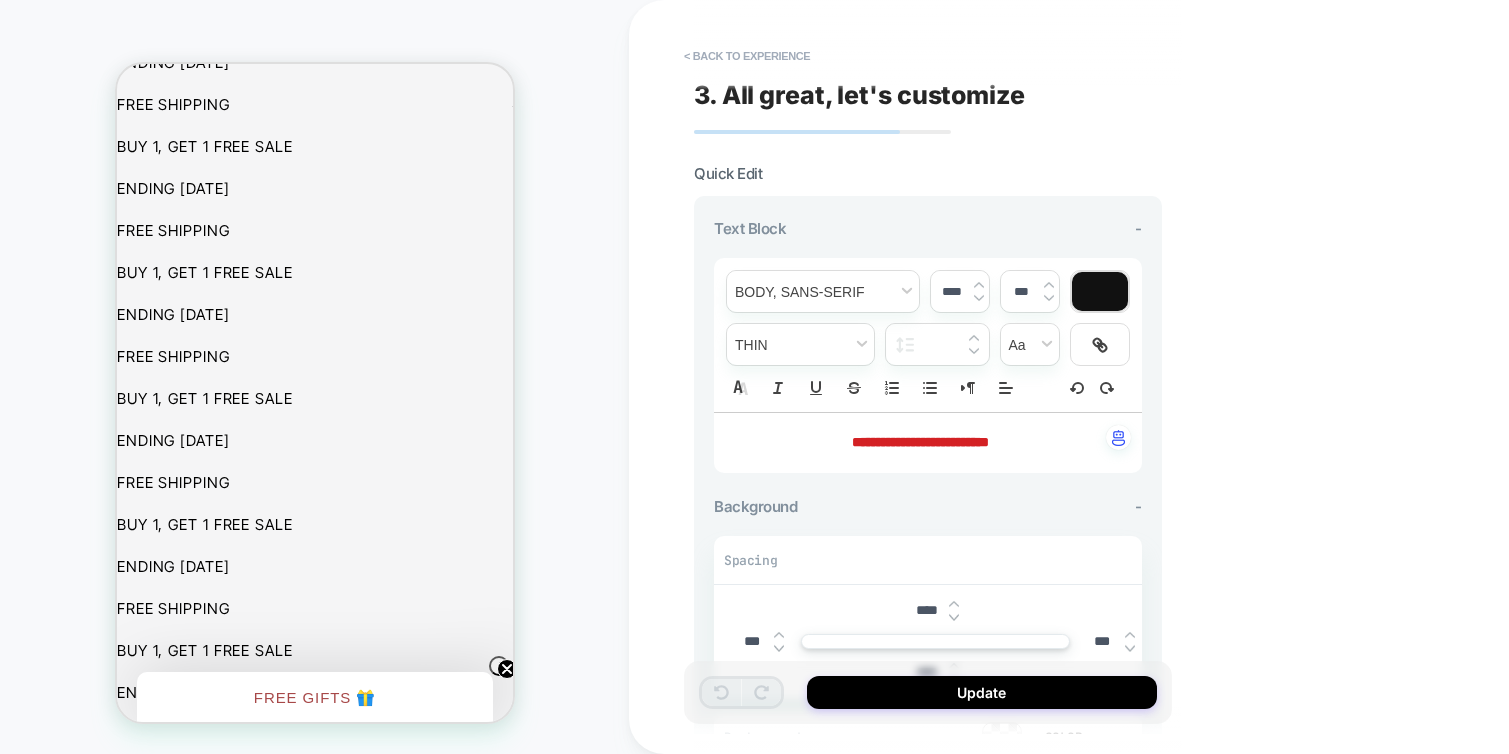 click on "**********" at bounding box center (920, 442) 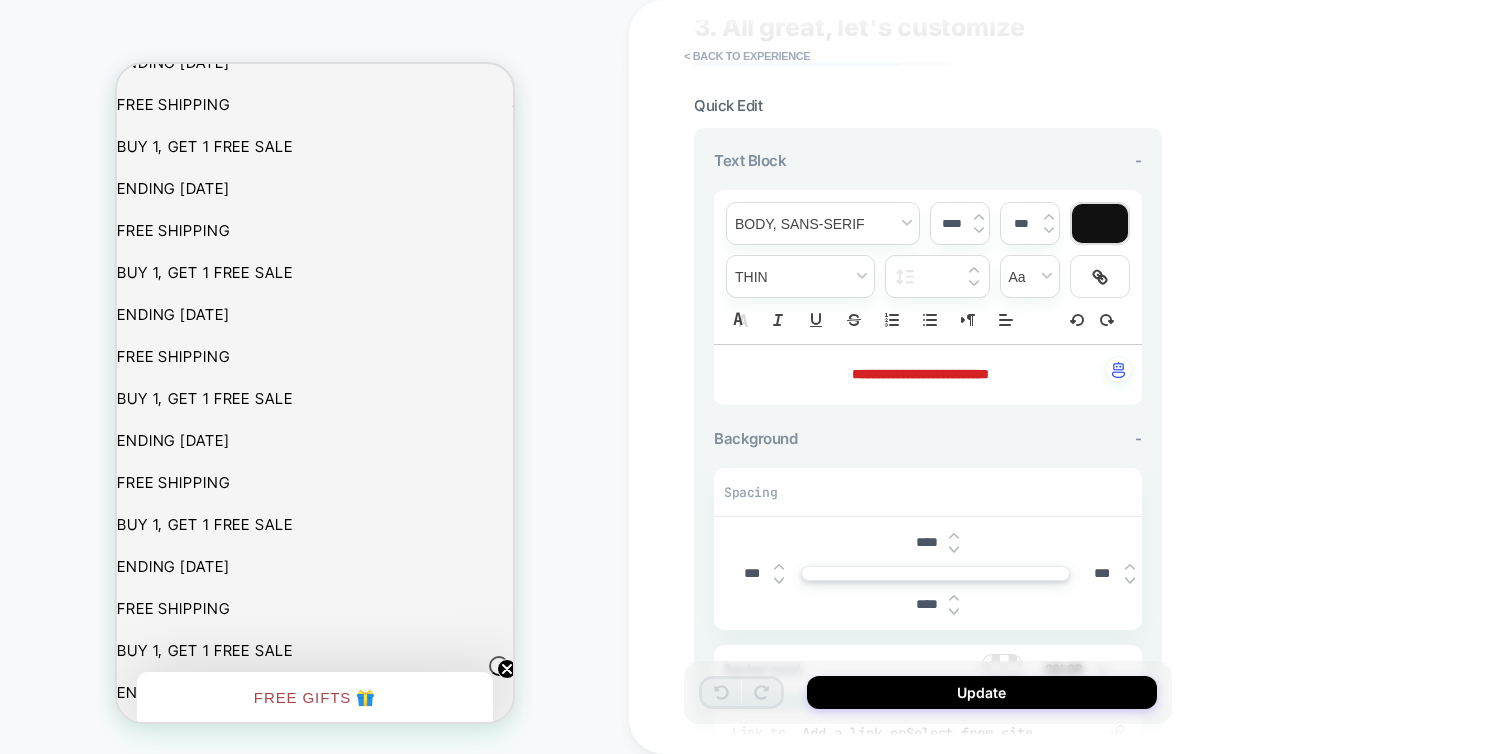 scroll, scrollTop: 83, scrollLeft: 0, axis: vertical 